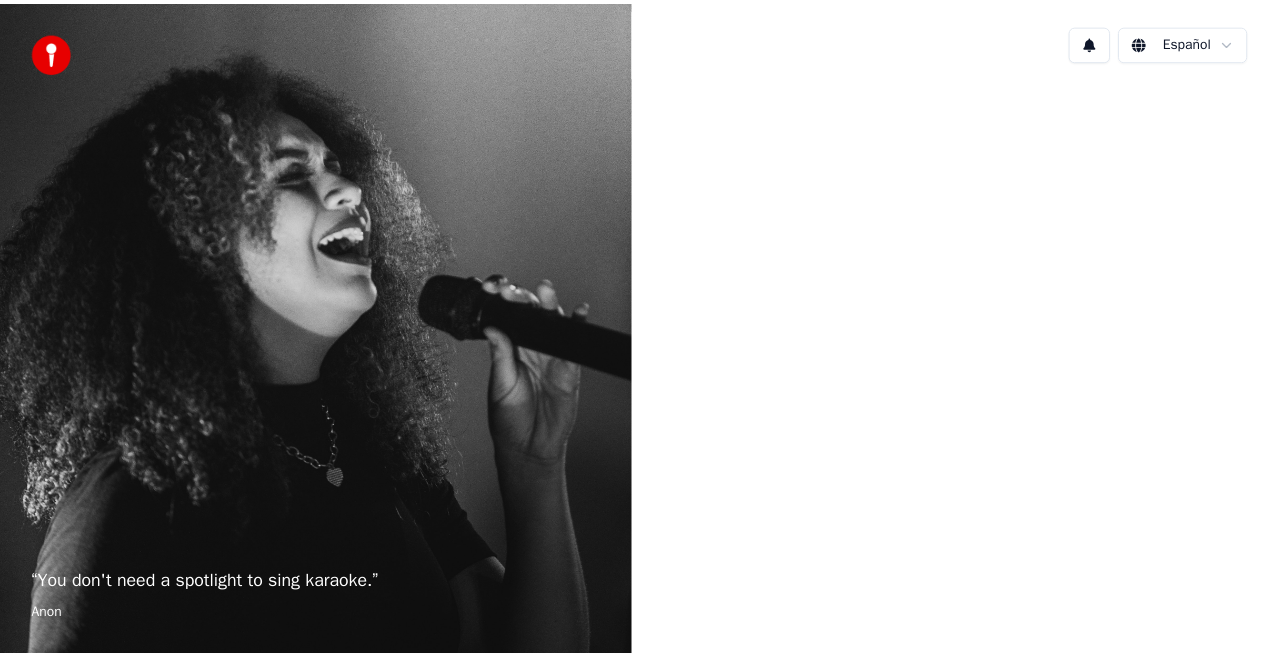 scroll, scrollTop: 0, scrollLeft: 0, axis: both 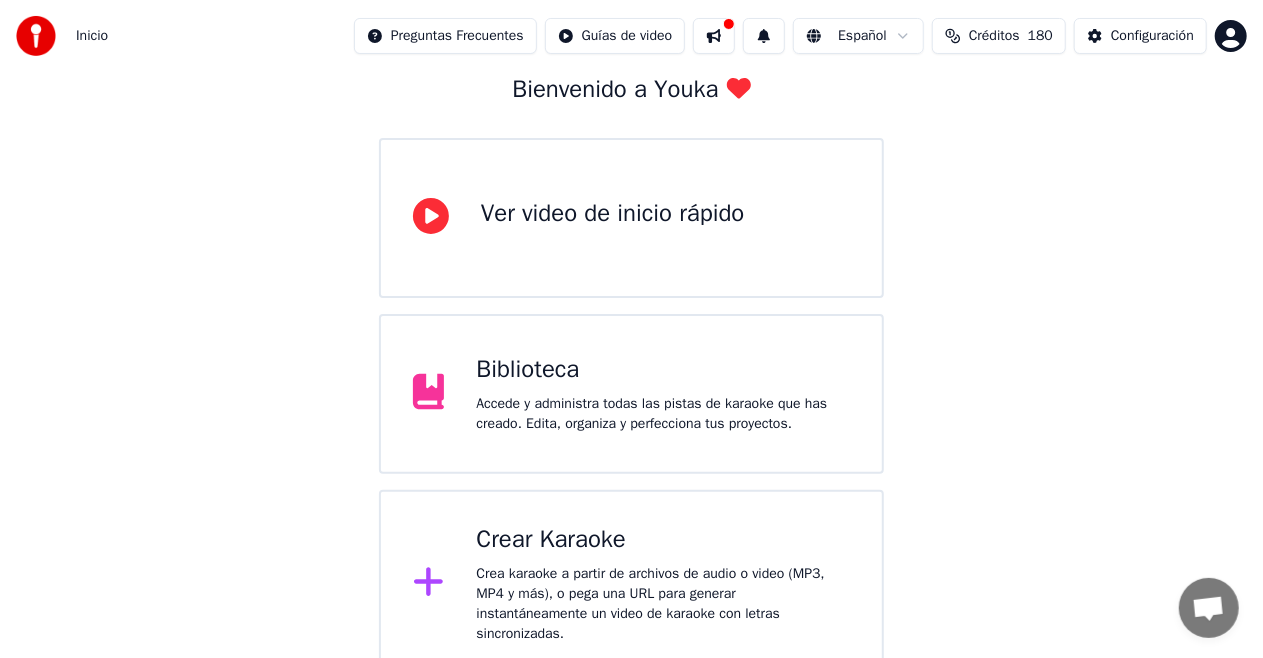 click on "Crear Karaoke" at bounding box center (663, 540) 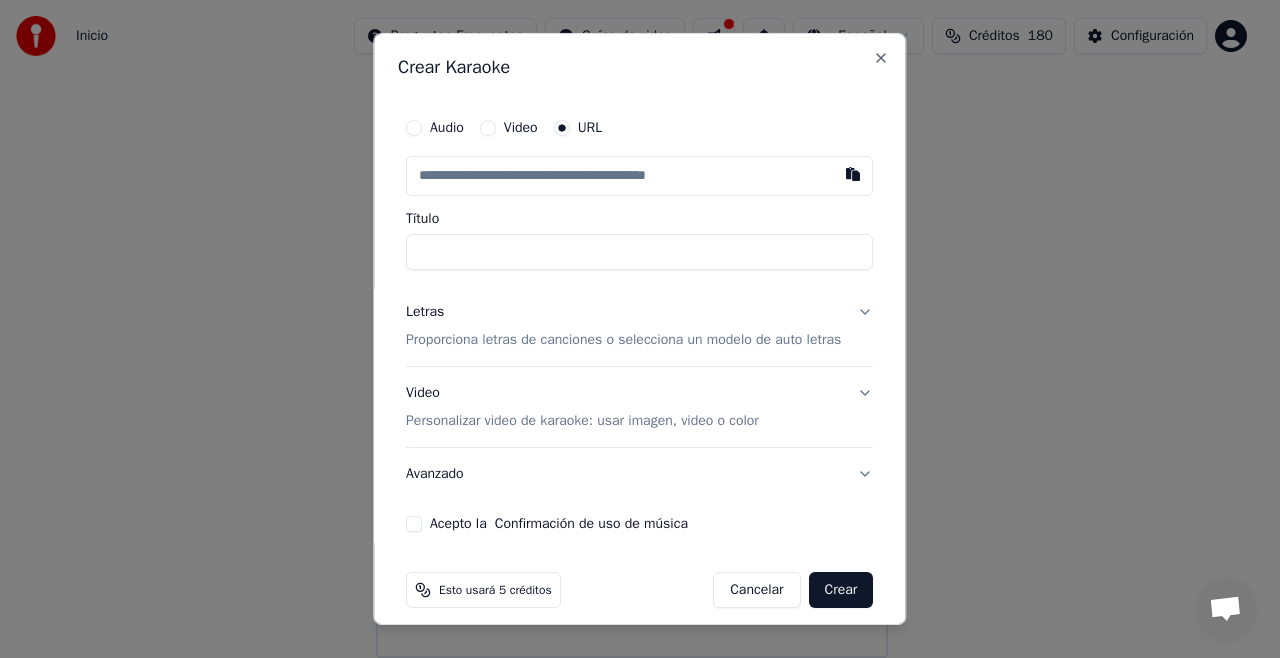 click at bounding box center [639, 176] 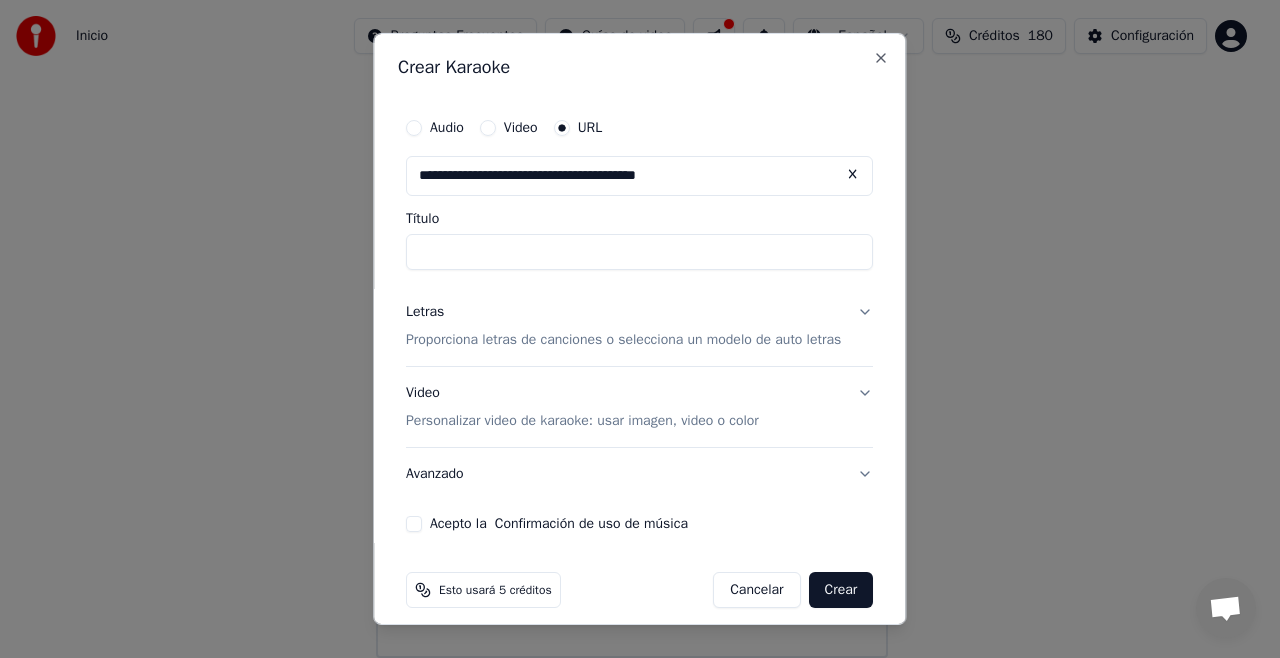 type on "**********" 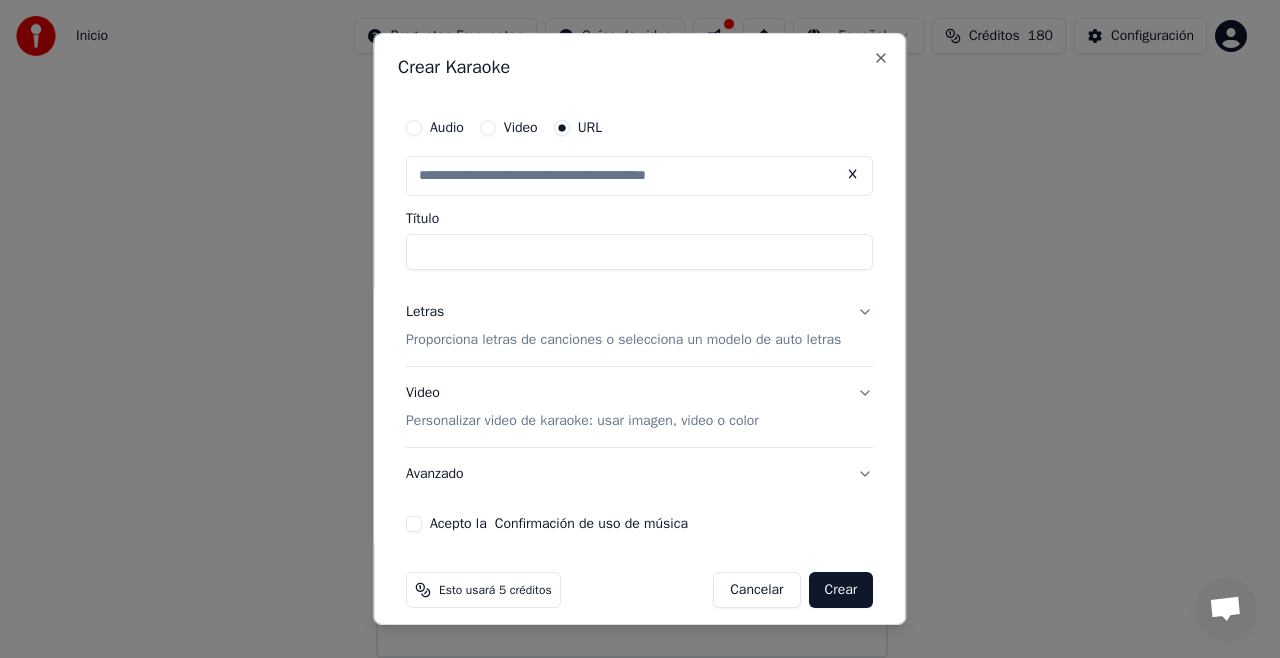 click on "Título" at bounding box center (639, 252) 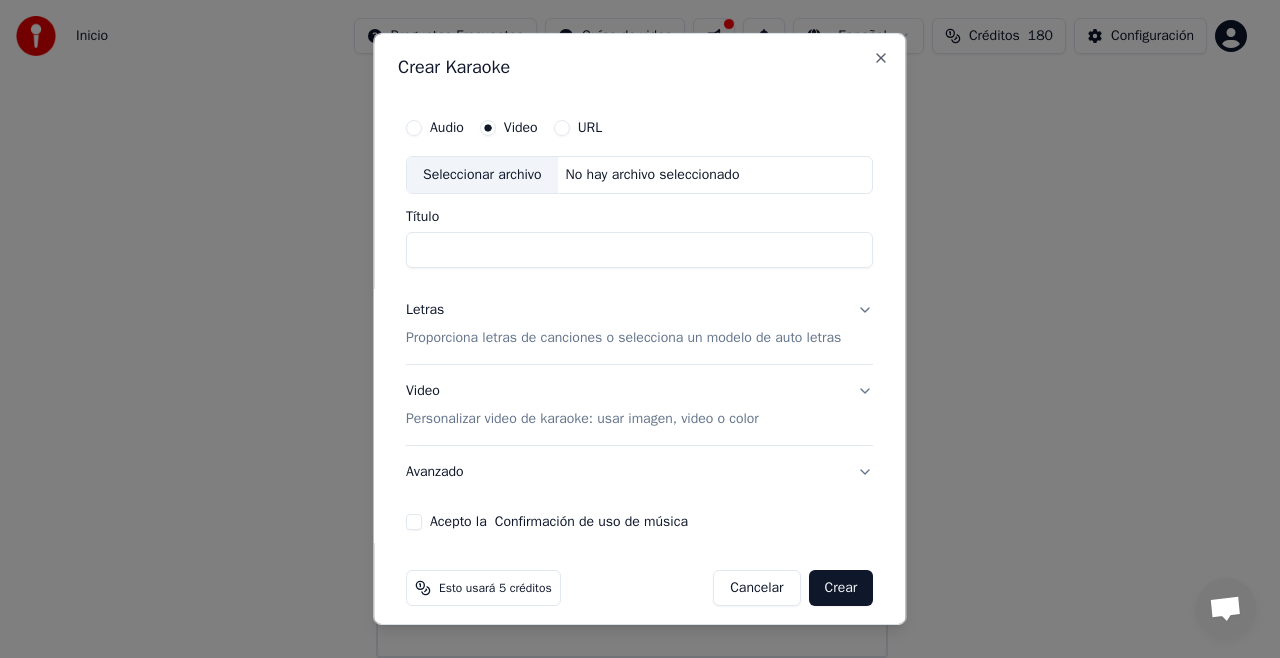 click on "URL" at bounding box center [590, 128] 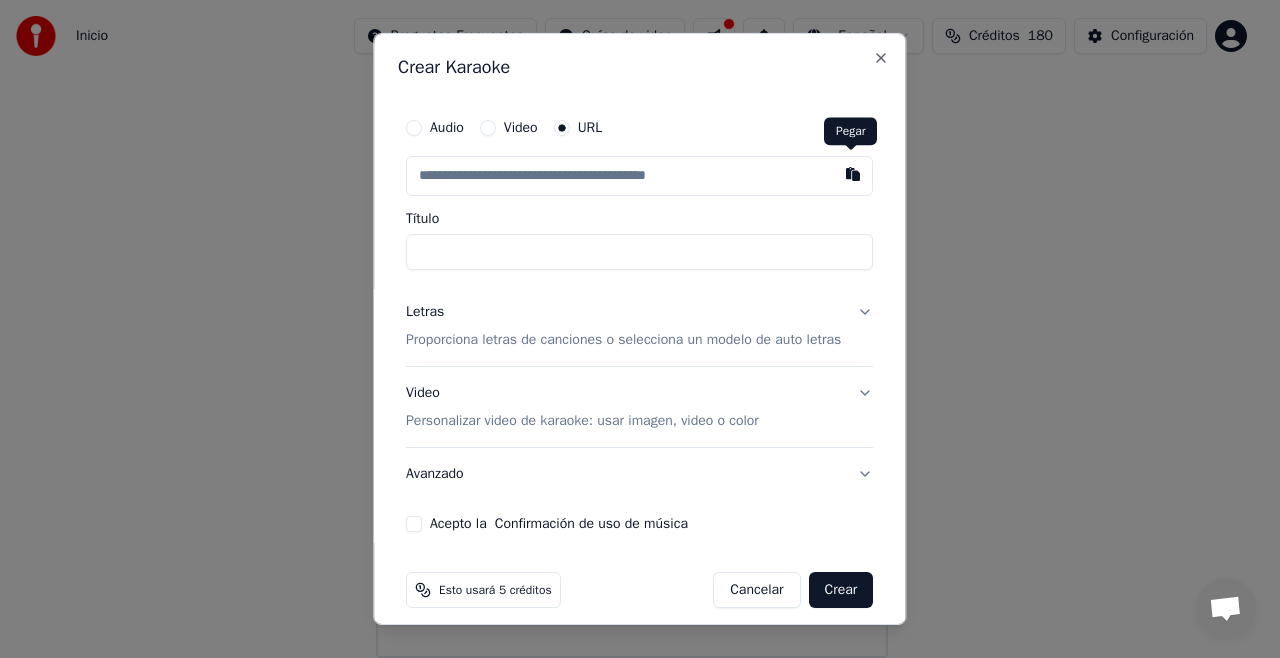 click at bounding box center (854, 174) 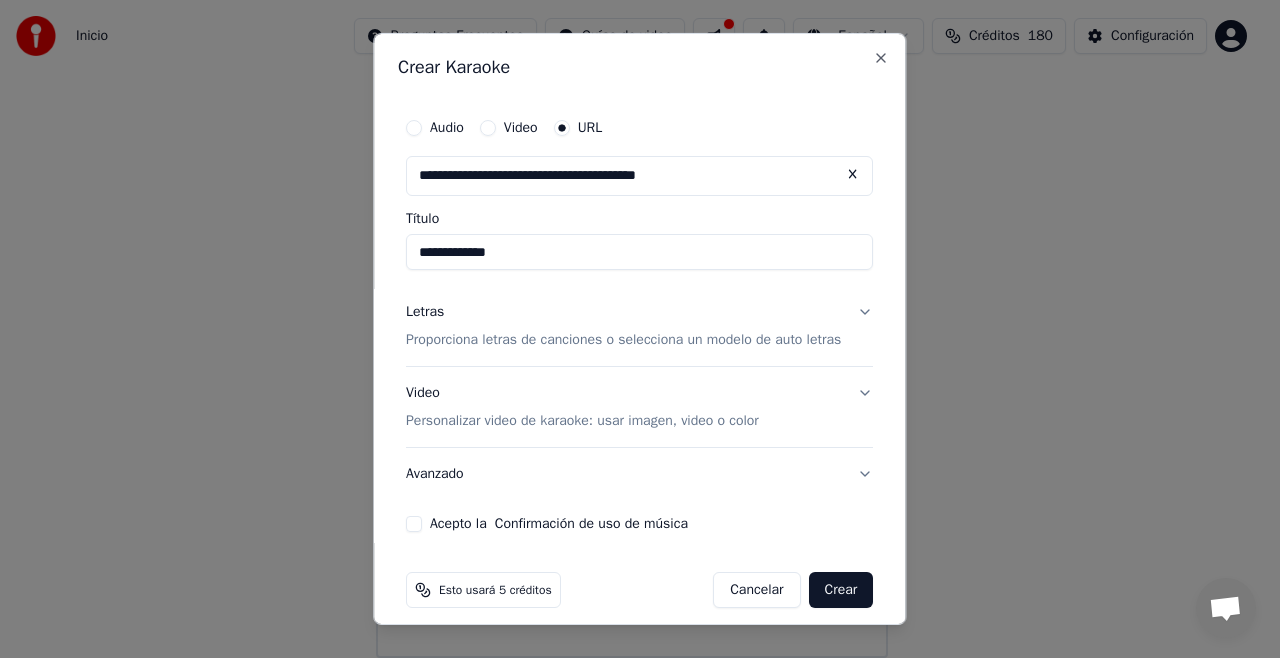 type on "**********" 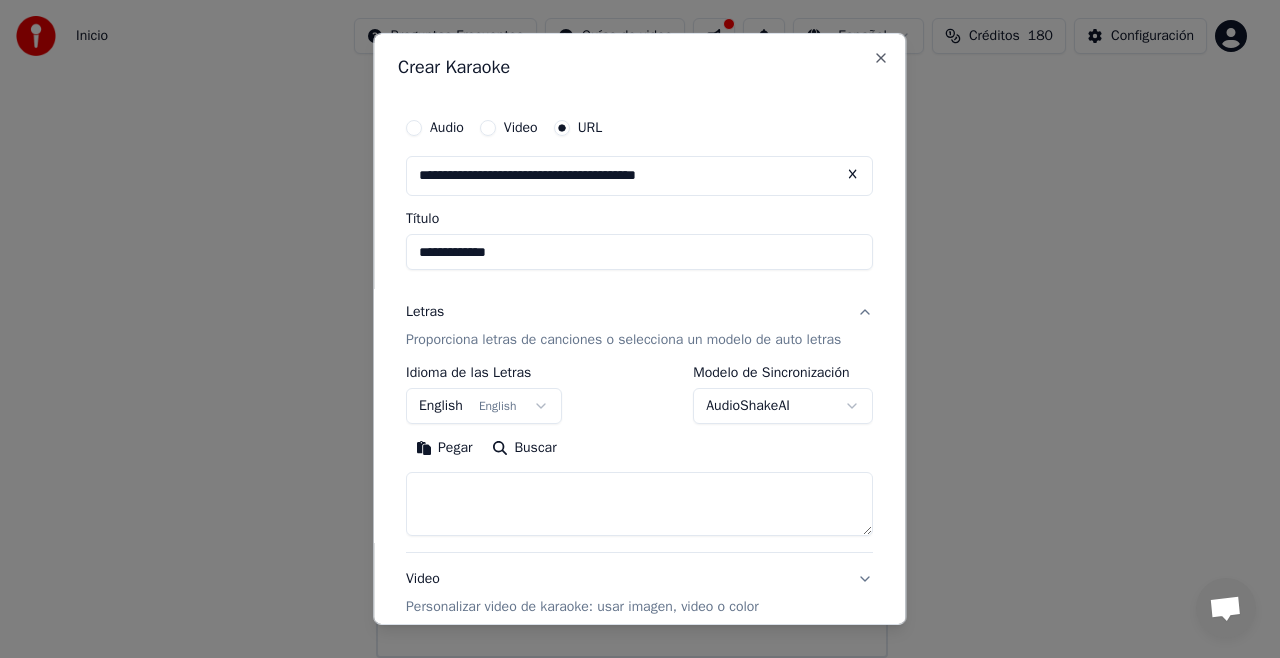 click on "English English" at bounding box center [484, 406] 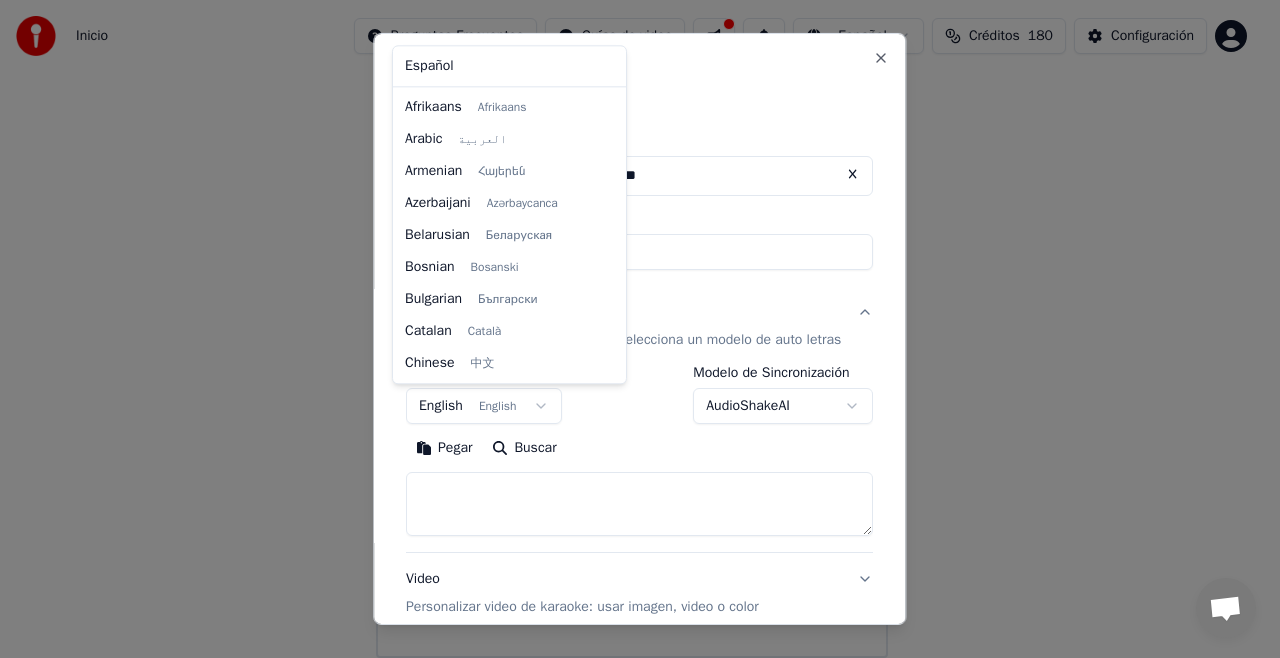 scroll, scrollTop: 160, scrollLeft: 0, axis: vertical 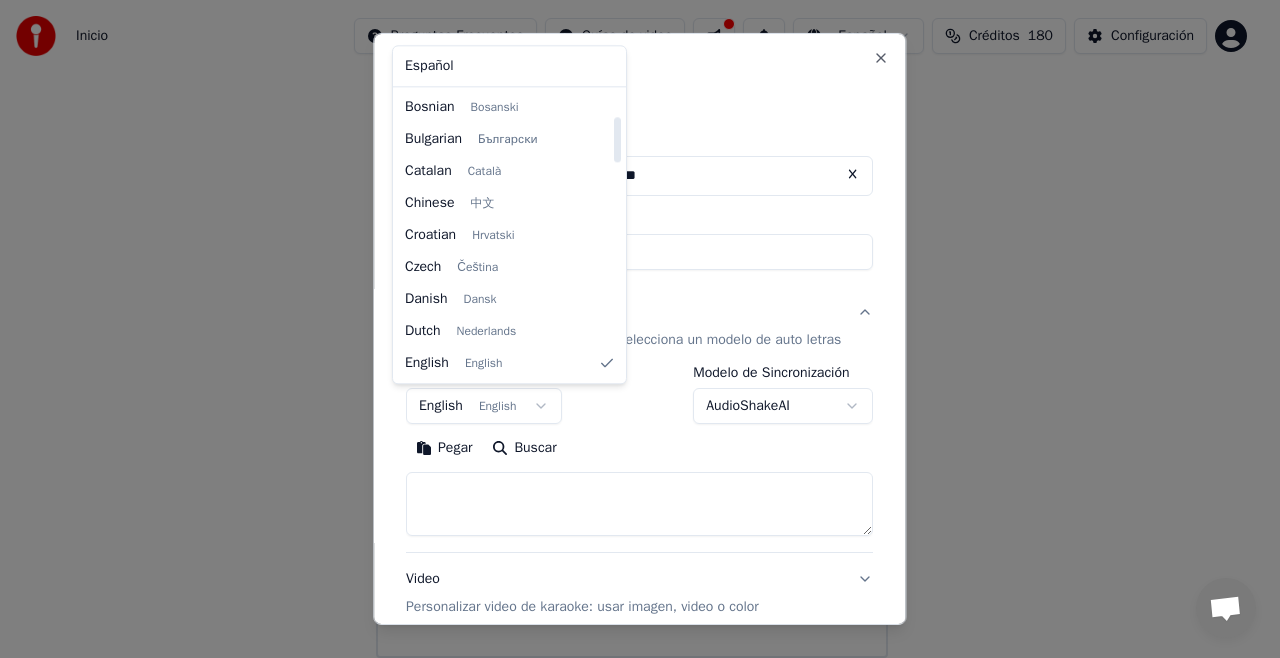 select on "**" 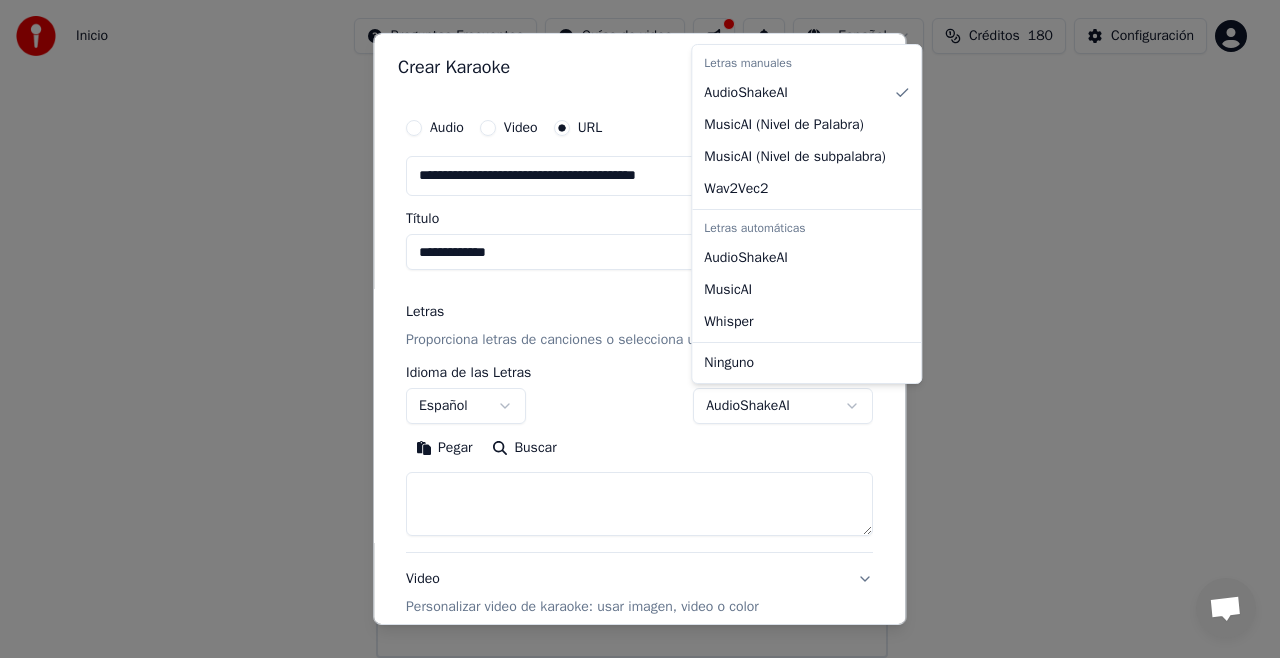 click on "**********" at bounding box center [631, 270] 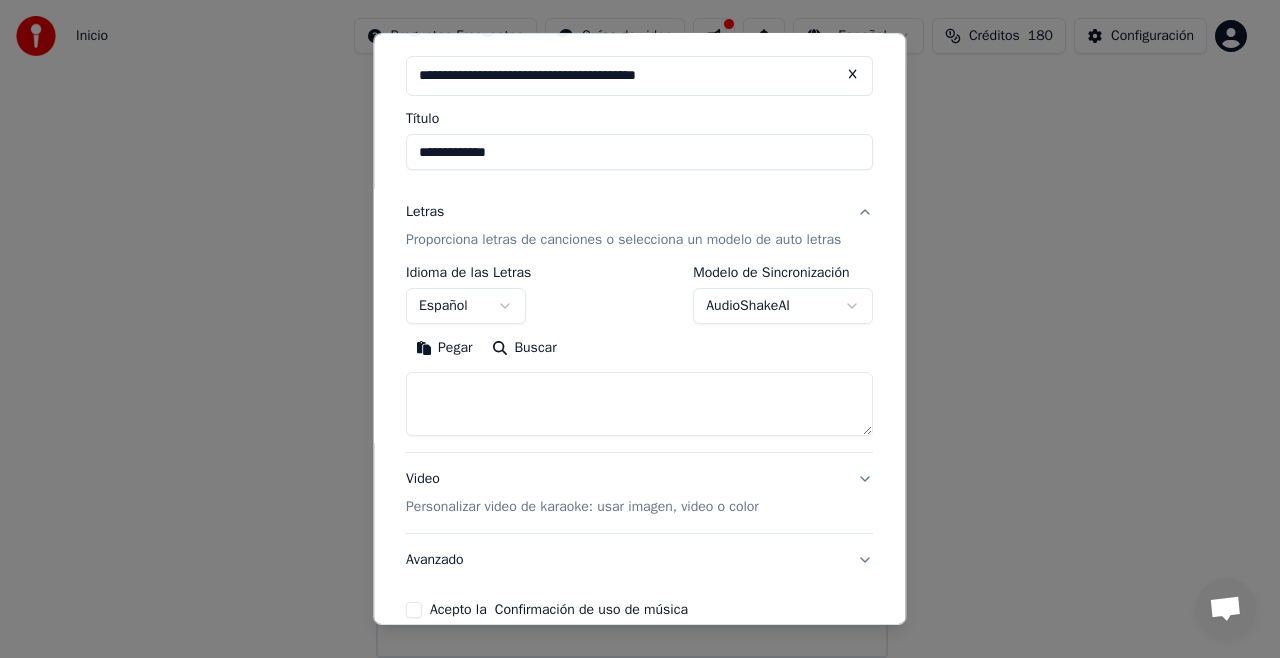 scroll, scrollTop: 200, scrollLeft: 0, axis: vertical 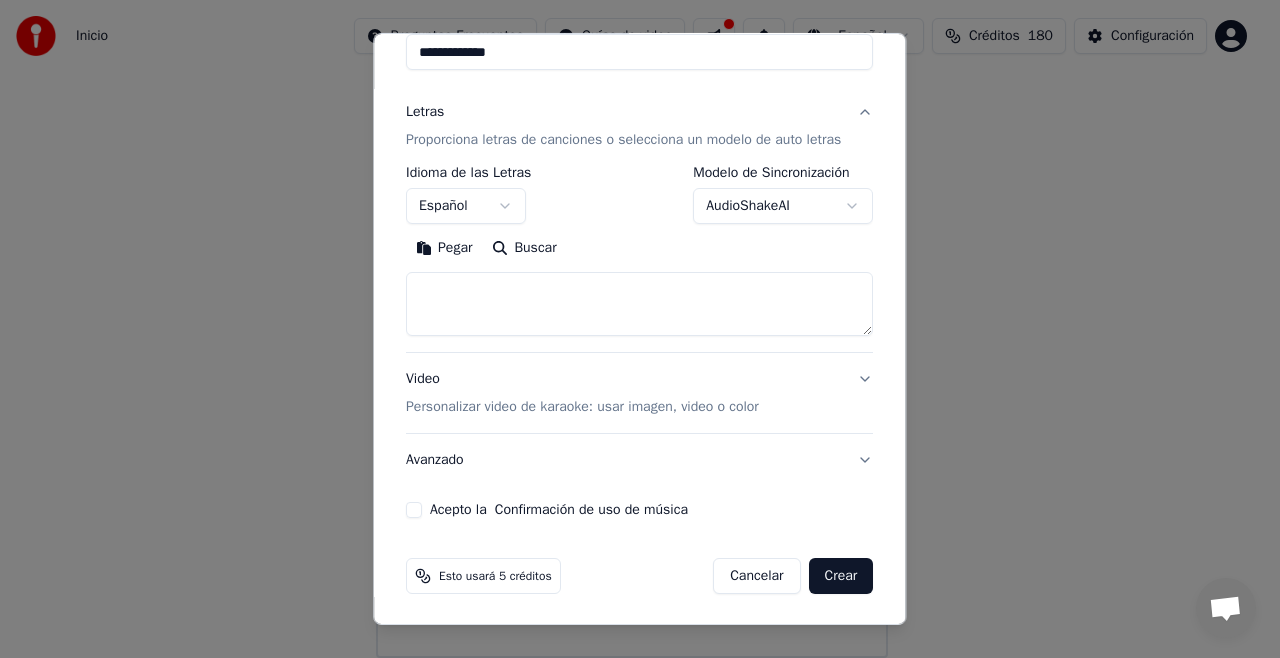 click on "Personalizar video de karaoke: usar imagen, video o color" at bounding box center [582, 407] 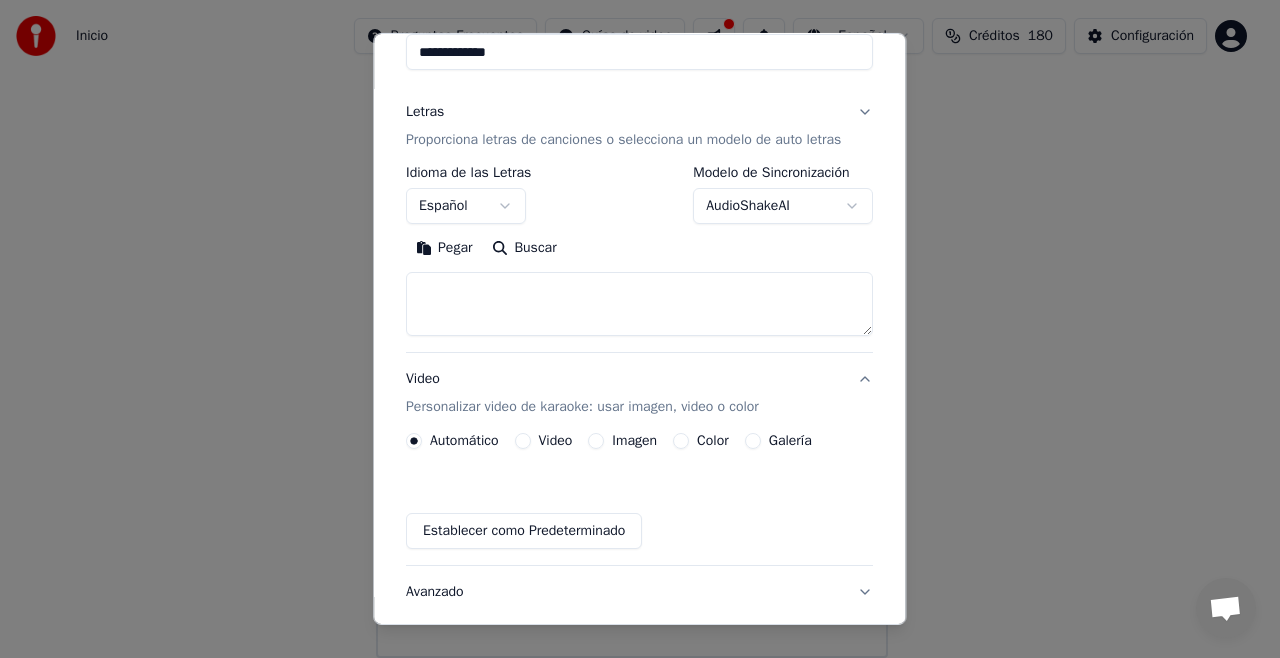 scroll, scrollTop: 146, scrollLeft: 0, axis: vertical 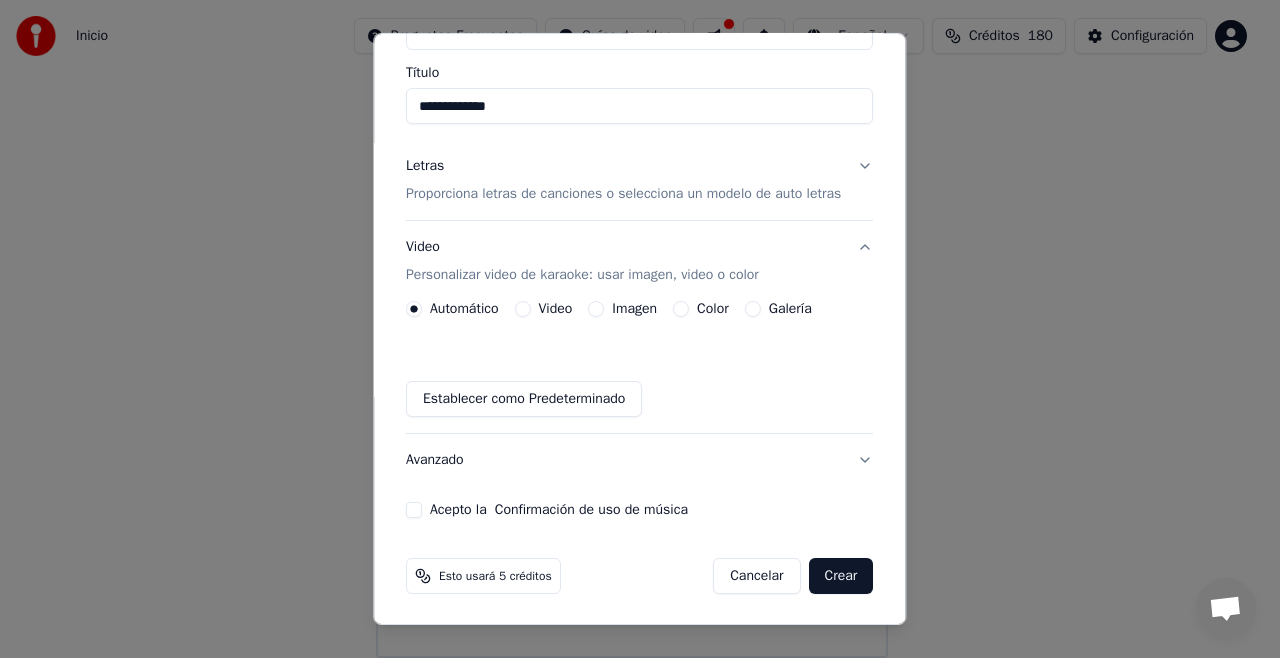 click on "Galería" at bounding box center (790, 309) 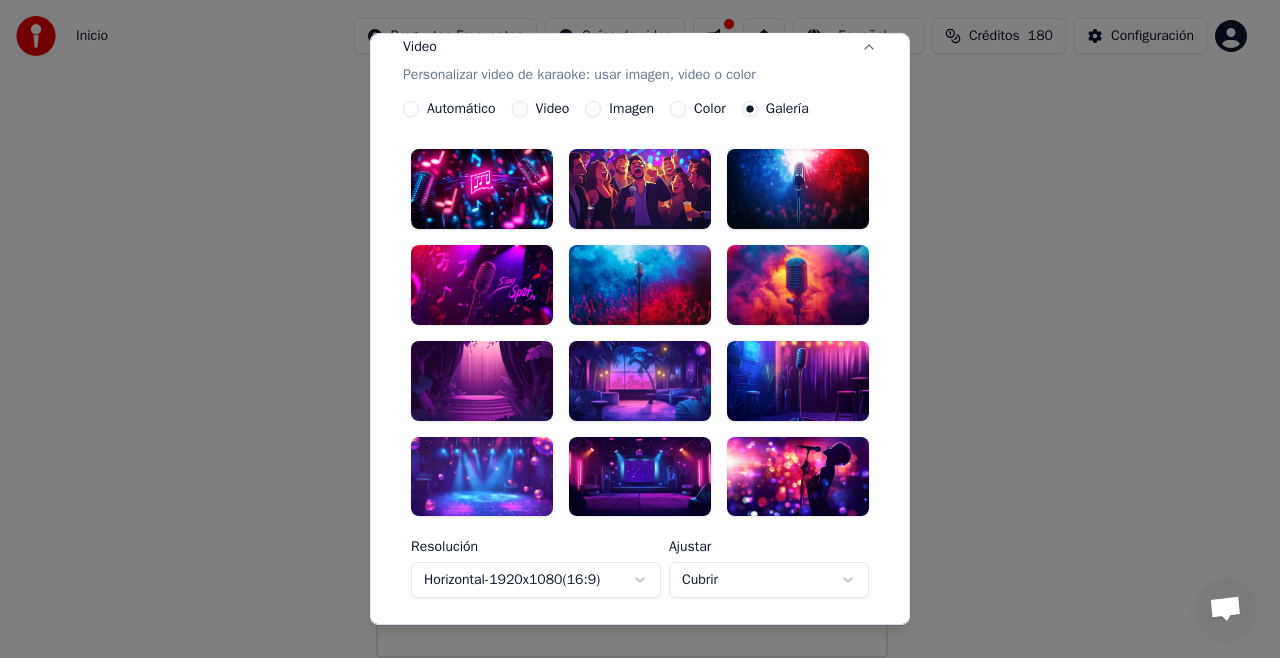 scroll, scrollTop: 446, scrollLeft: 0, axis: vertical 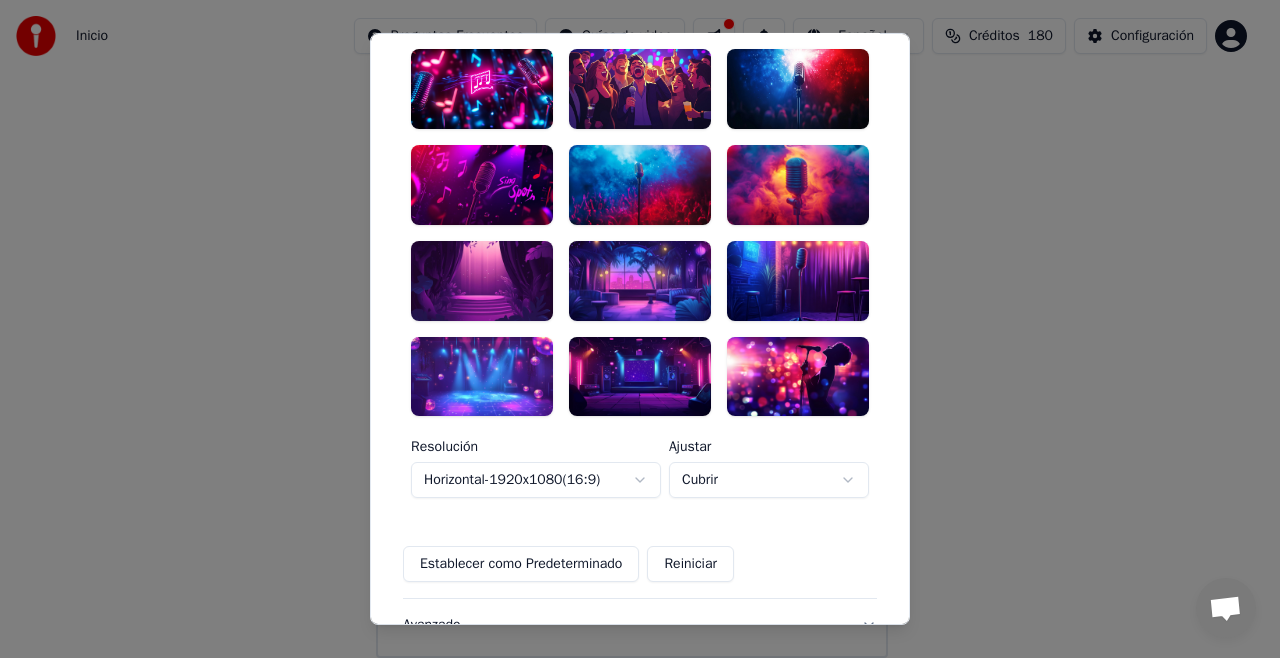 click at bounding box center (640, 376) 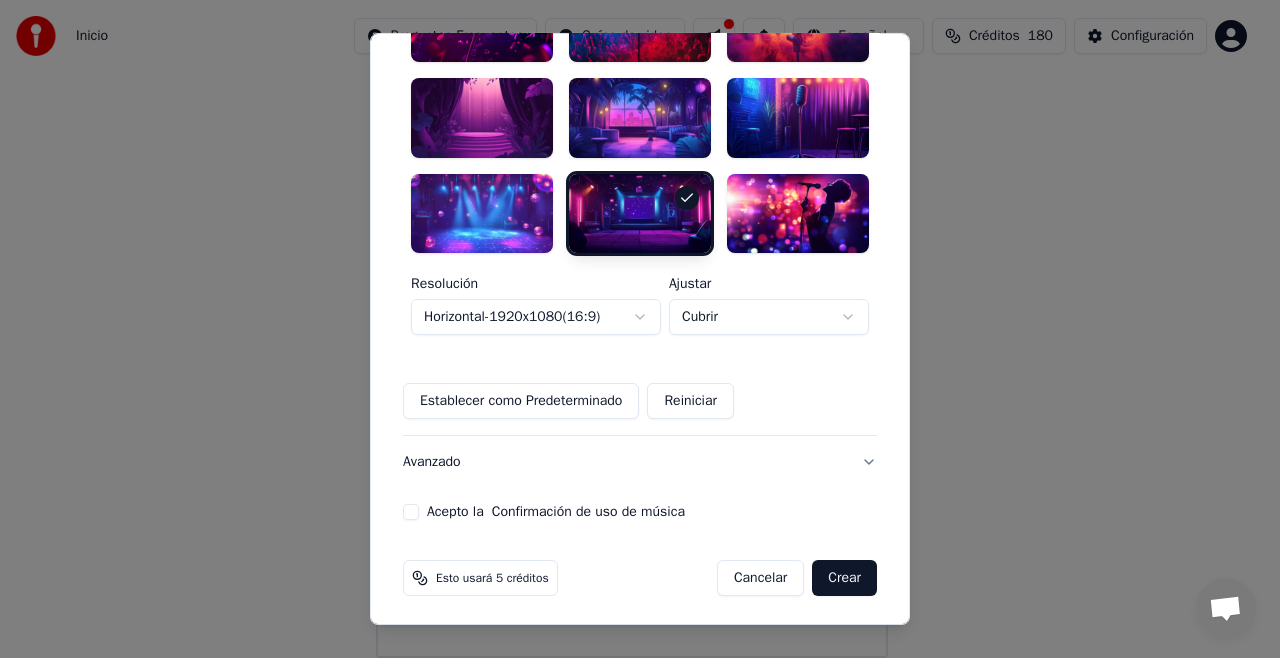 scroll, scrollTop: 615, scrollLeft: 0, axis: vertical 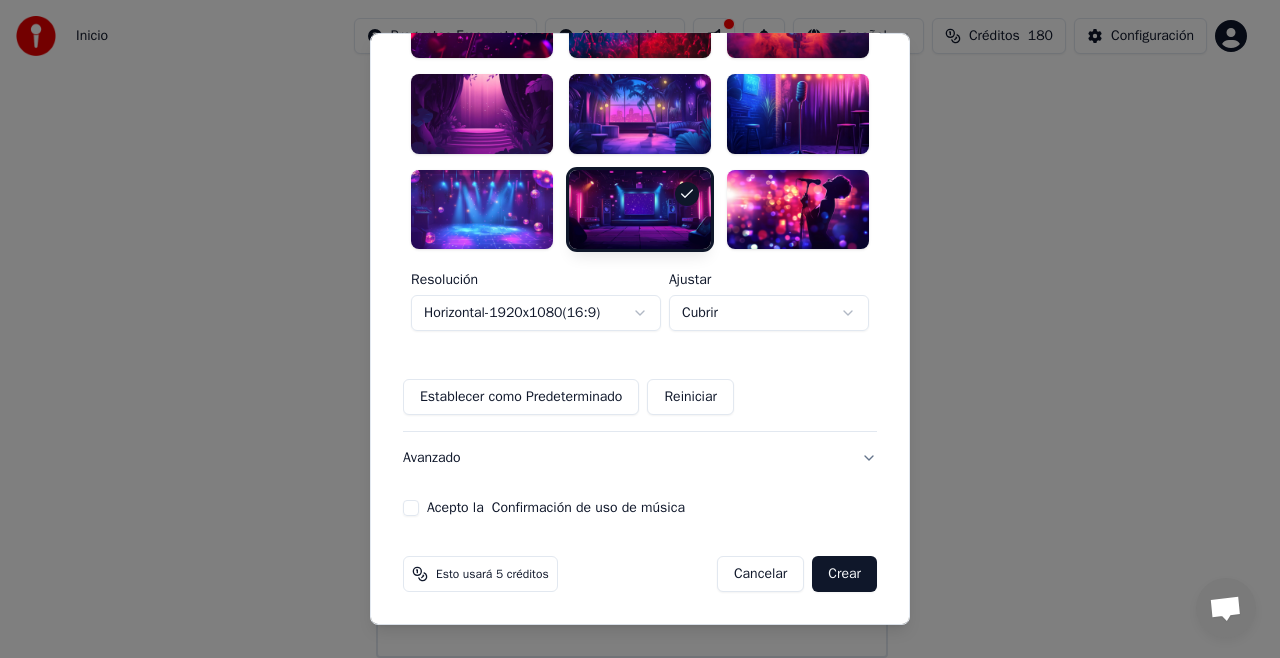 click on "Crear" at bounding box center [844, 574] 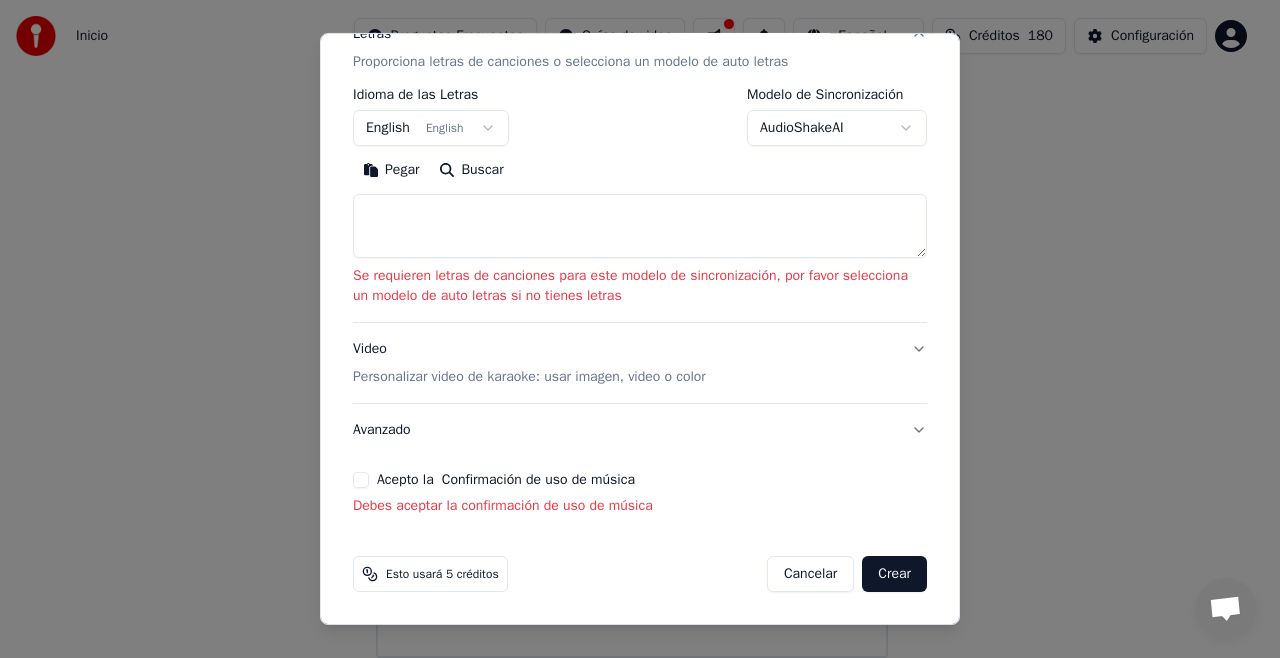 scroll, scrollTop: 276, scrollLeft: 0, axis: vertical 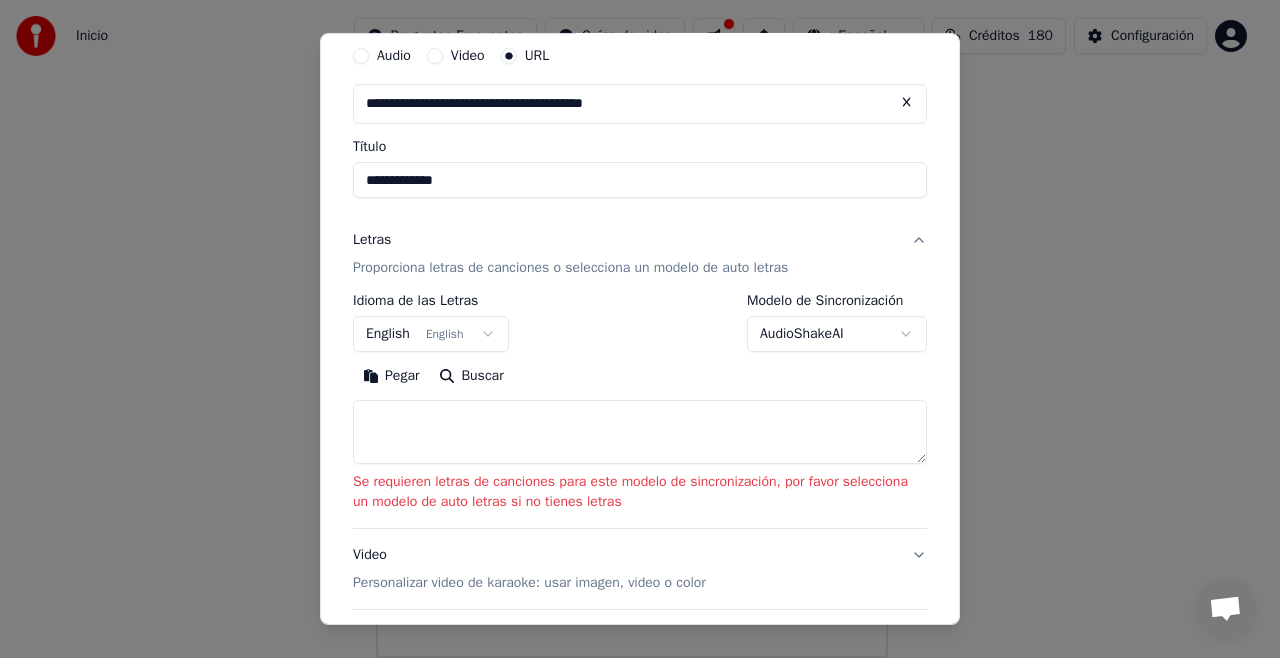 click on "English English" at bounding box center [431, 334] 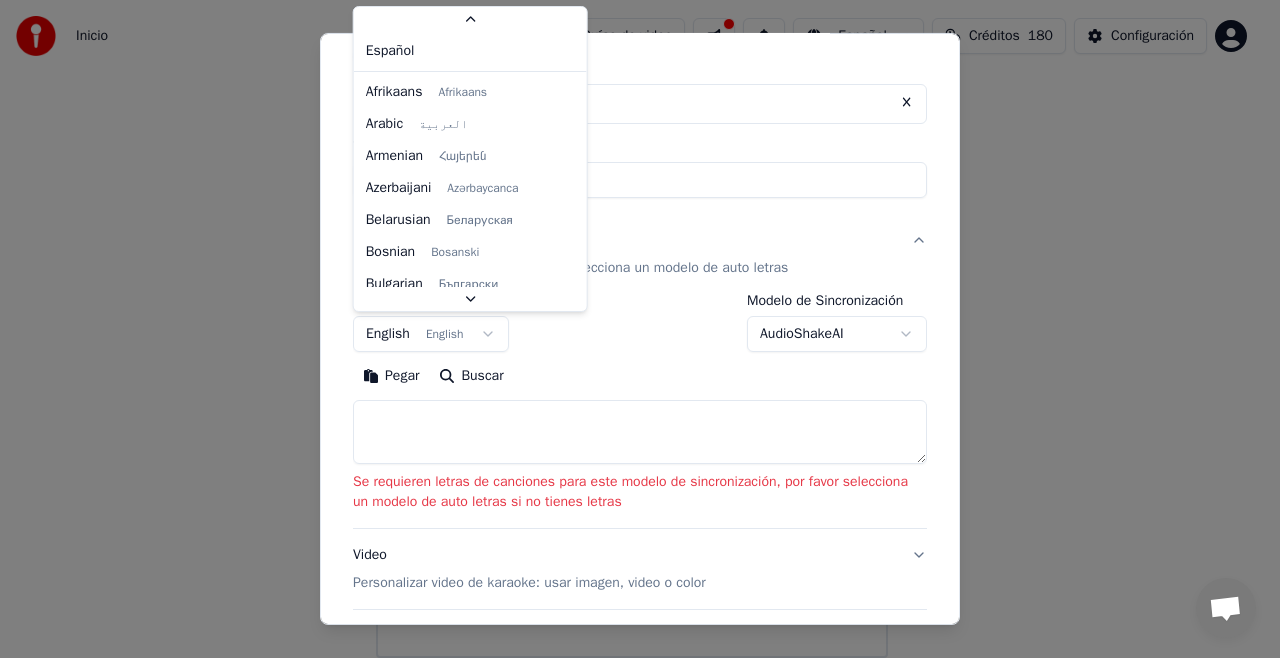 scroll, scrollTop: 76, scrollLeft: 0, axis: vertical 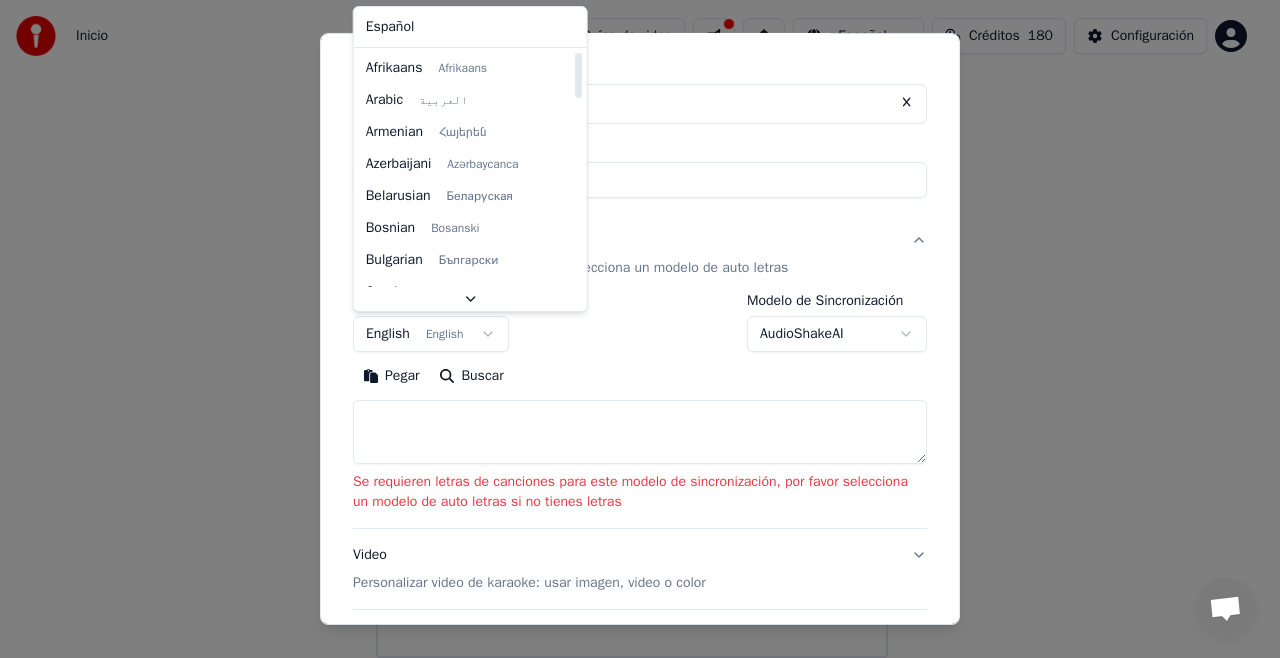 select on "**" 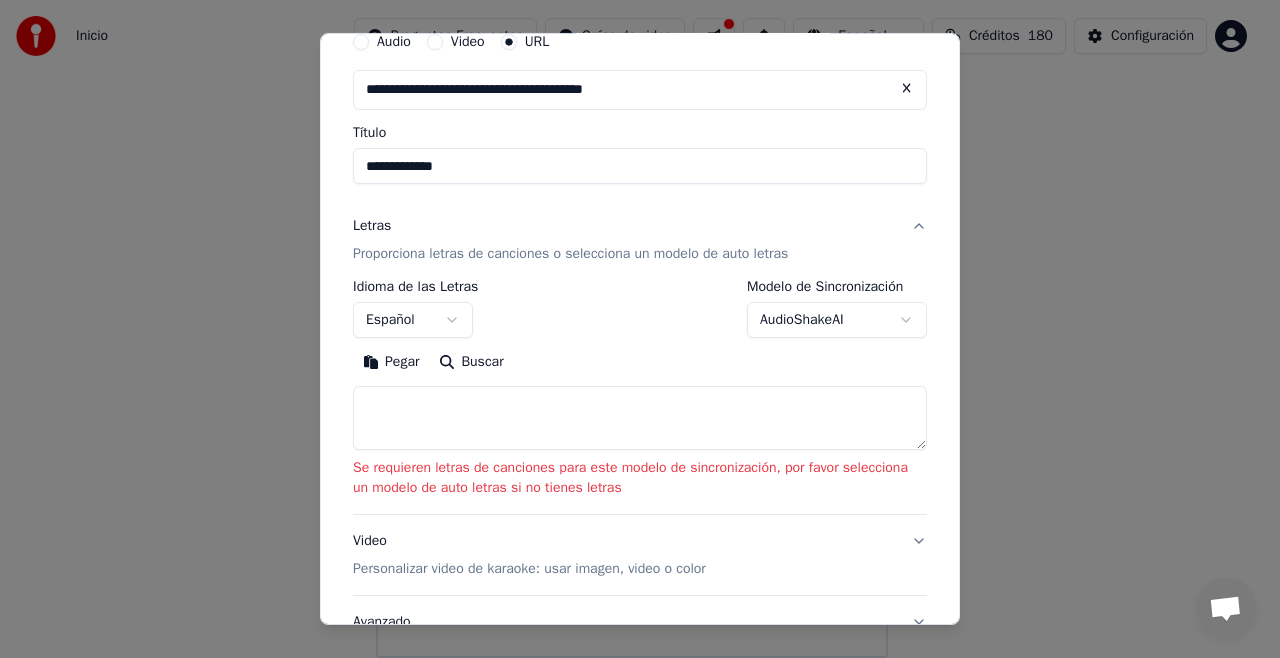 scroll, scrollTop: 200, scrollLeft: 0, axis: vertical 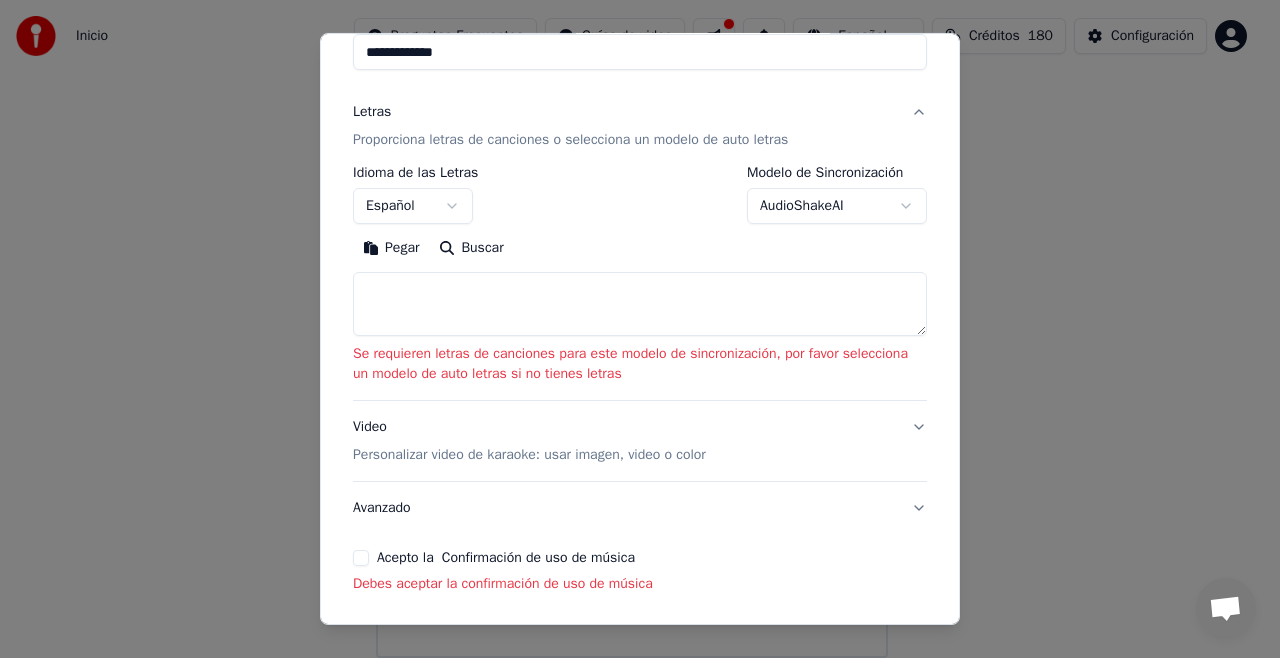click on "**********" at bounding box center [631, 270] 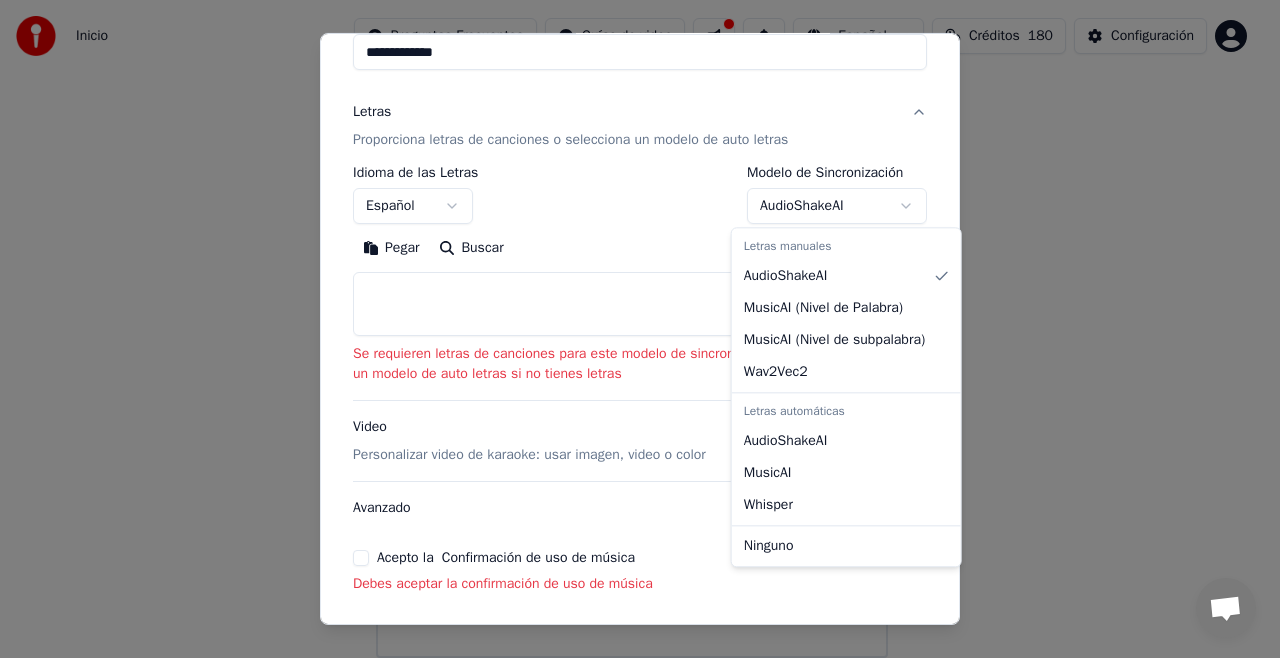 select on "**********" 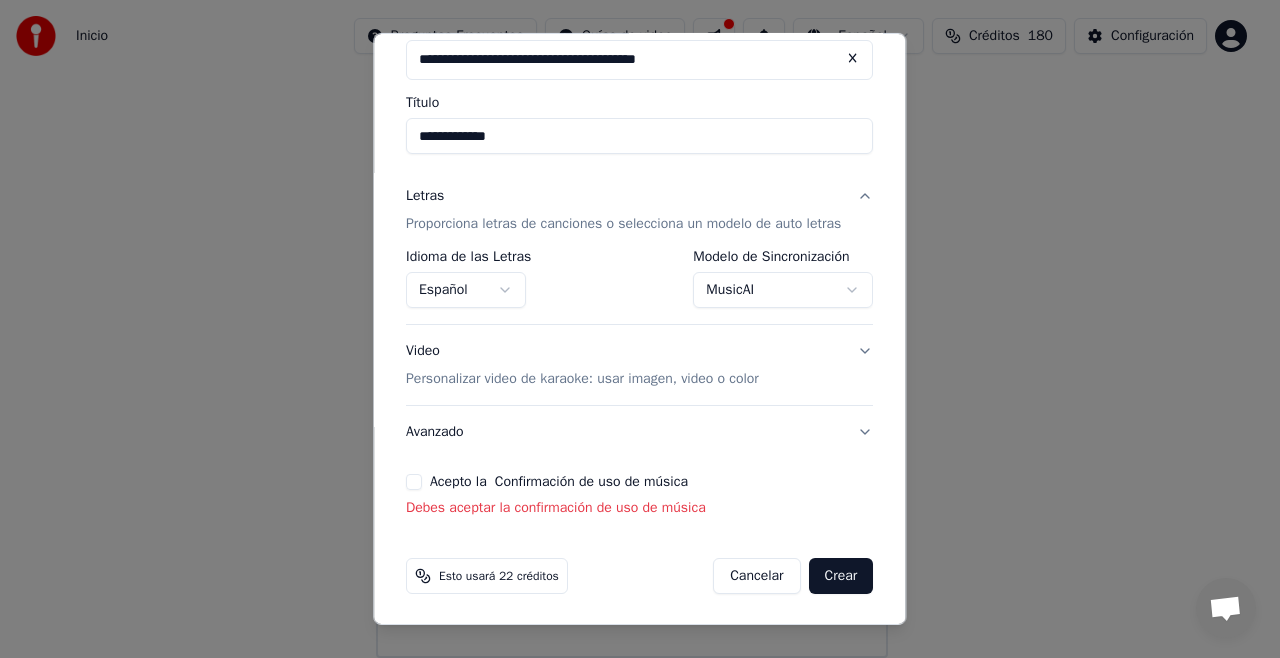 click on "Debes aceptar la confirmación de uso de música" at bounding box center (639, 508) 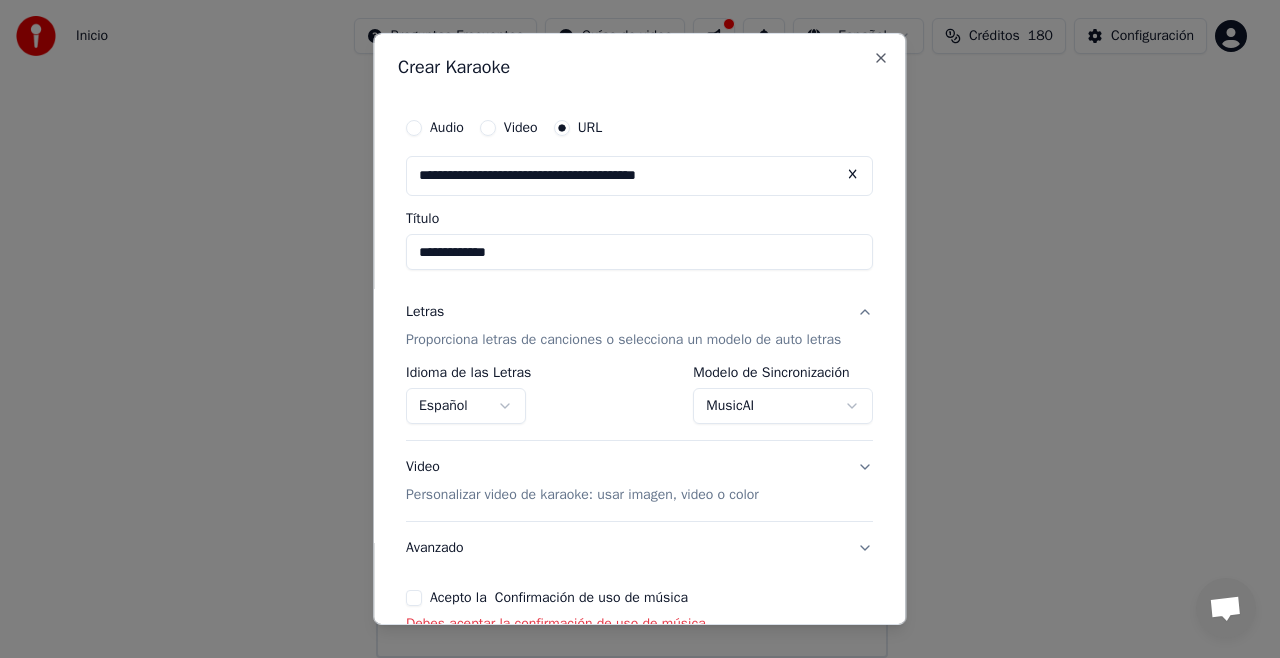 scroll, scrollTop: 100, scrollLeft: 0, axis: vertical 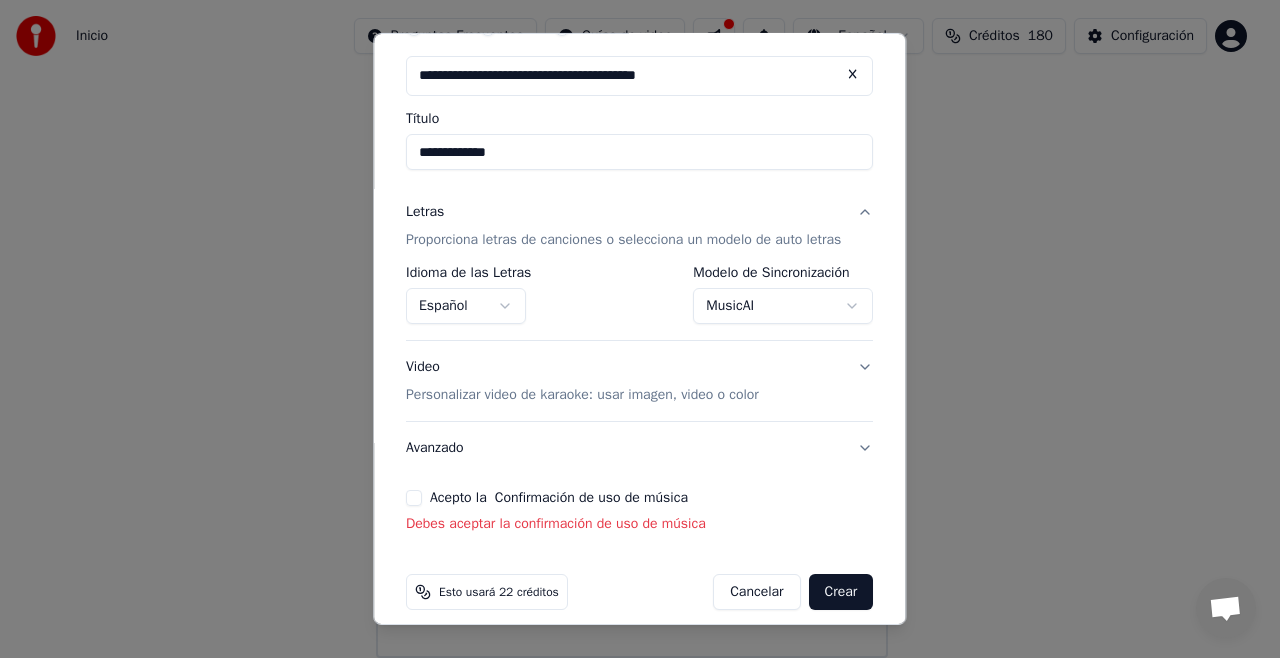 click on "Personalizar video de karaoke: usar imagen, video o color" at bounding box center (582, 395) 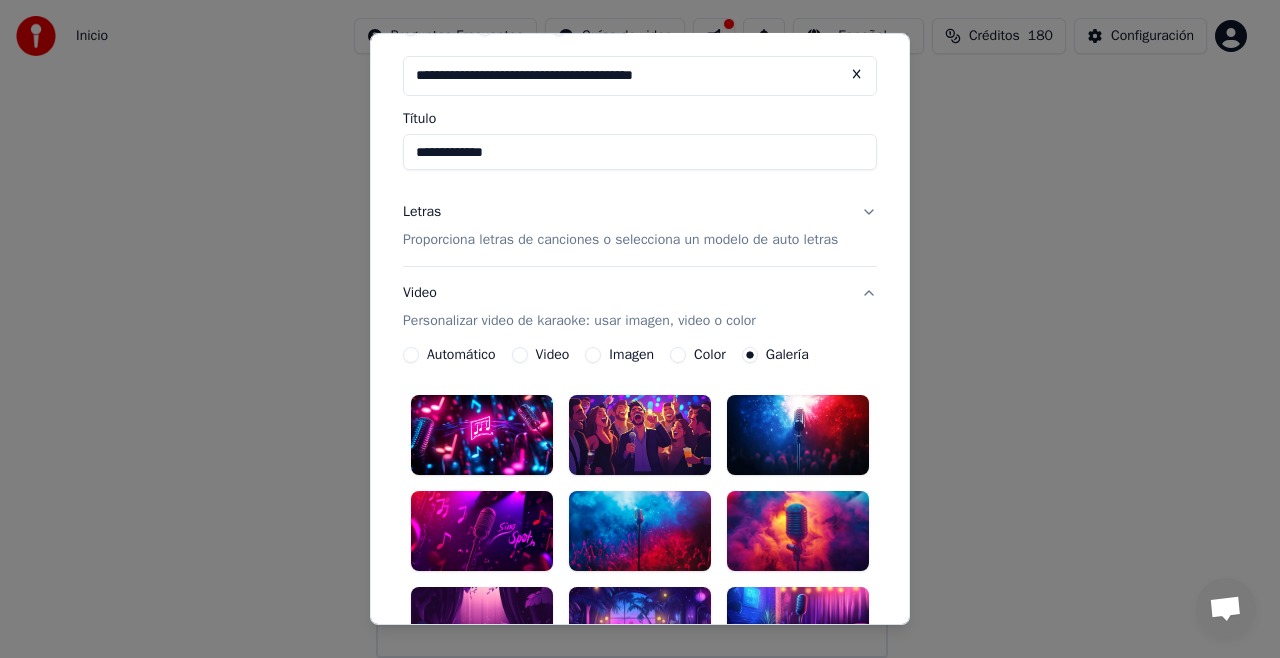 click at bounding box center [640, 531] 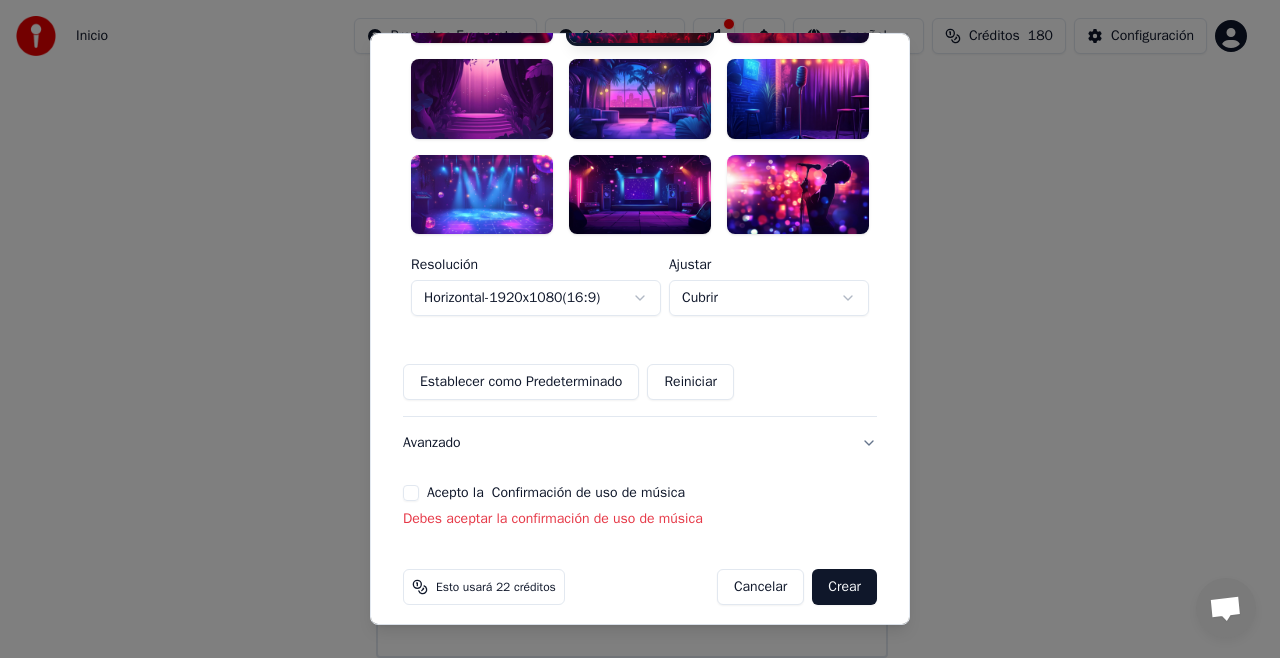scroll, scrollTop: 643, scrollLeft: 0, axis: vertical 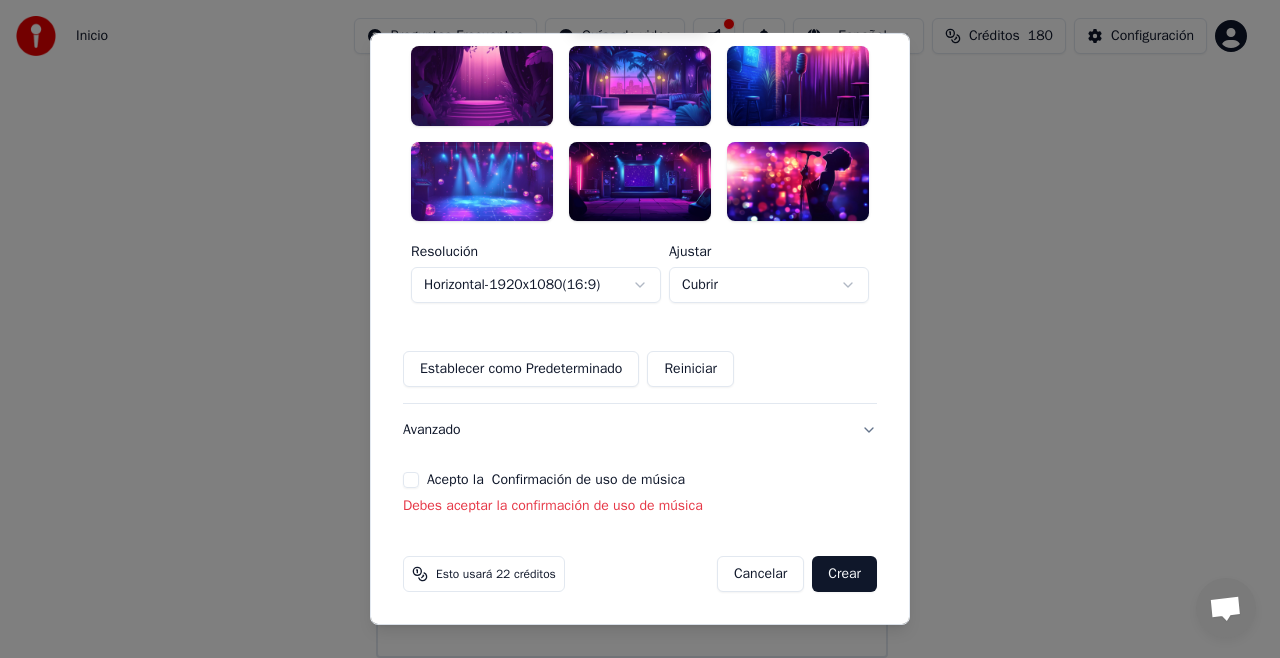click on "Acepto la   Confirmación de uso de música" at bounding box center [411, 480] 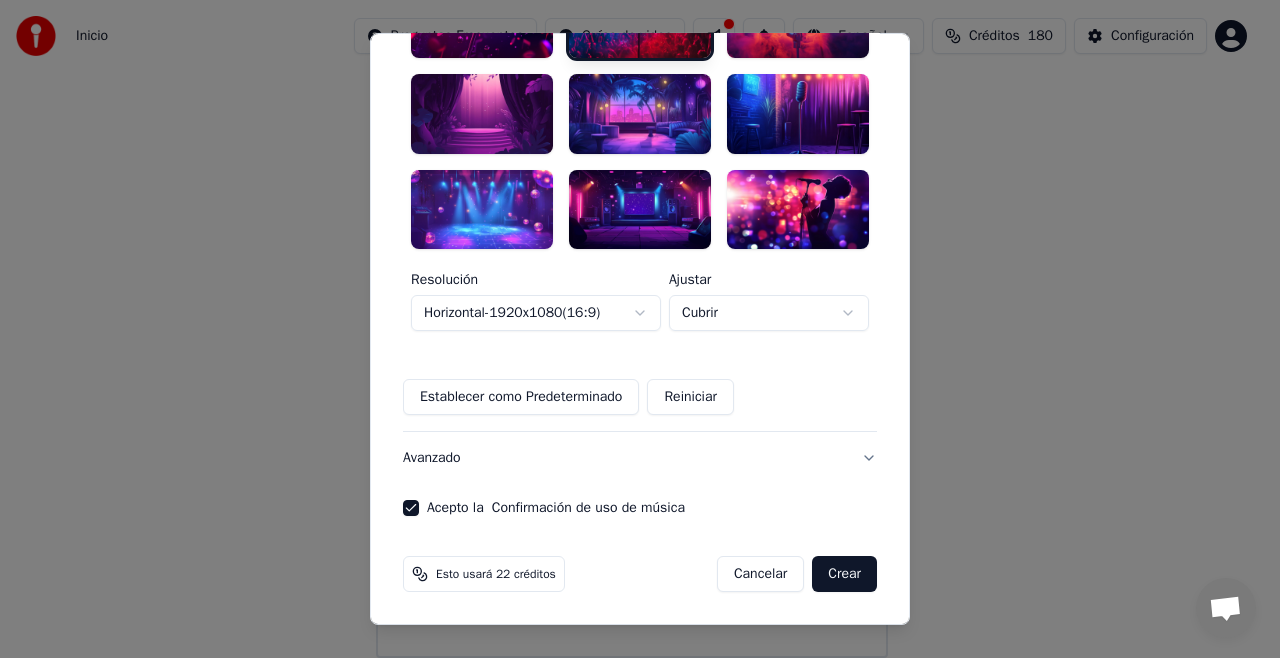 click on "Crear" at bounding box center (844, 574) 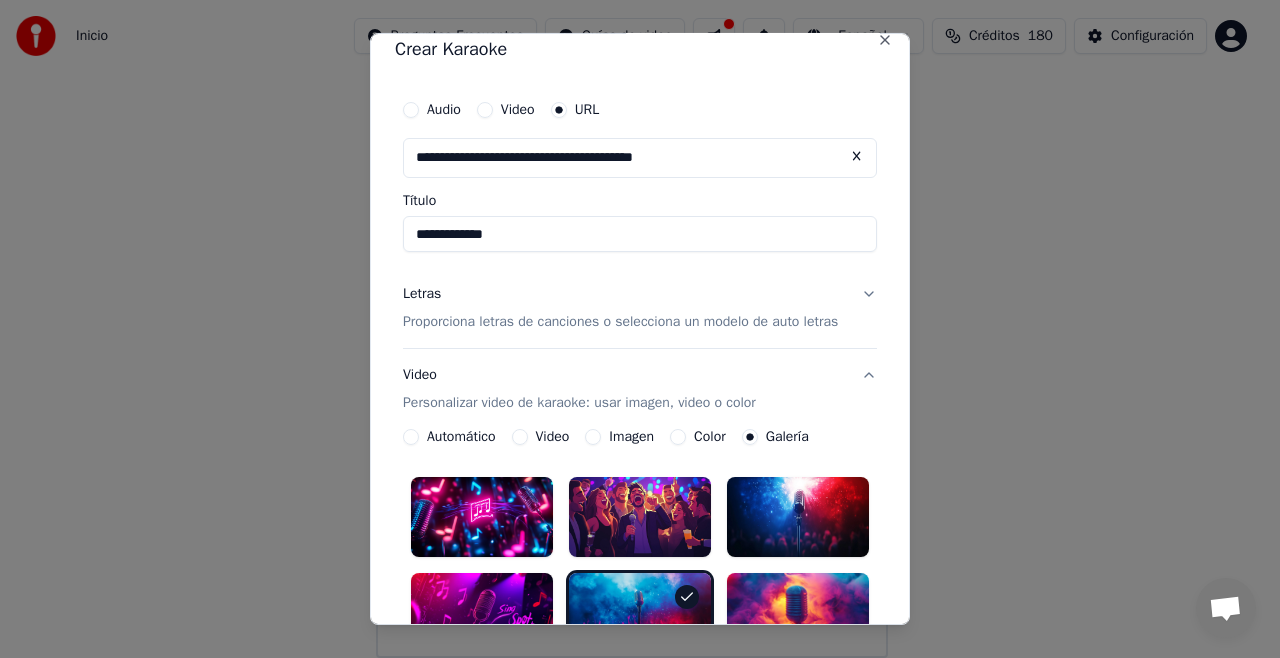 scroll, scrollTop: 16, scrollLeft: 0, axis: vertical 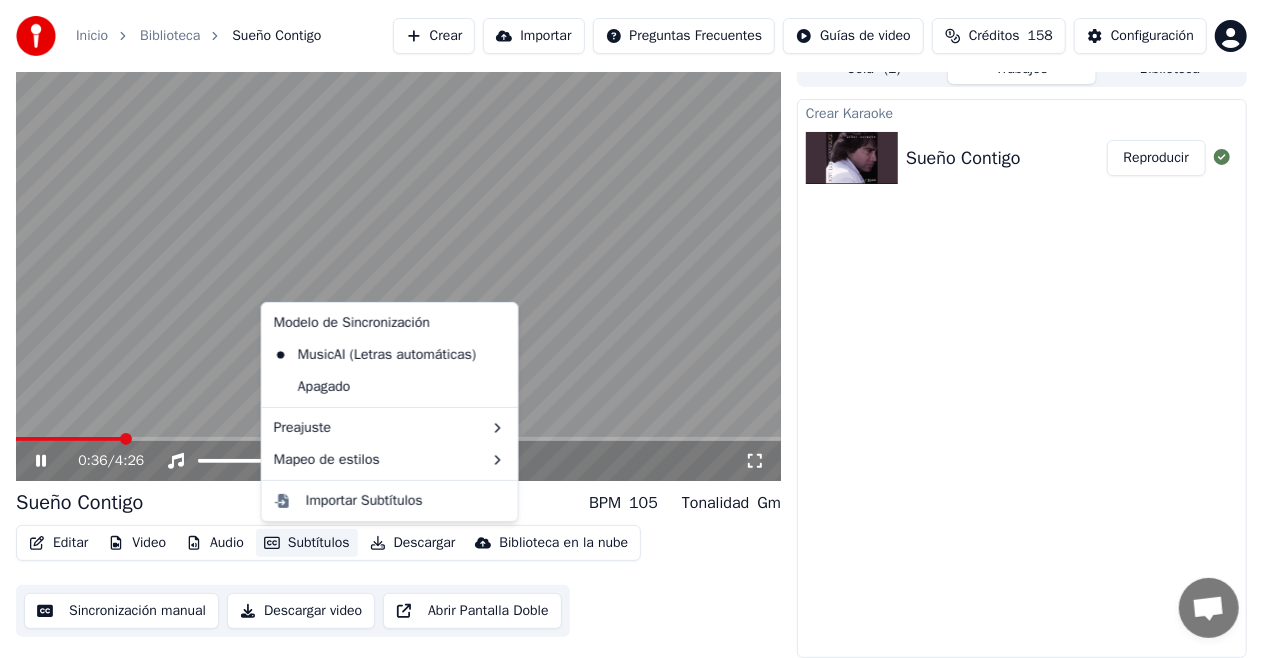 click on "Subtítulos" at bounding box center (307, 543) 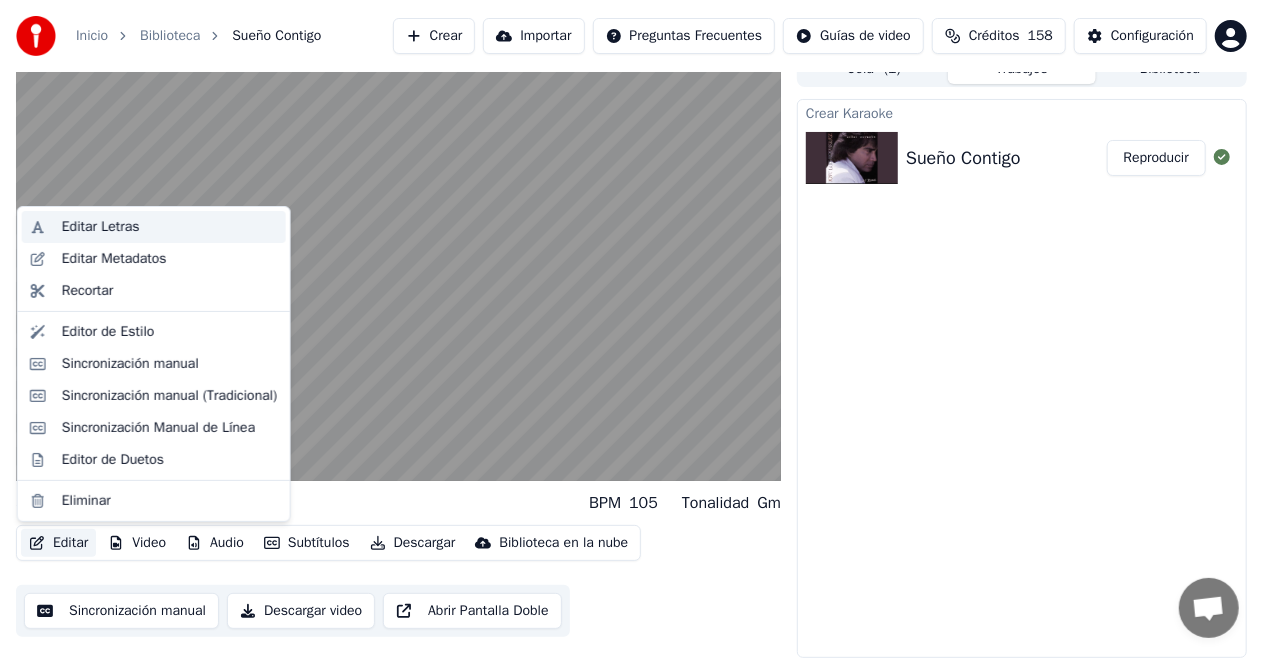 click on "Editar Letras" at bounding box center (101, 227) 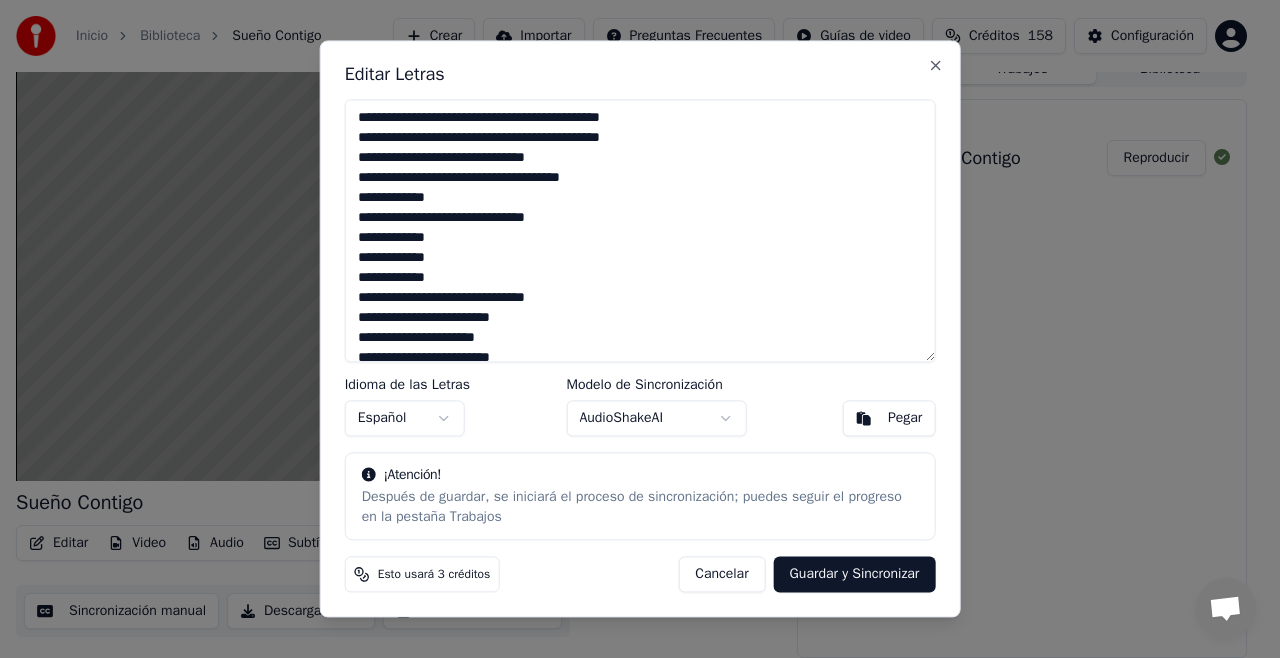 click on "**********" at bounding box center [640, 230] 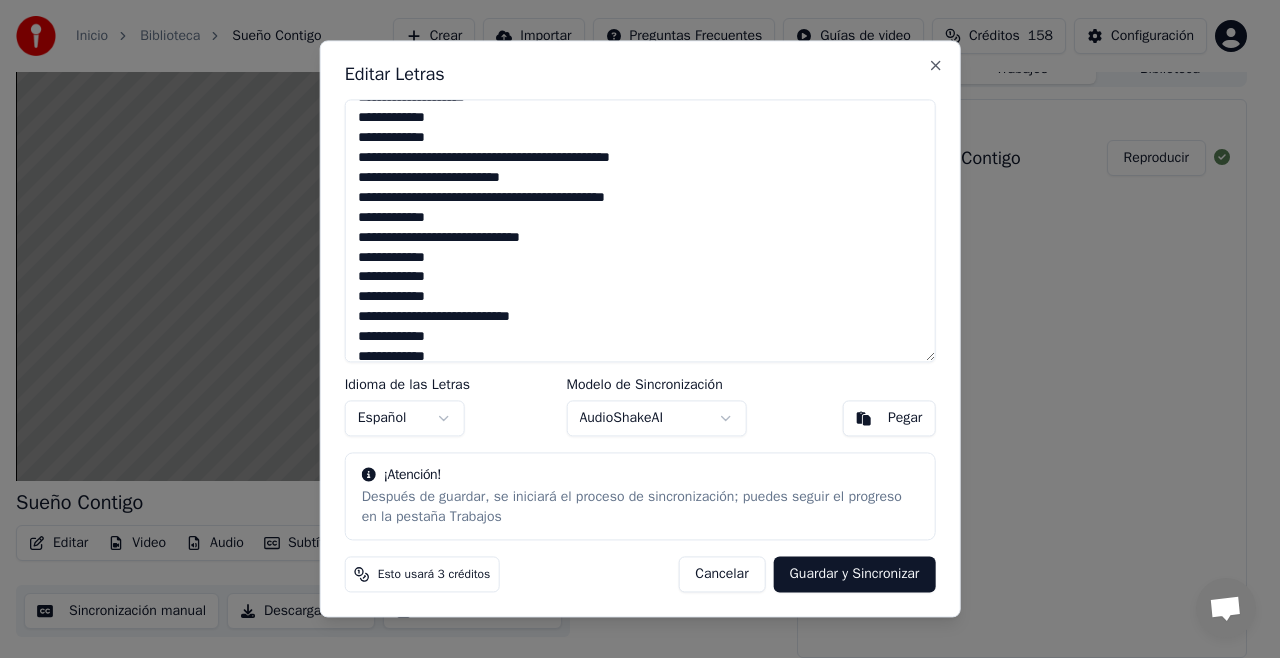 scroll, scrollTop: 573, scrollLeft: 0, axis: vertical 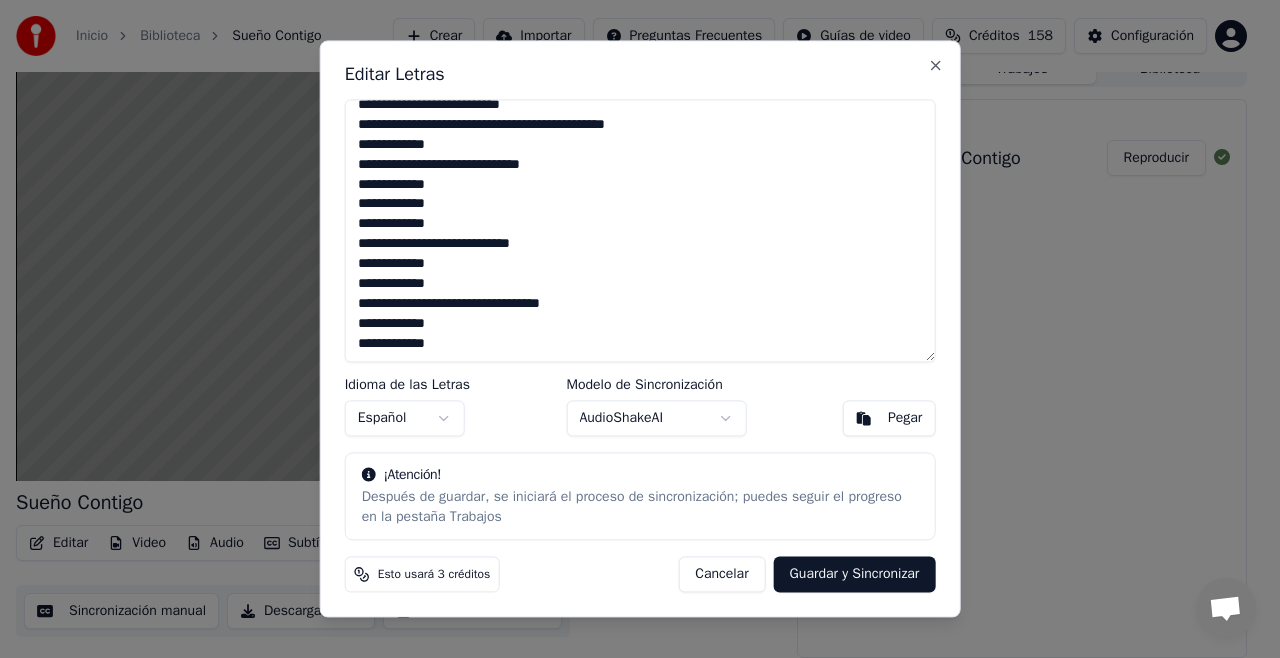 type on "**********" 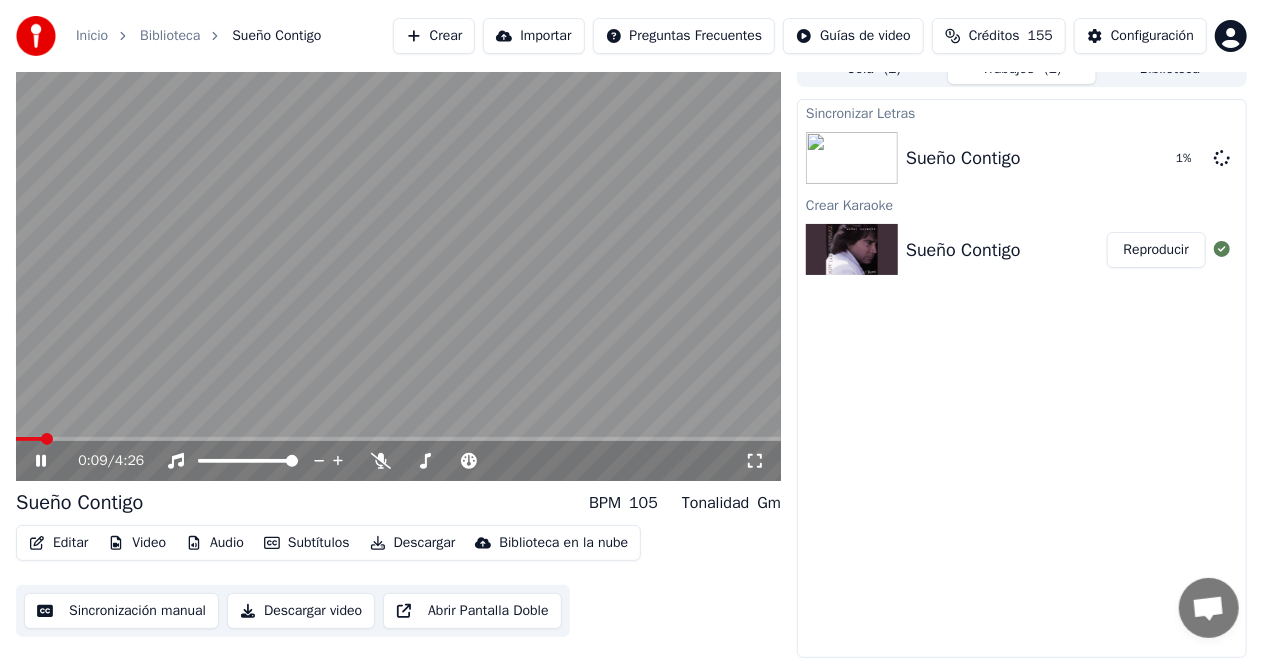 click at bounding box center [29, 439] 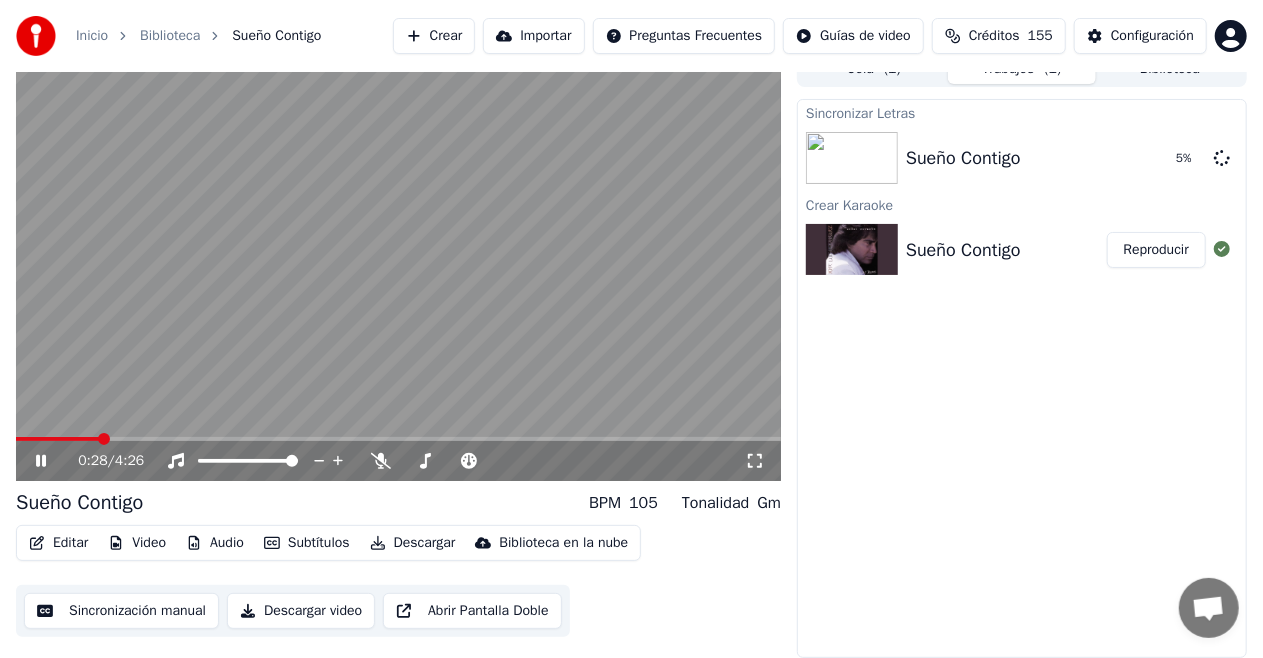click 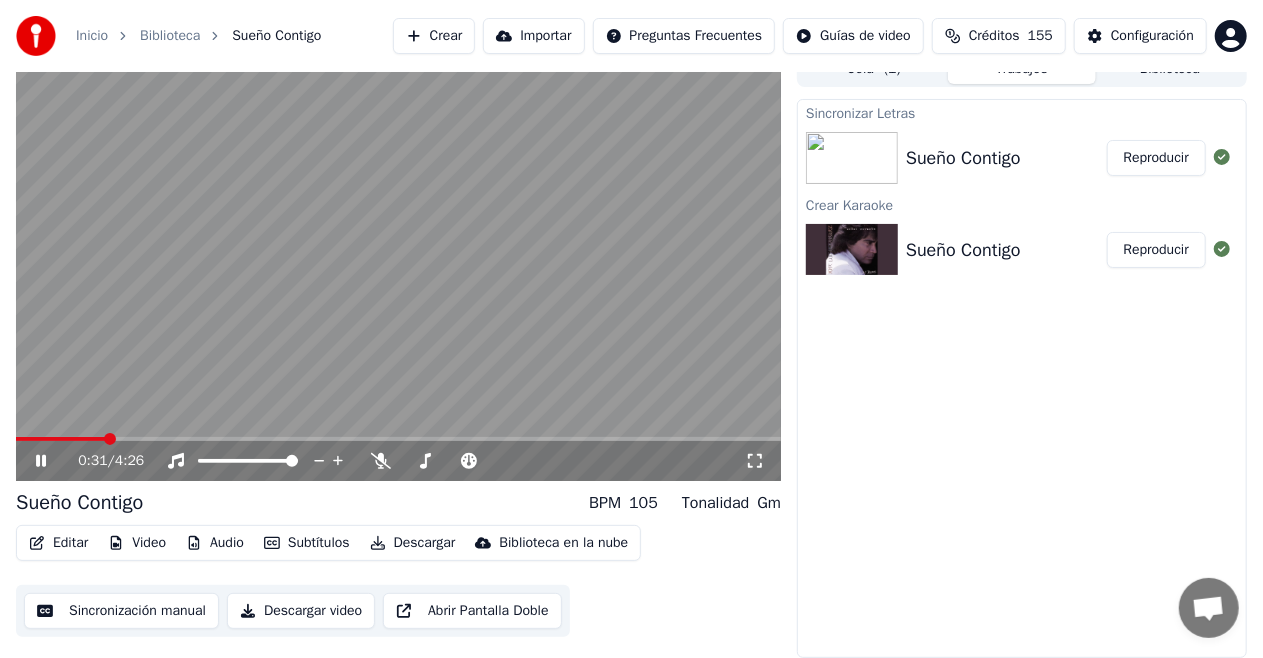 click 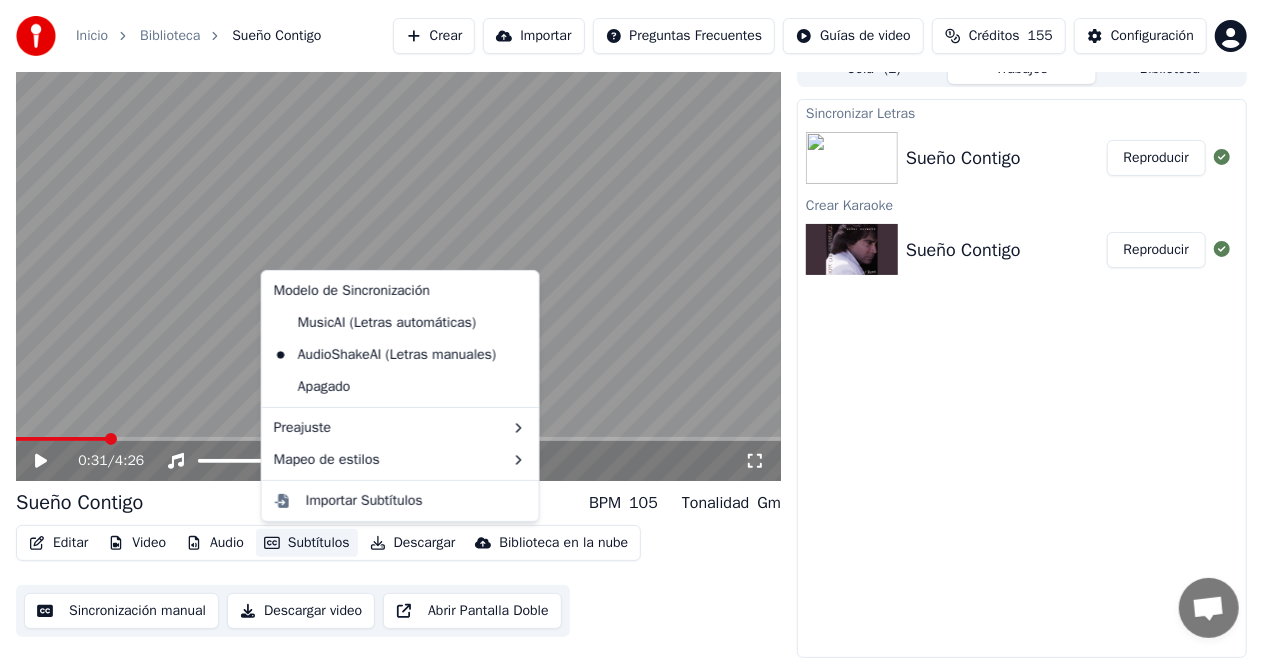click on "Subtítulos" at bounding box center (307, 543) 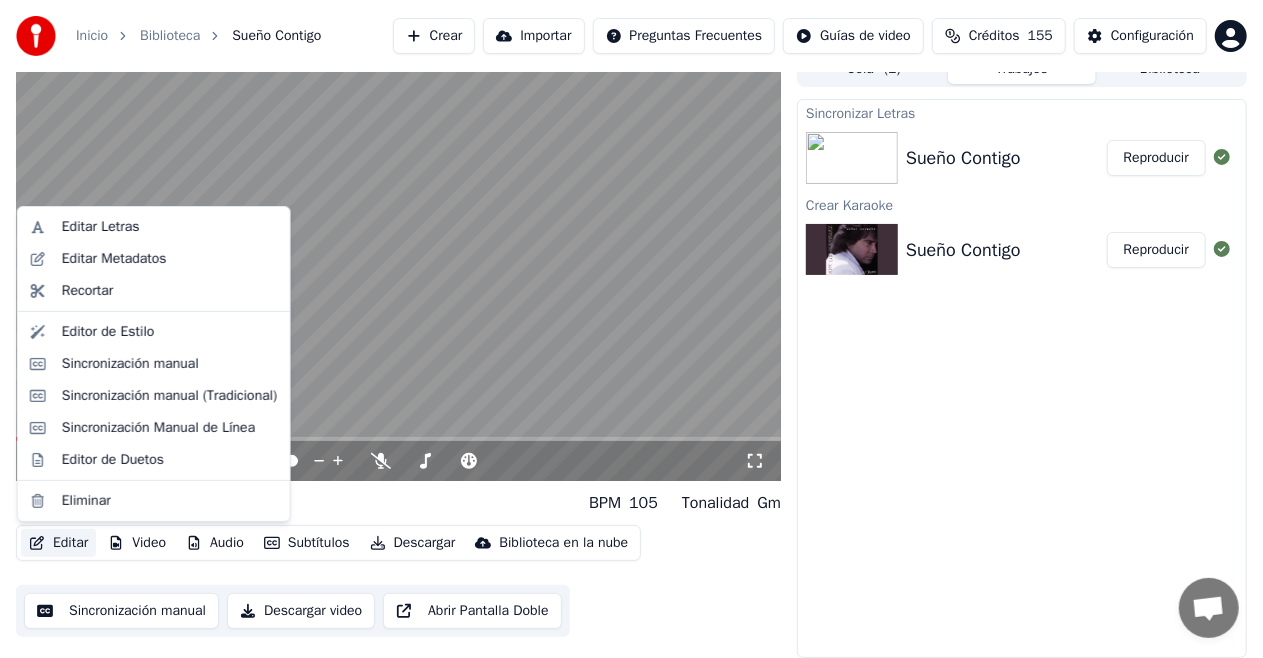 click on "Editar" at bounding box center [58, 543] 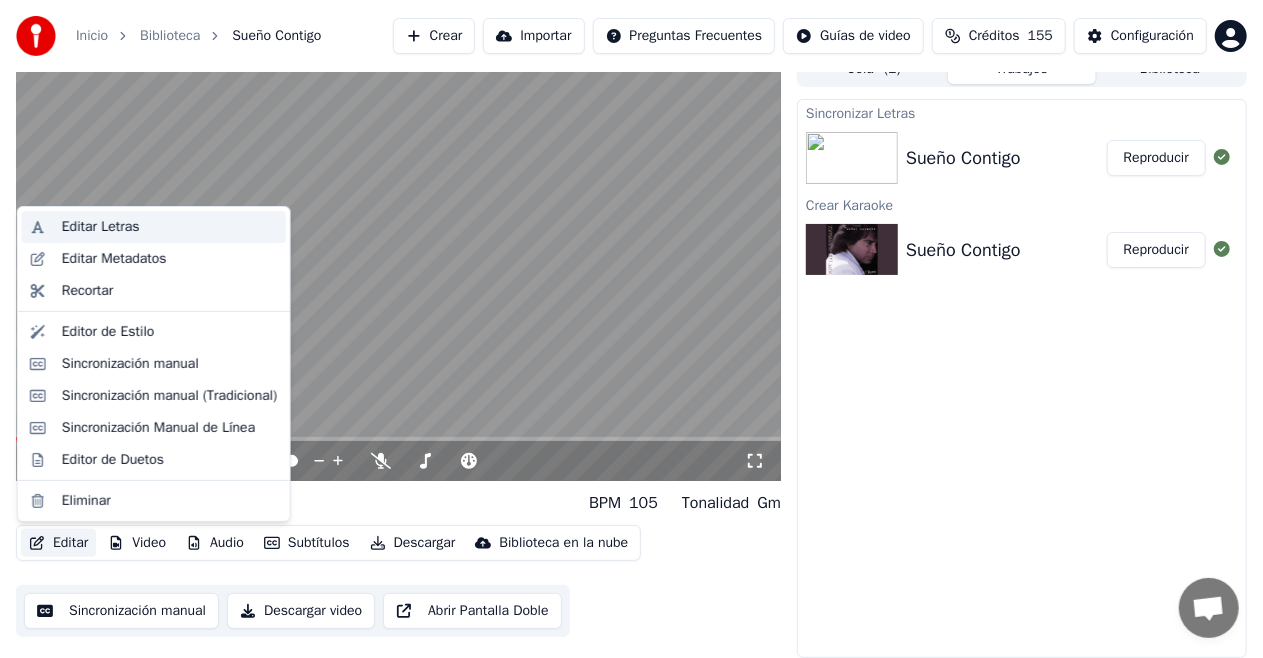 click on "Editar Letras" at bounding box center (101, 227) 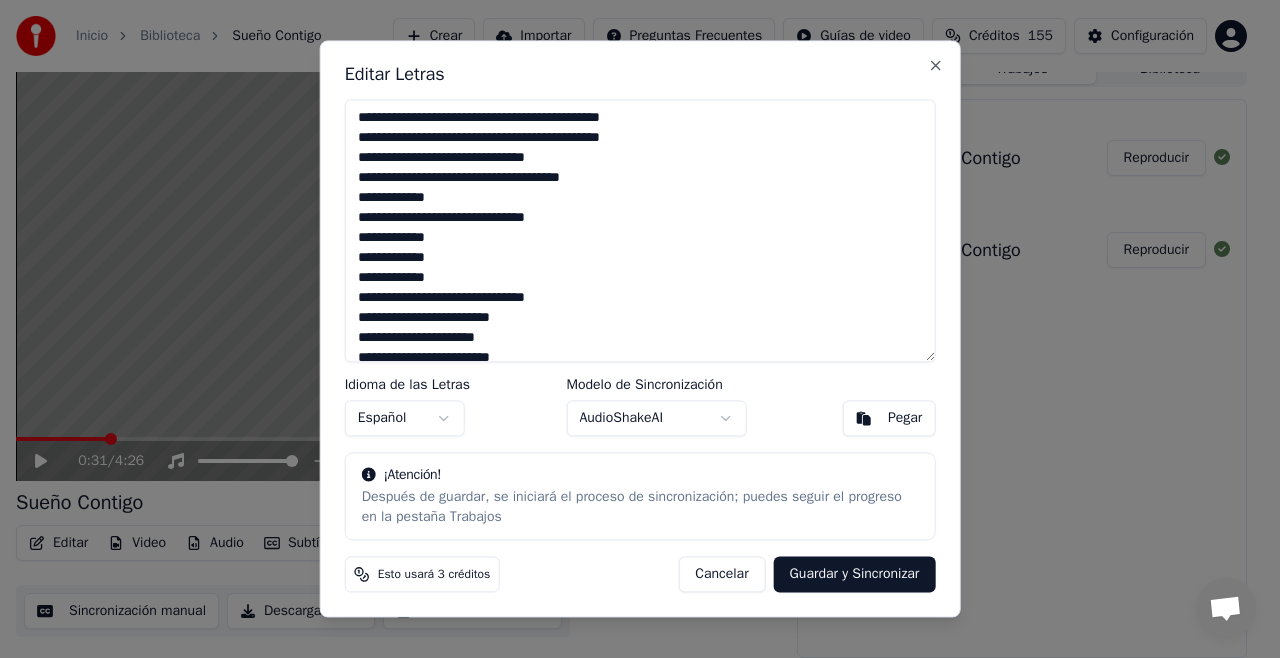 click on "Guardar y Sincronizar" at bounding box center (855, 575) 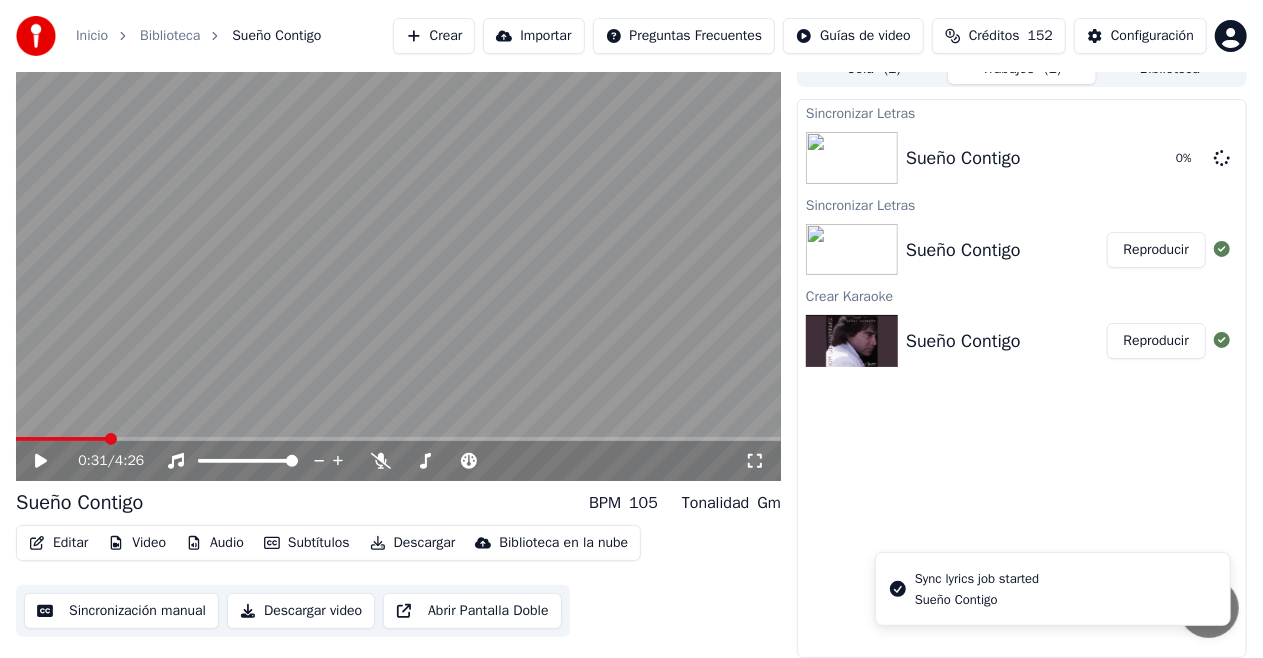 click at bounding box center [398, 266] 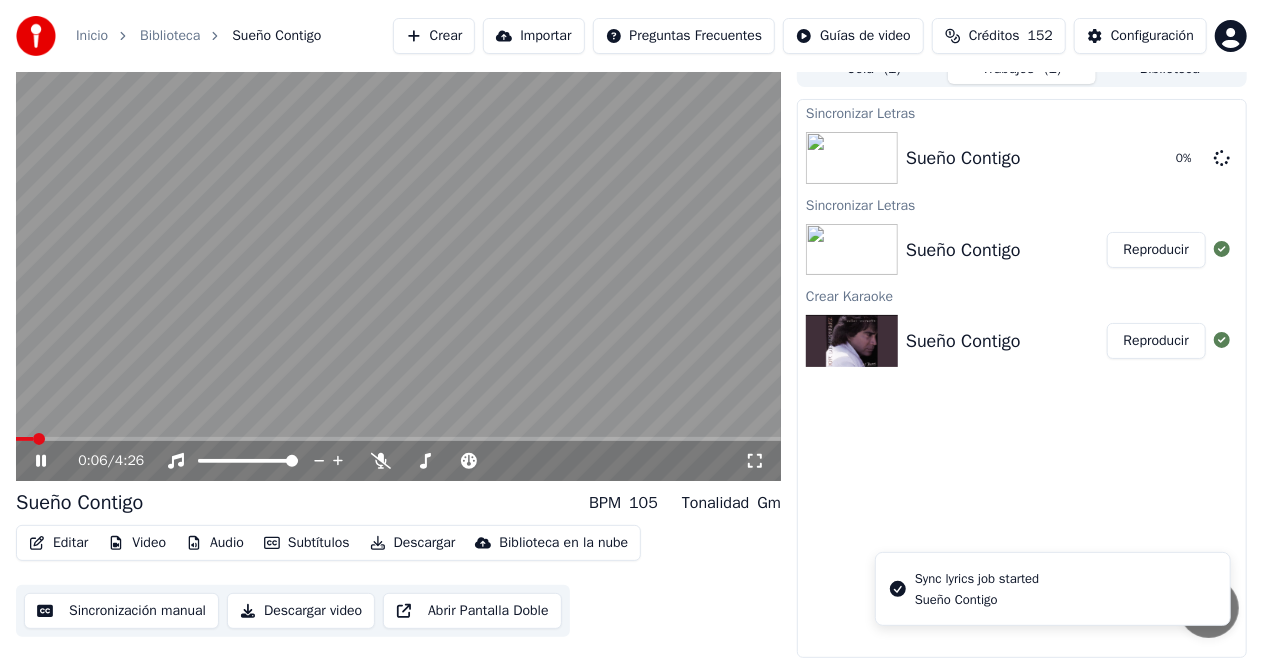 click at bounding box center (24, 439) 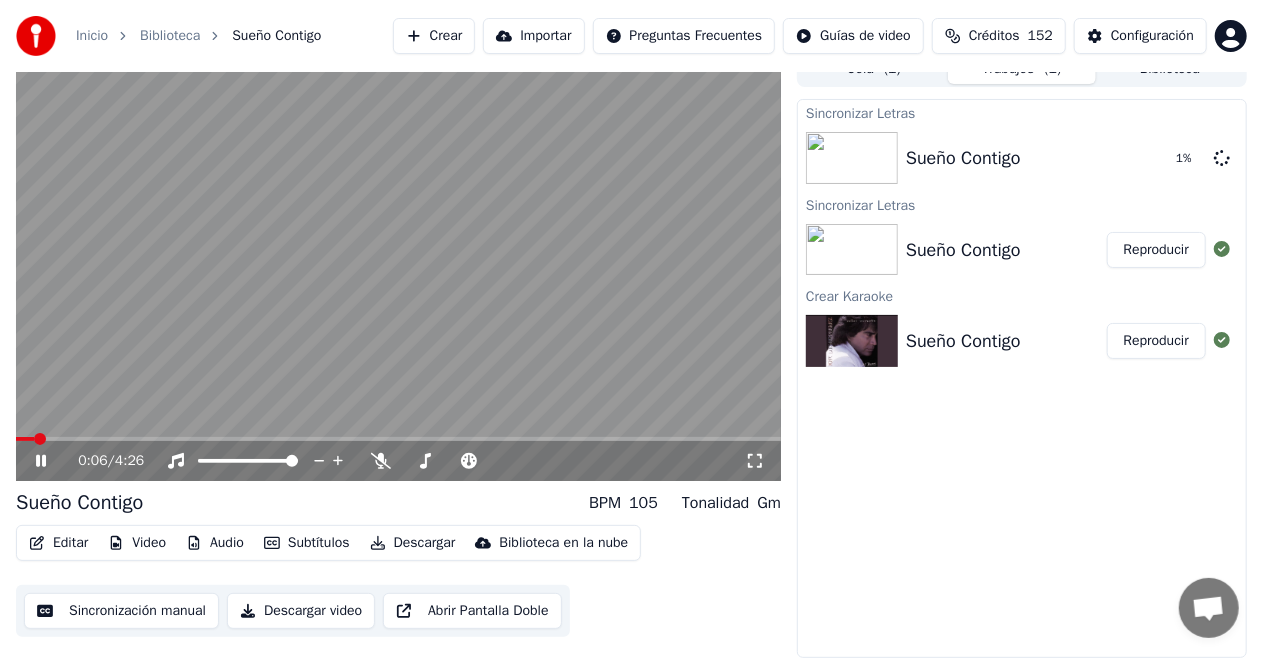 click at bounding box center (398, 439) 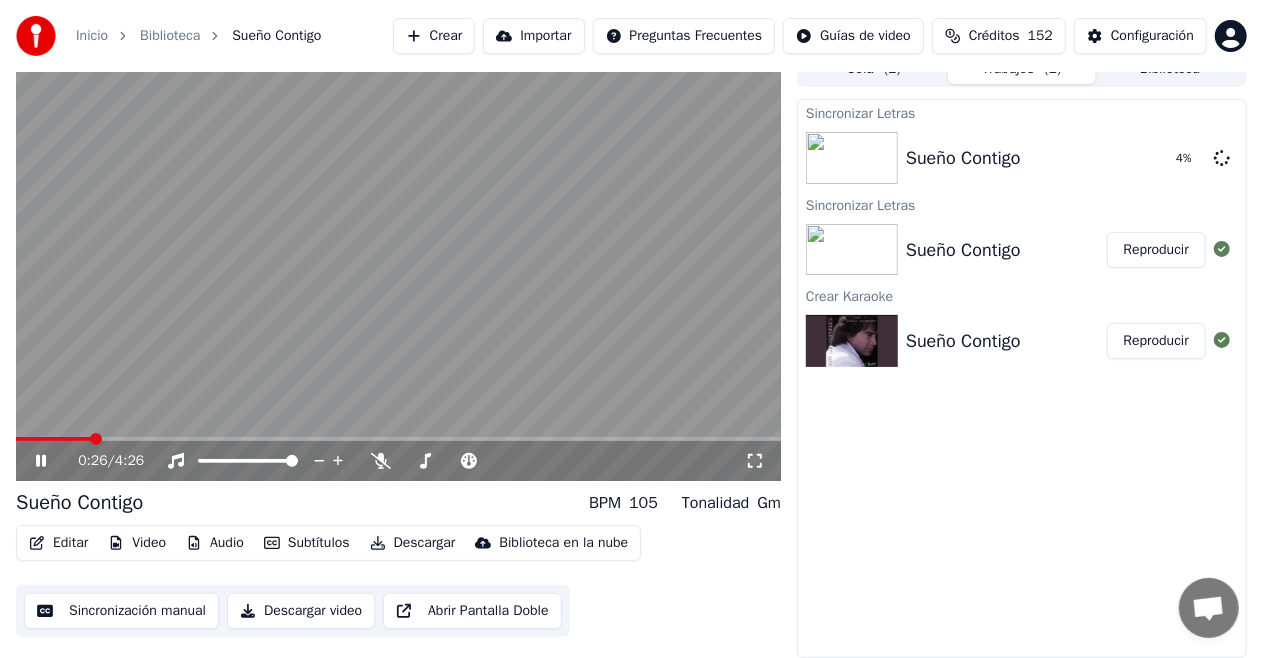 click 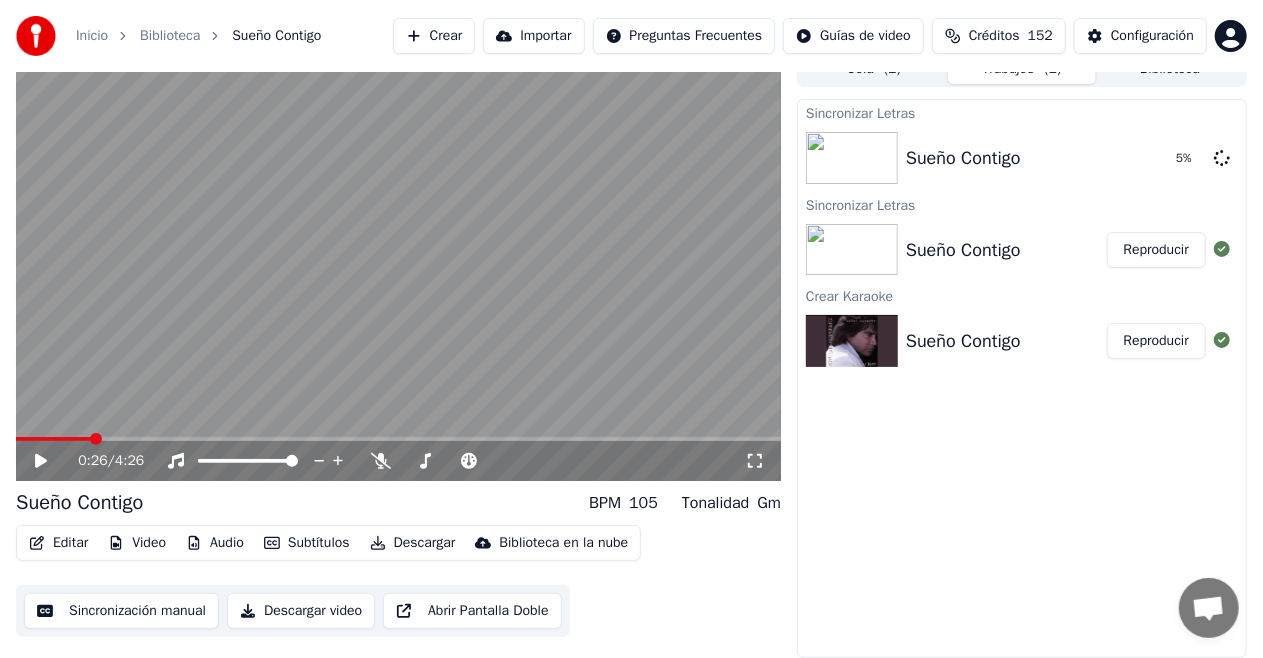 click 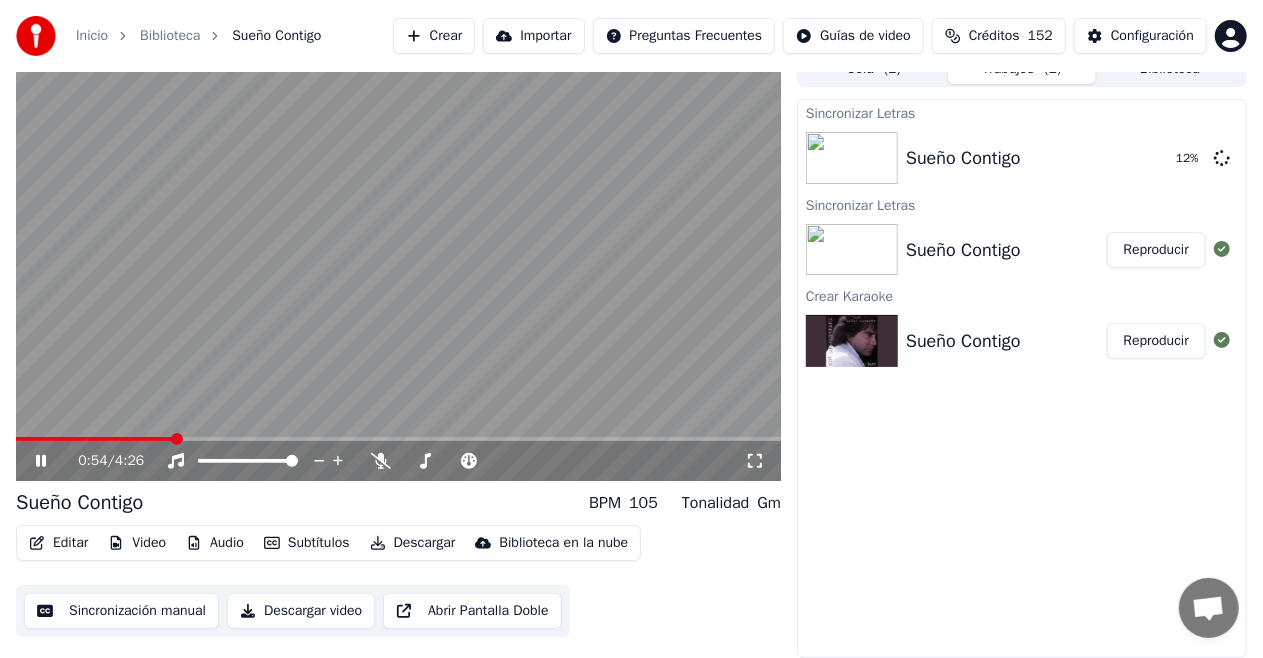 click 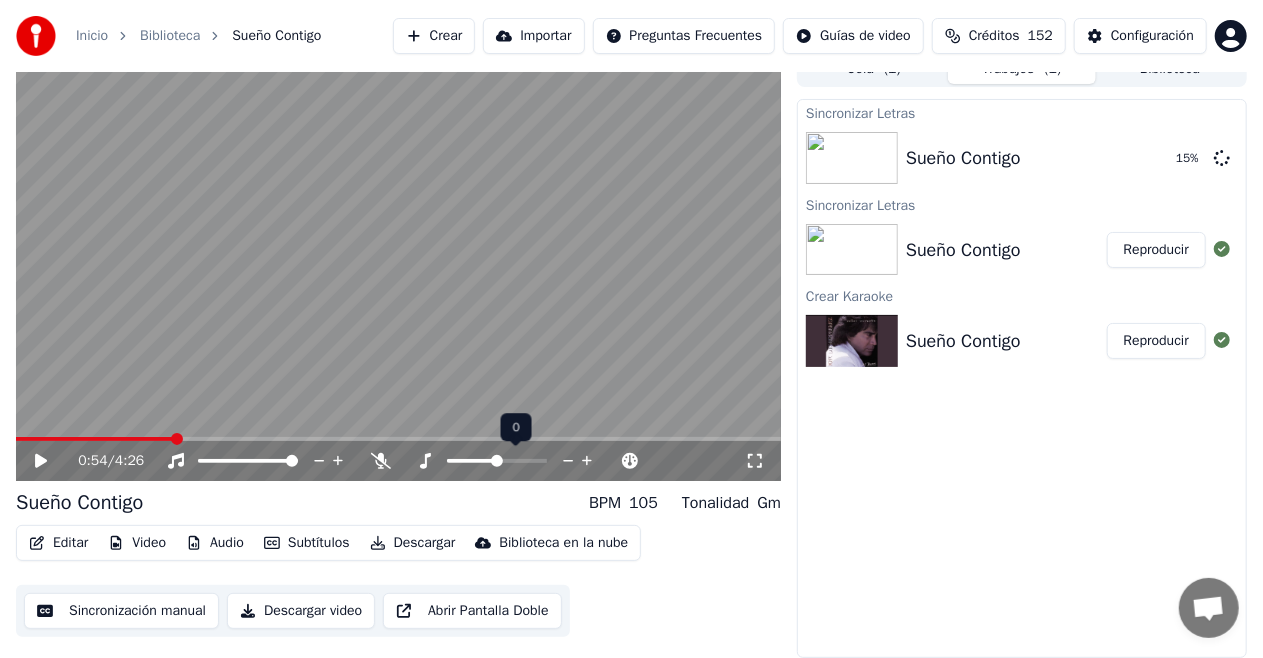click 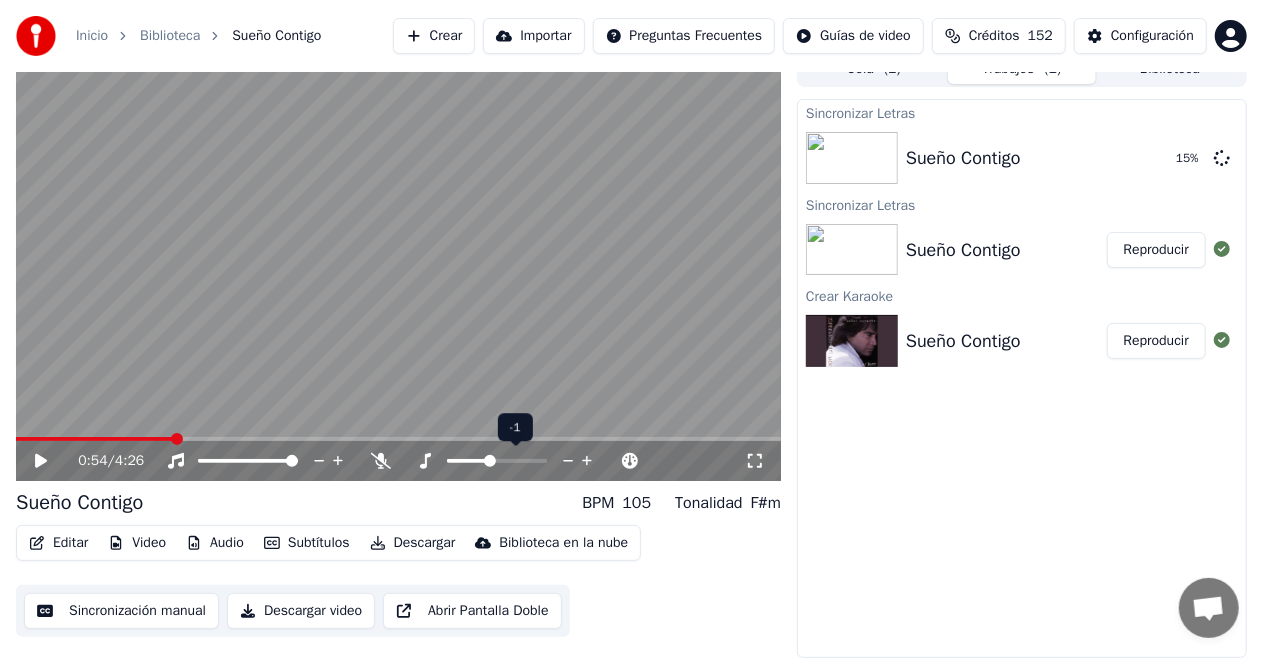 click 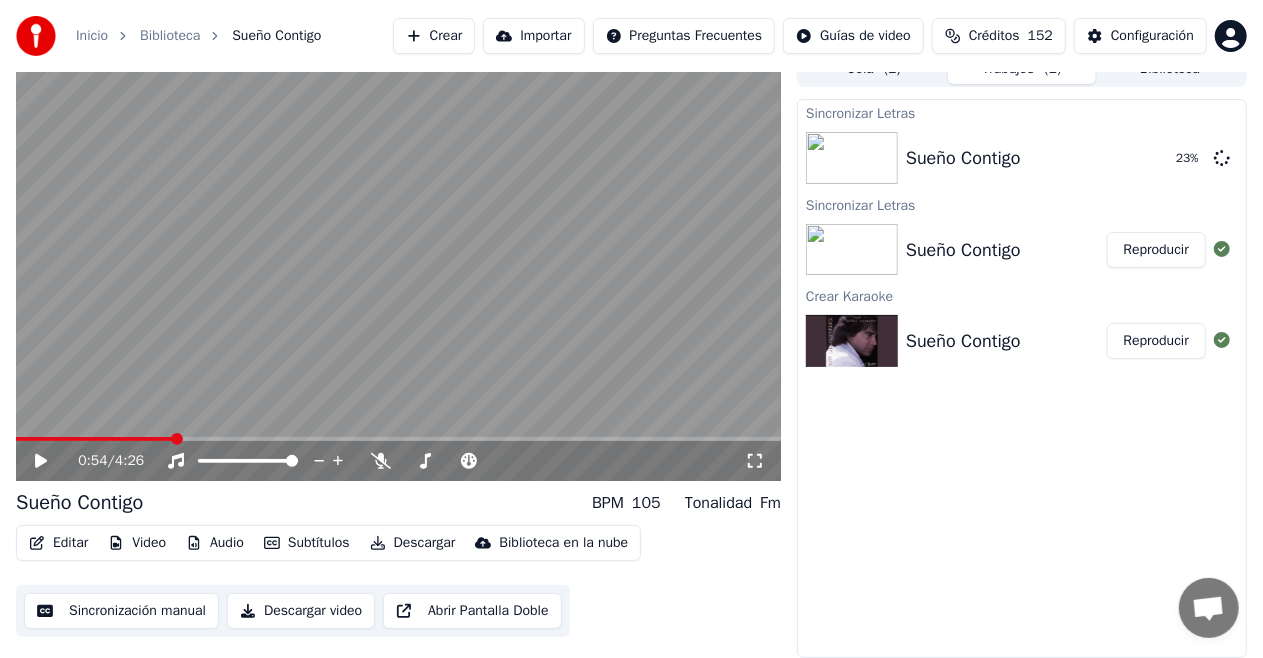click at bounding box center [398, 266] 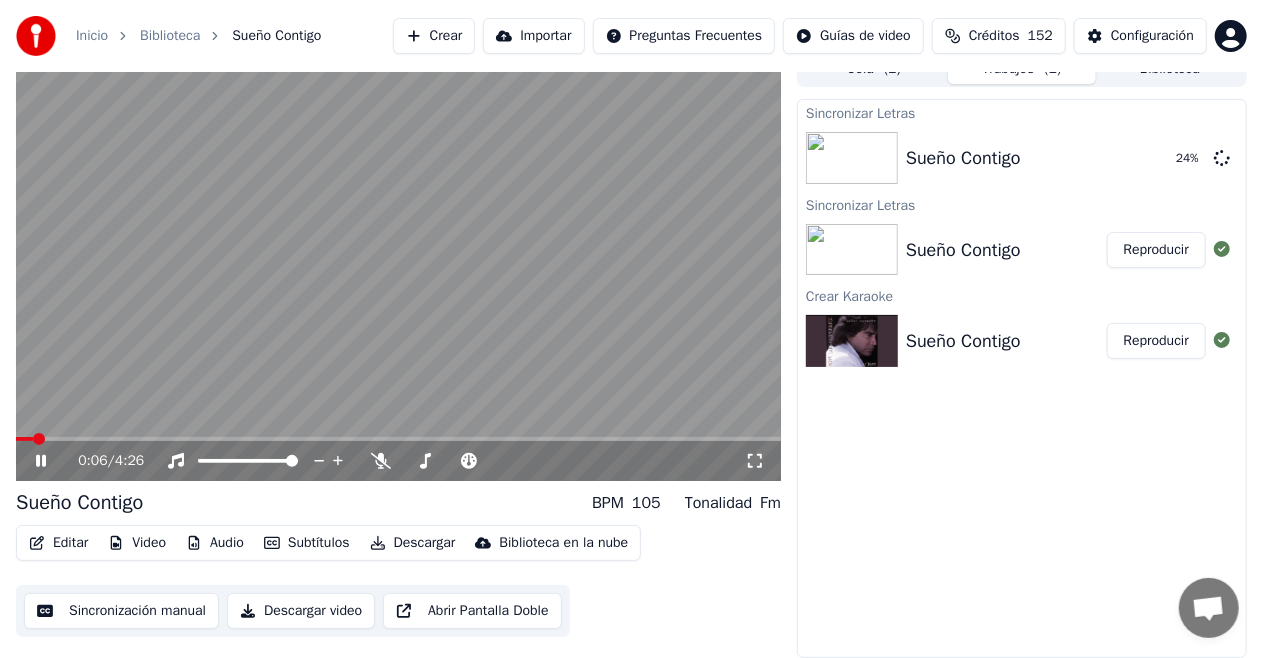 click at bounding box center [24, 439] 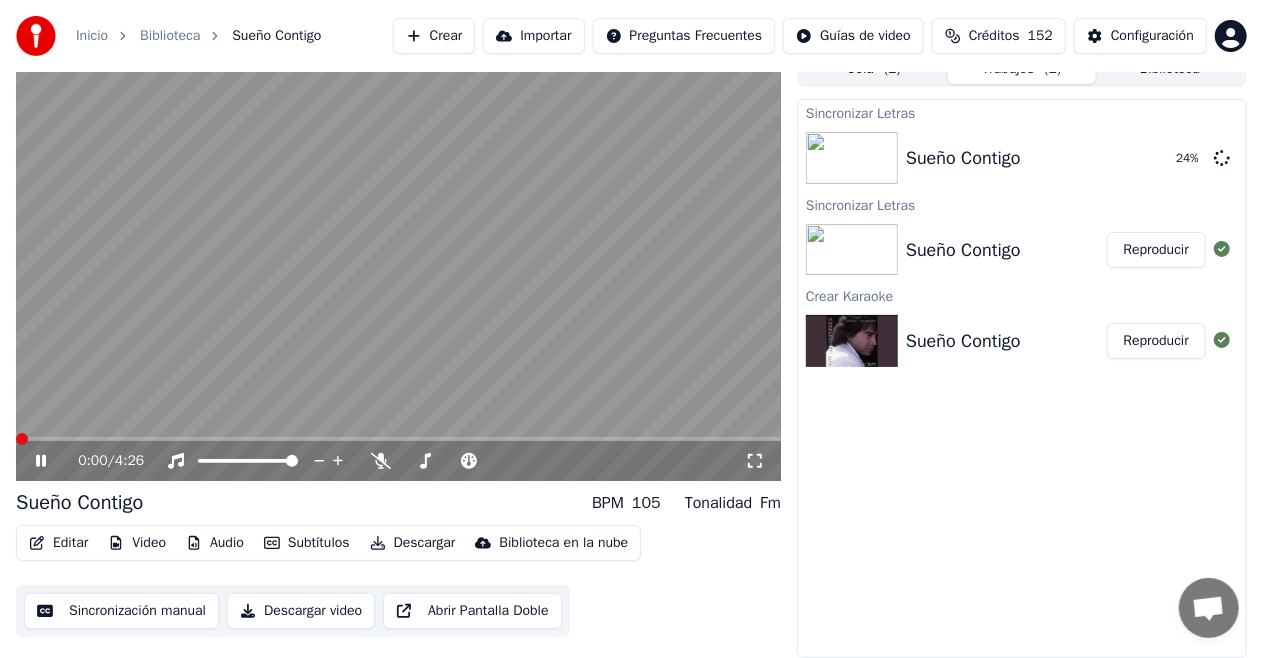 click at bounding box center (16, 439) 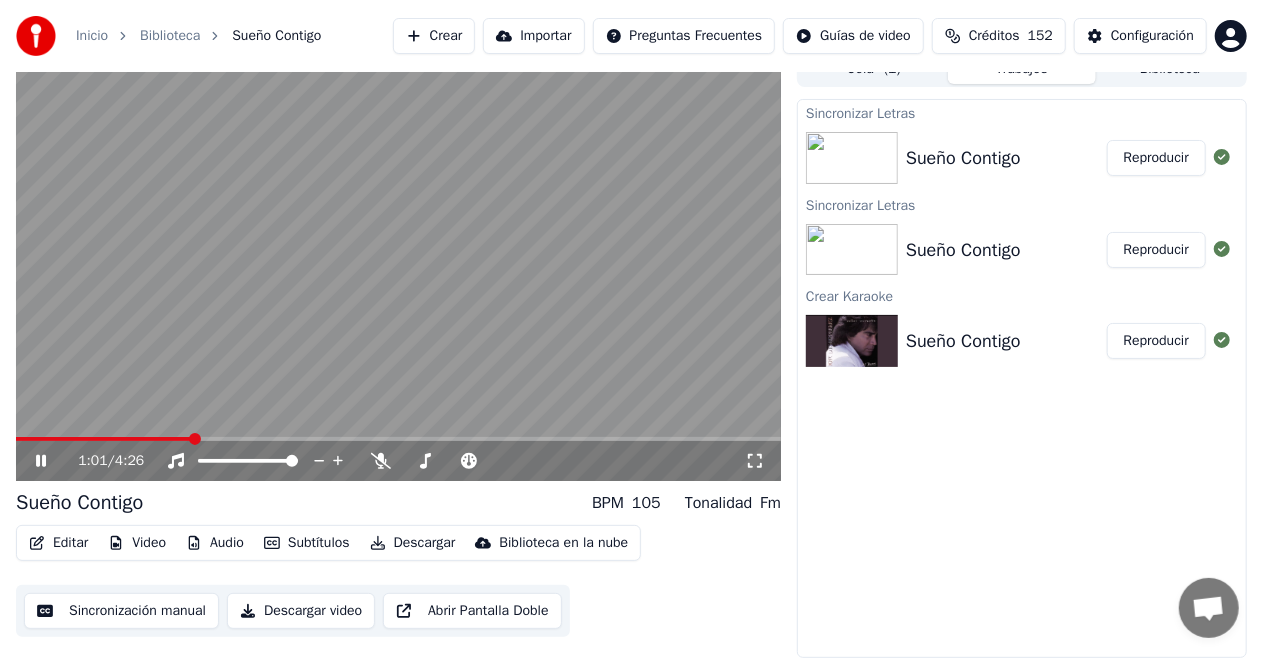 click 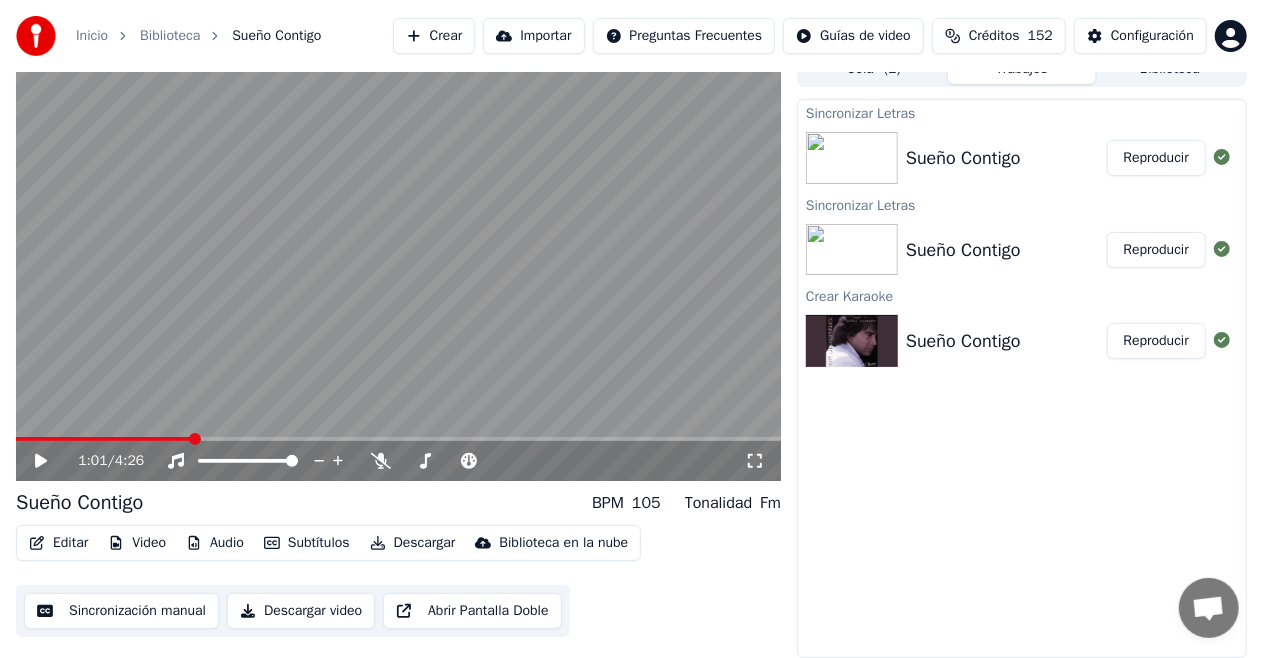 click 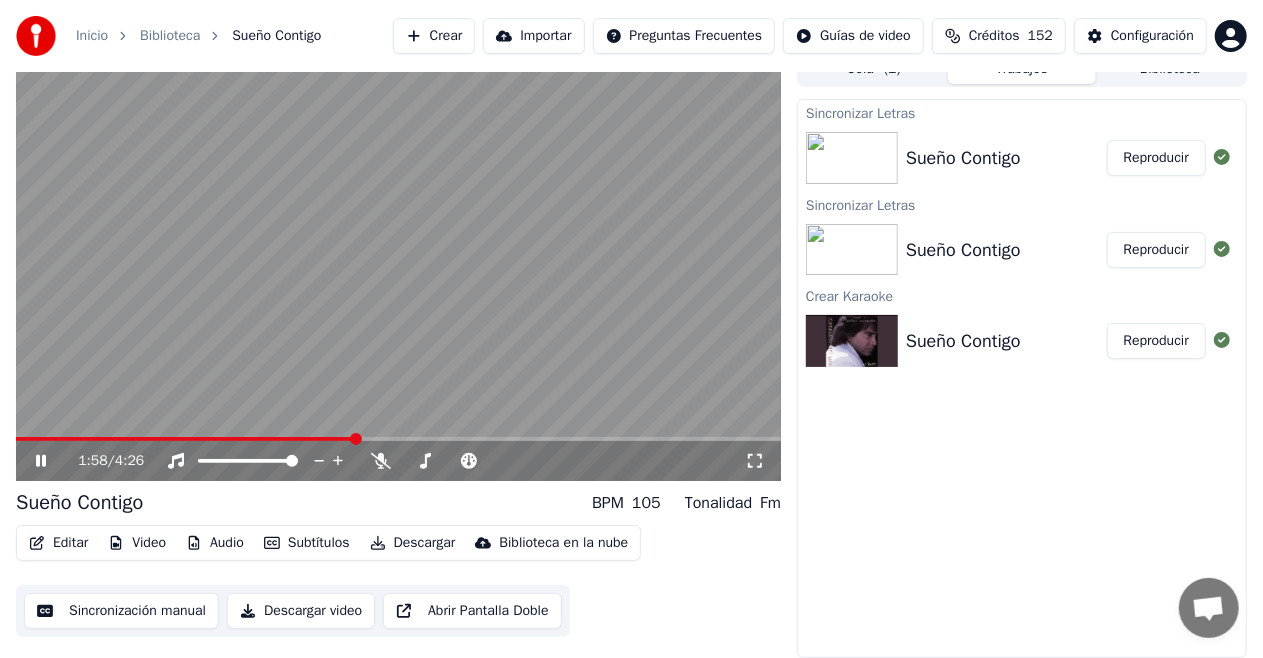 click 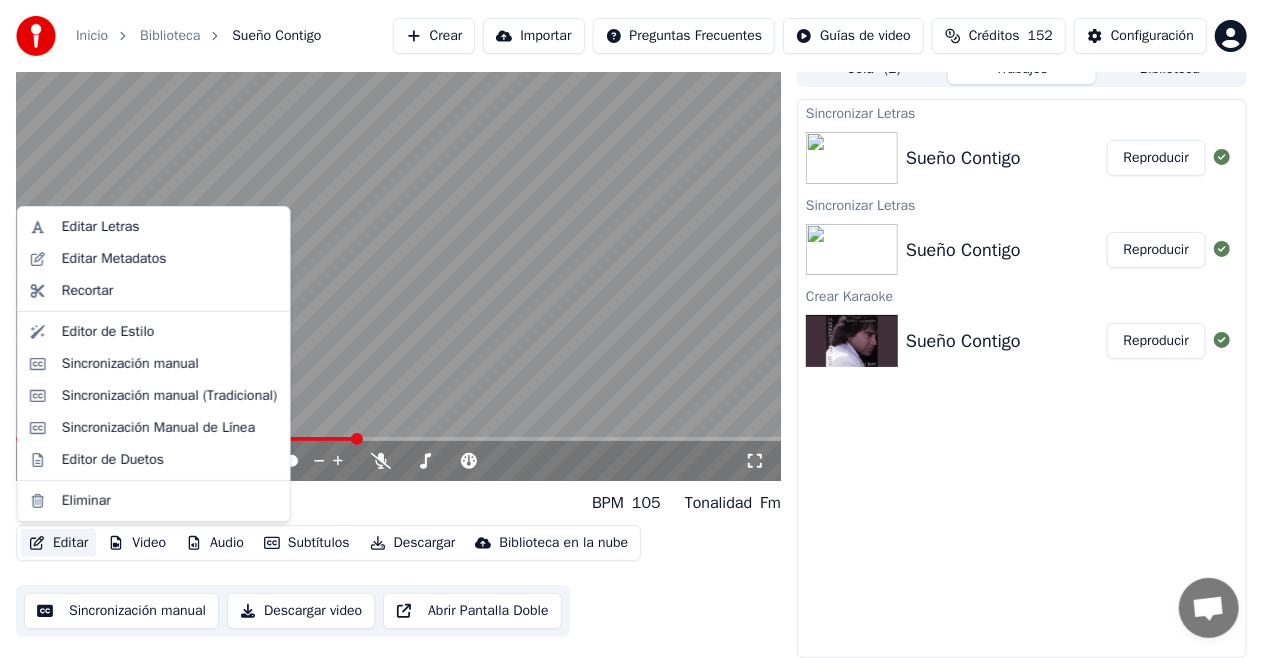 click on "Editar" at bounding box center (58, 543) 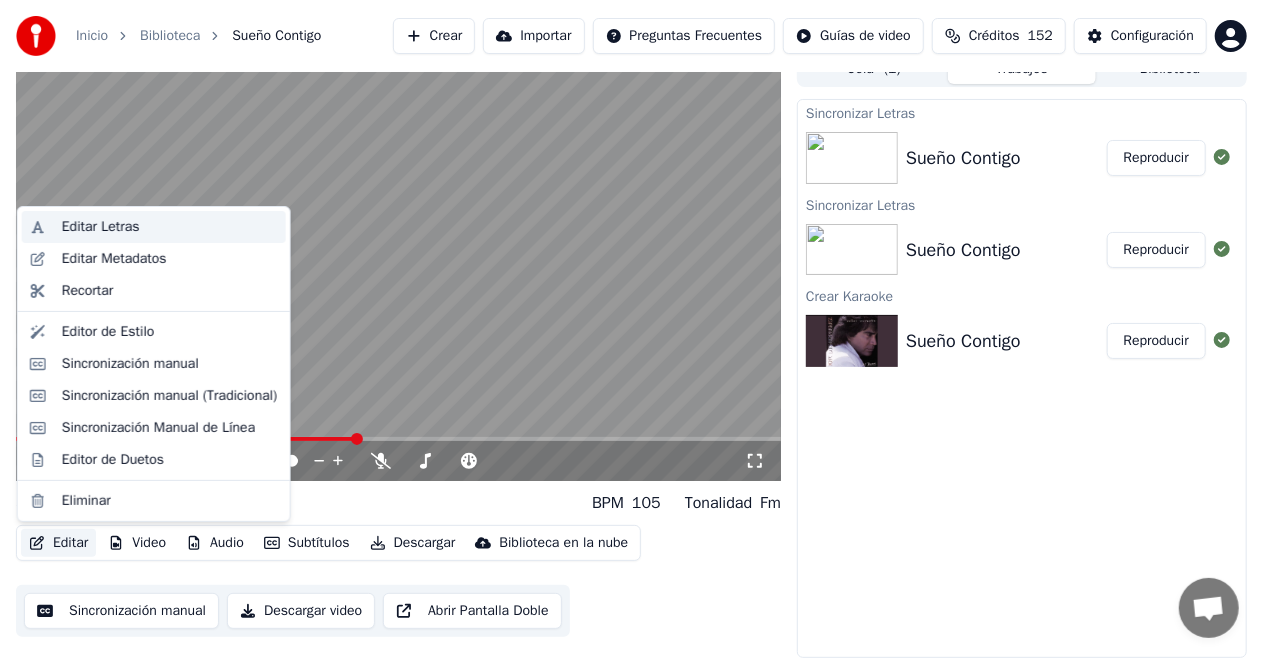 click on "Editar Letras" at bounding box center (101, 227) 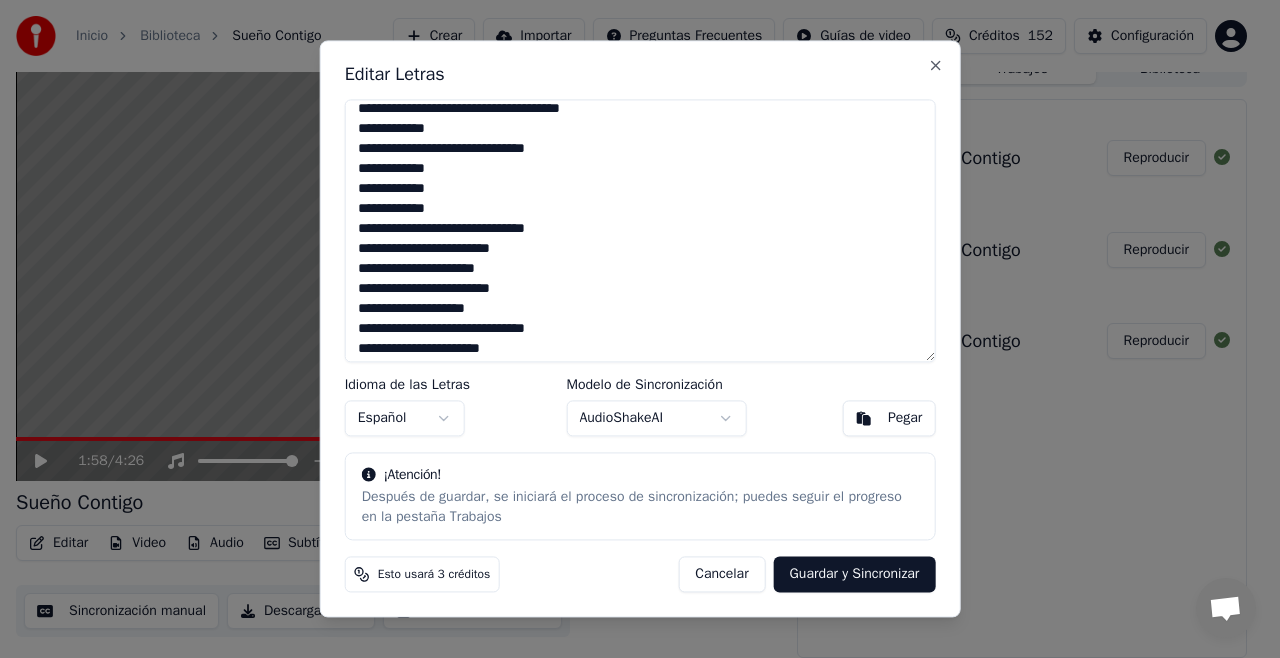 scroll, scrollTop: 100, scrollLeft: 0, axis: vertical 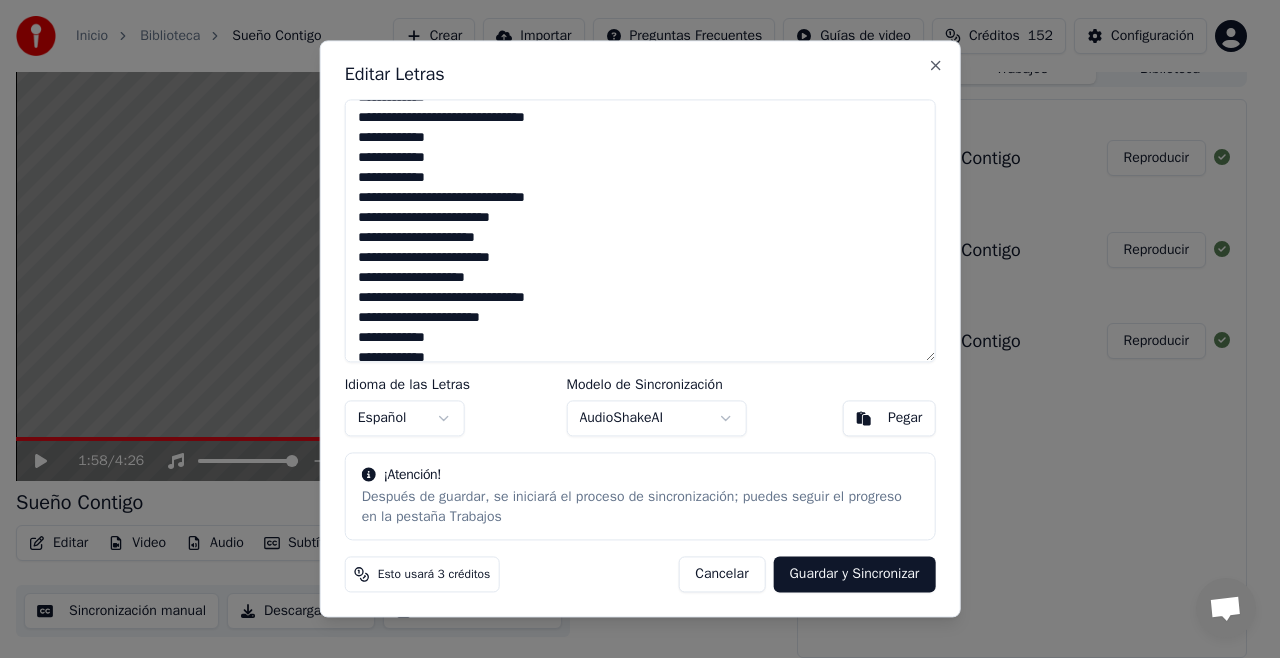 click on "**********" at bounding box center (640, 230) 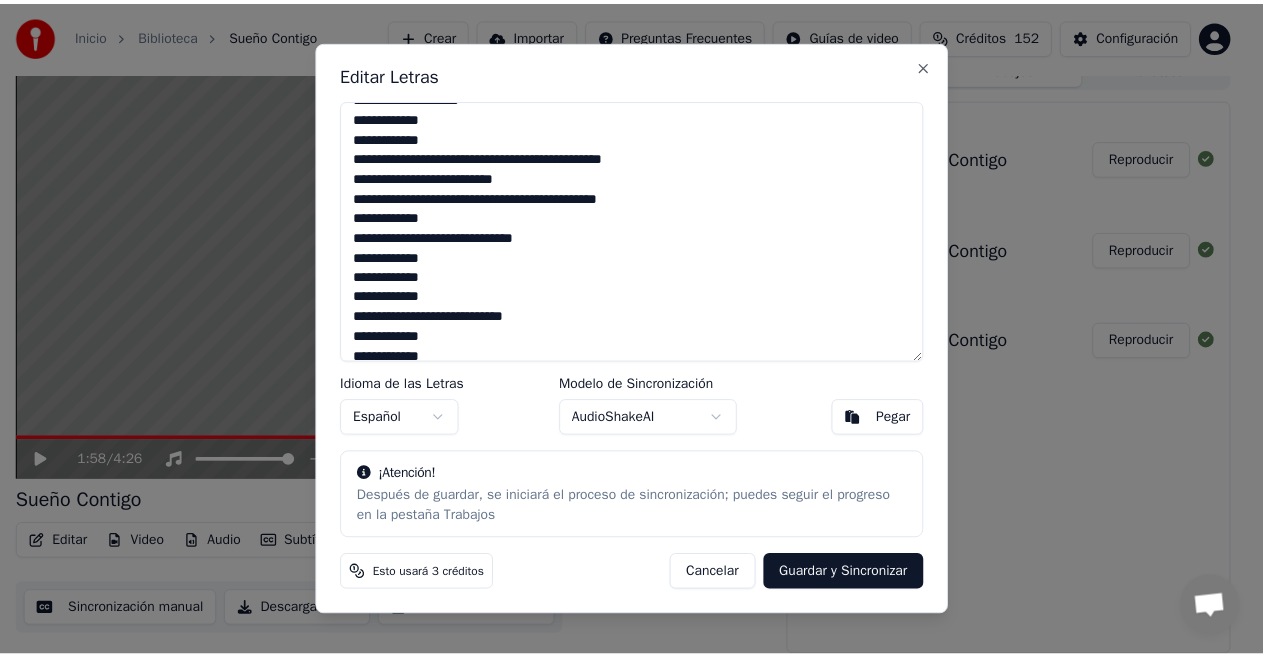 scroll, scrollTop: 573, scrollLeft: 0, axis: vertical 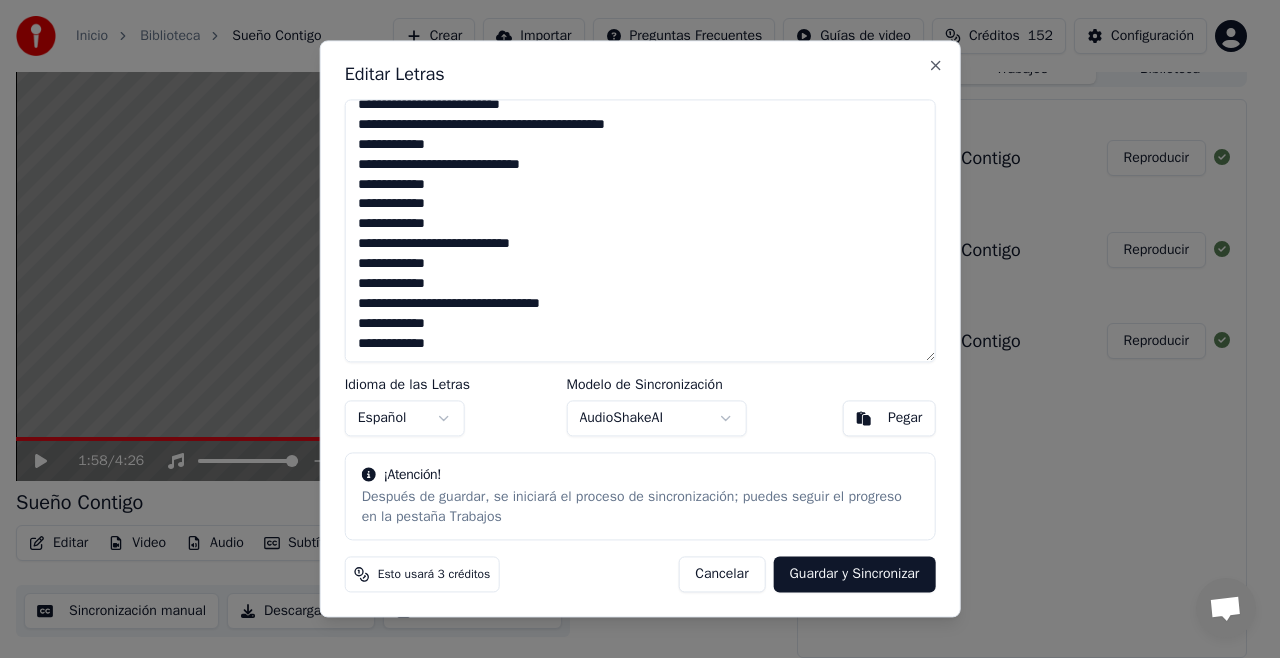 type on "**********" 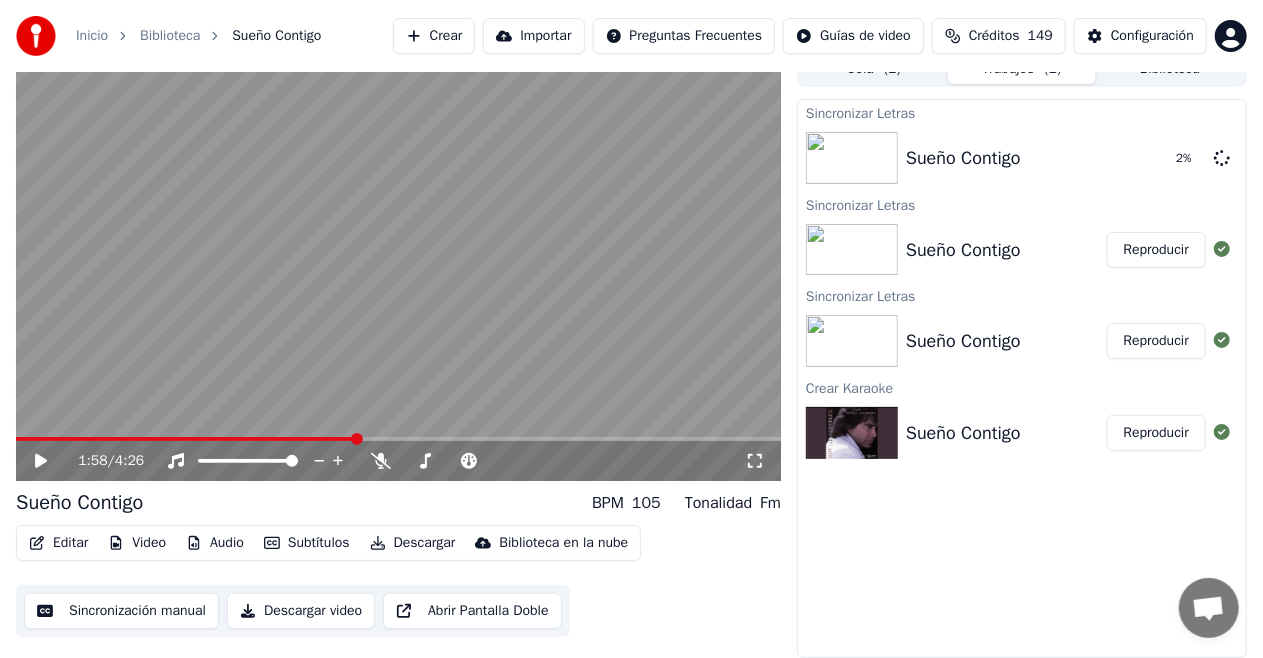 click at bounding box center [186, 439] 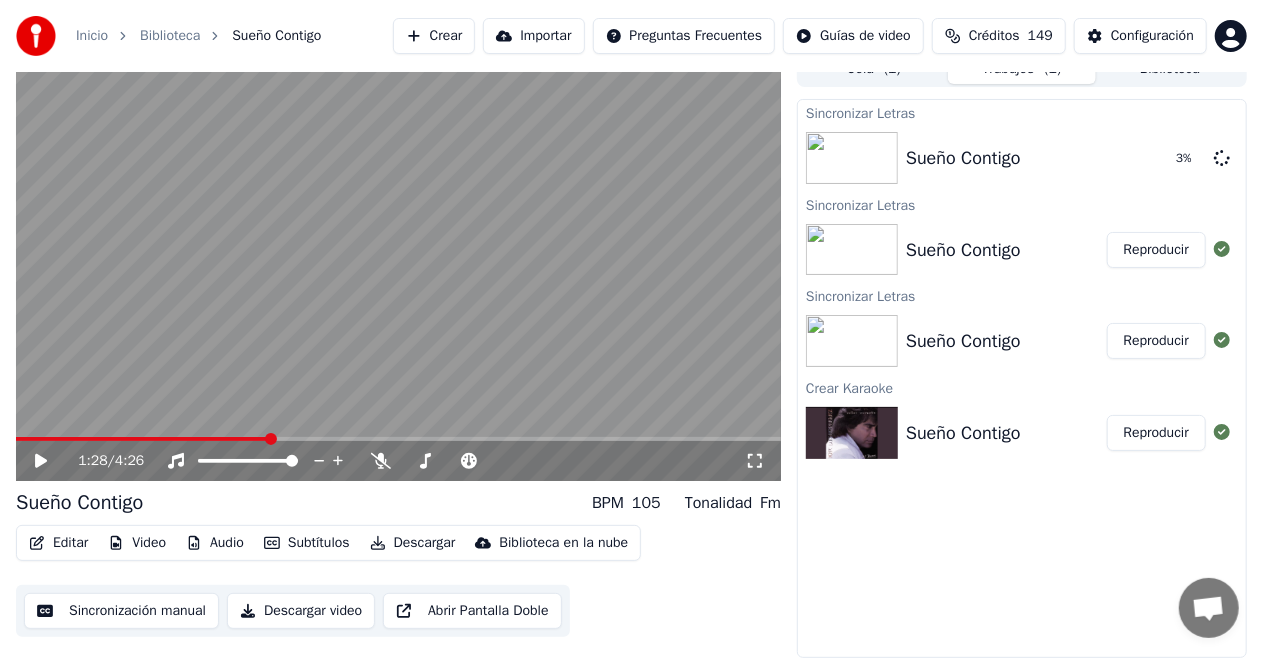 click on "1:28  /  4:26" at bounding box center [398, 461] 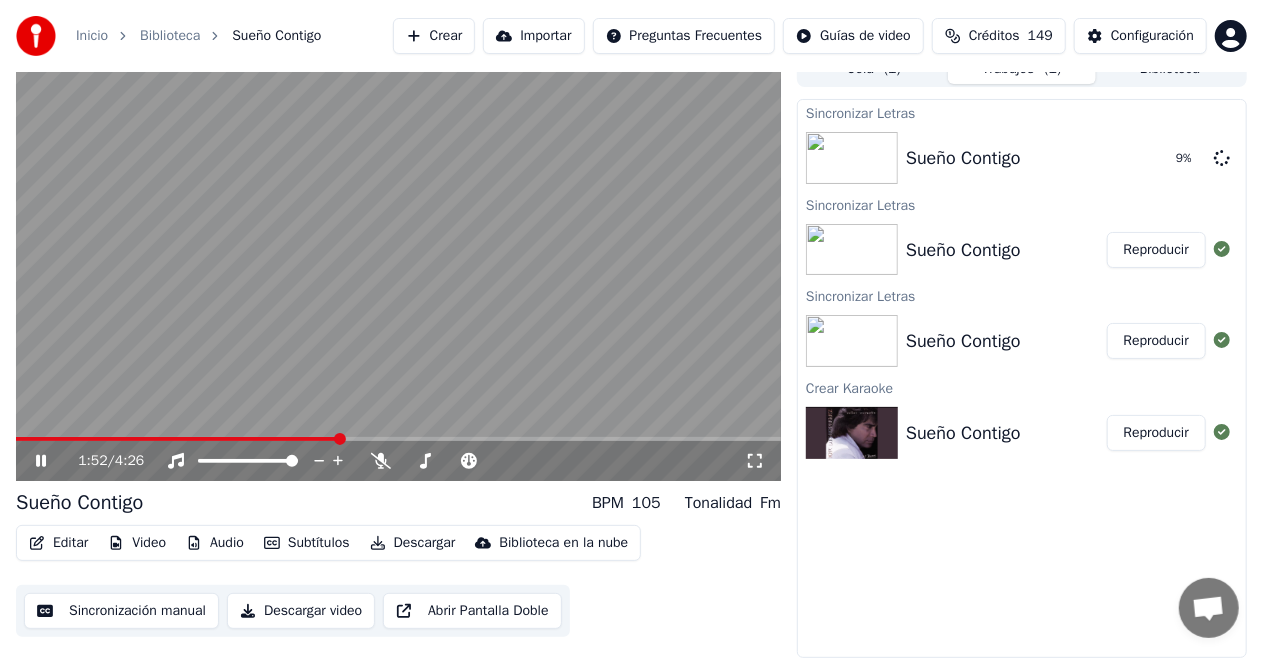 click 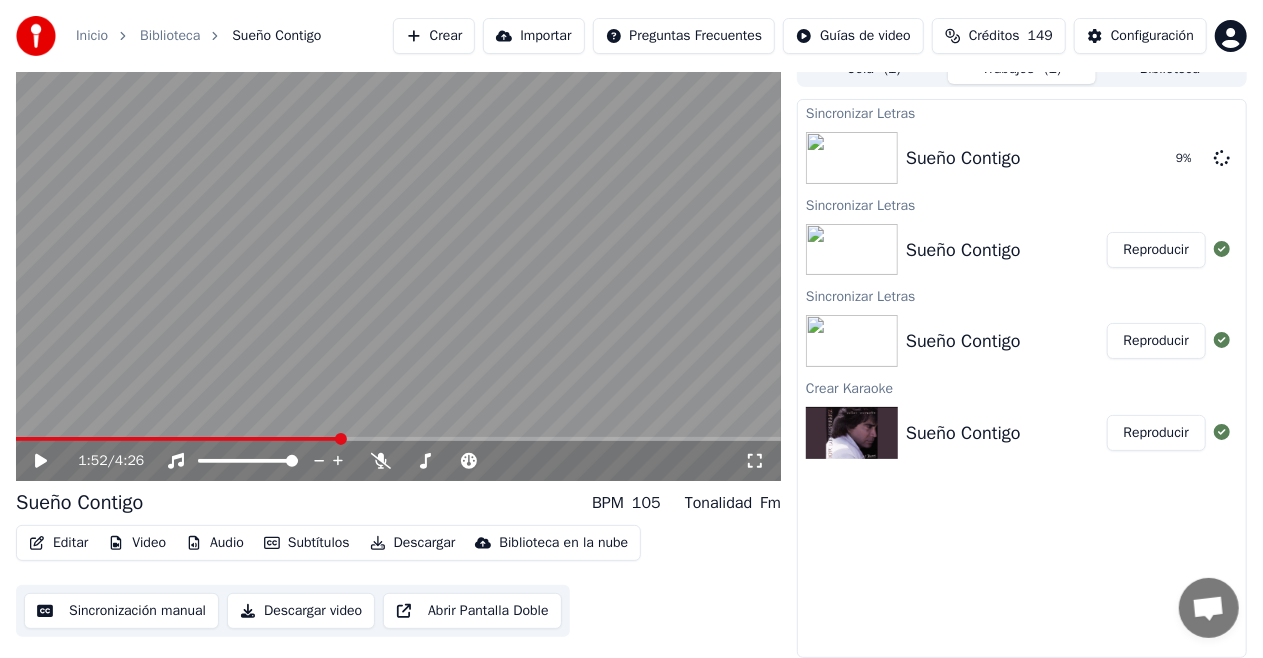 click at bounding box center (178, 439) 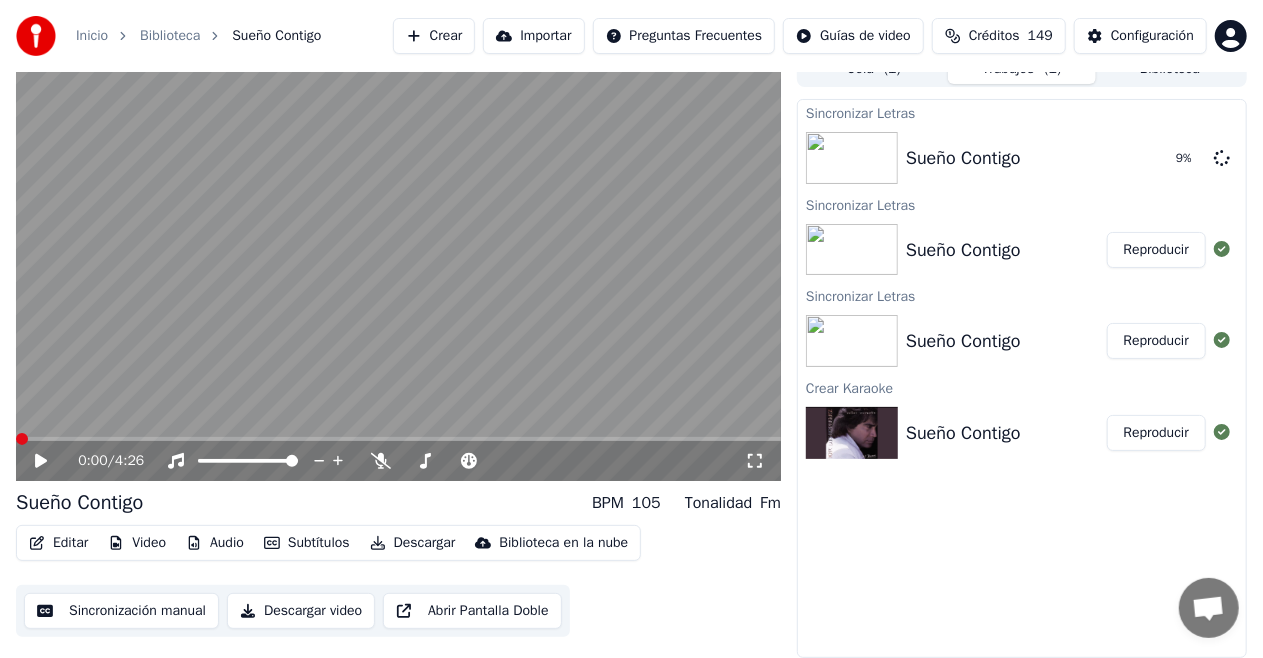 click at bounding box center [22, 439] 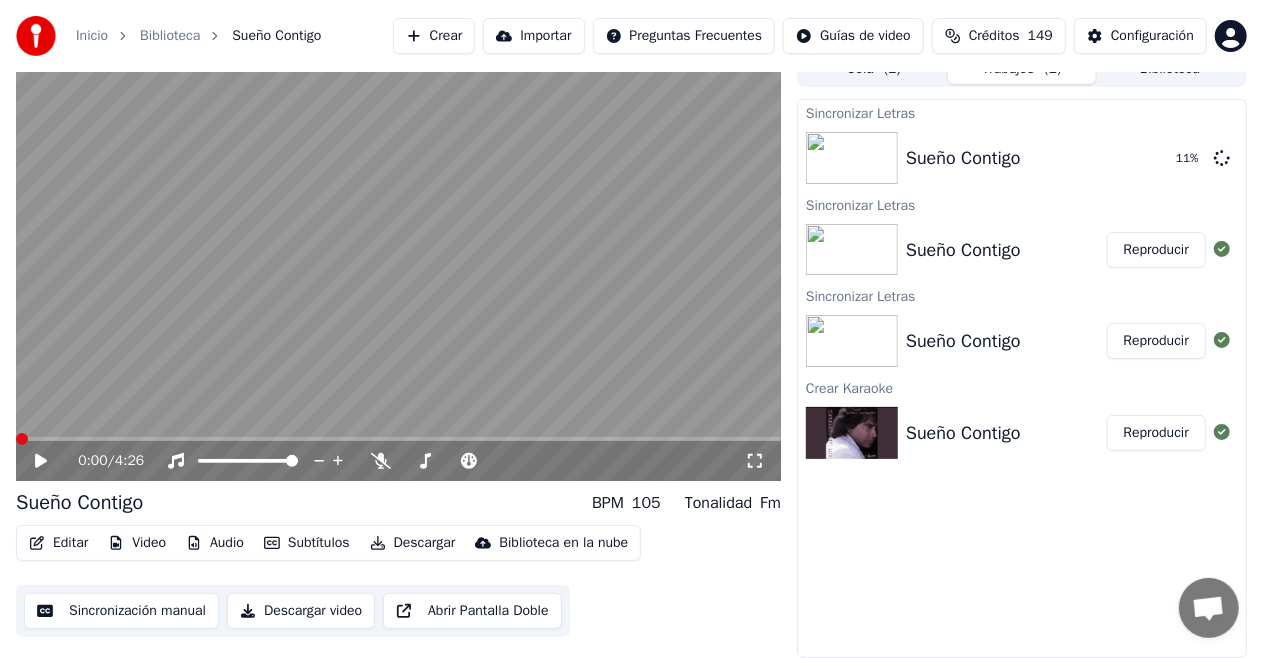 click on "0:00  /  4:26" at bounding box center [398, 461] 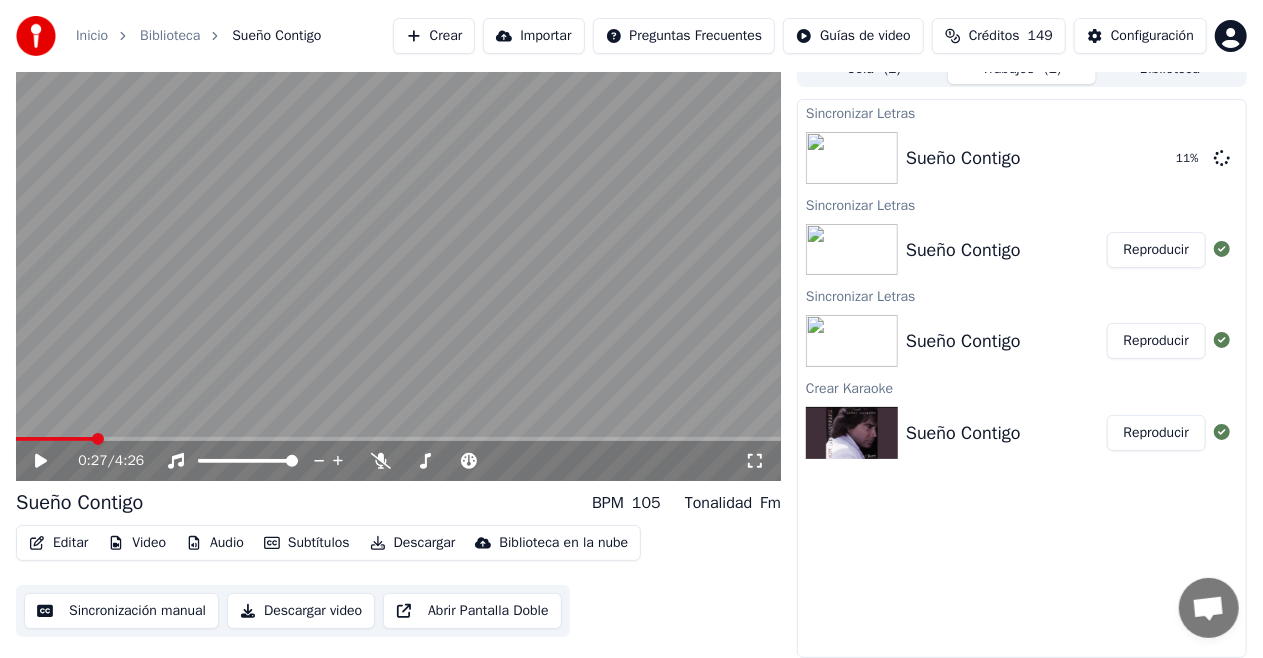 click 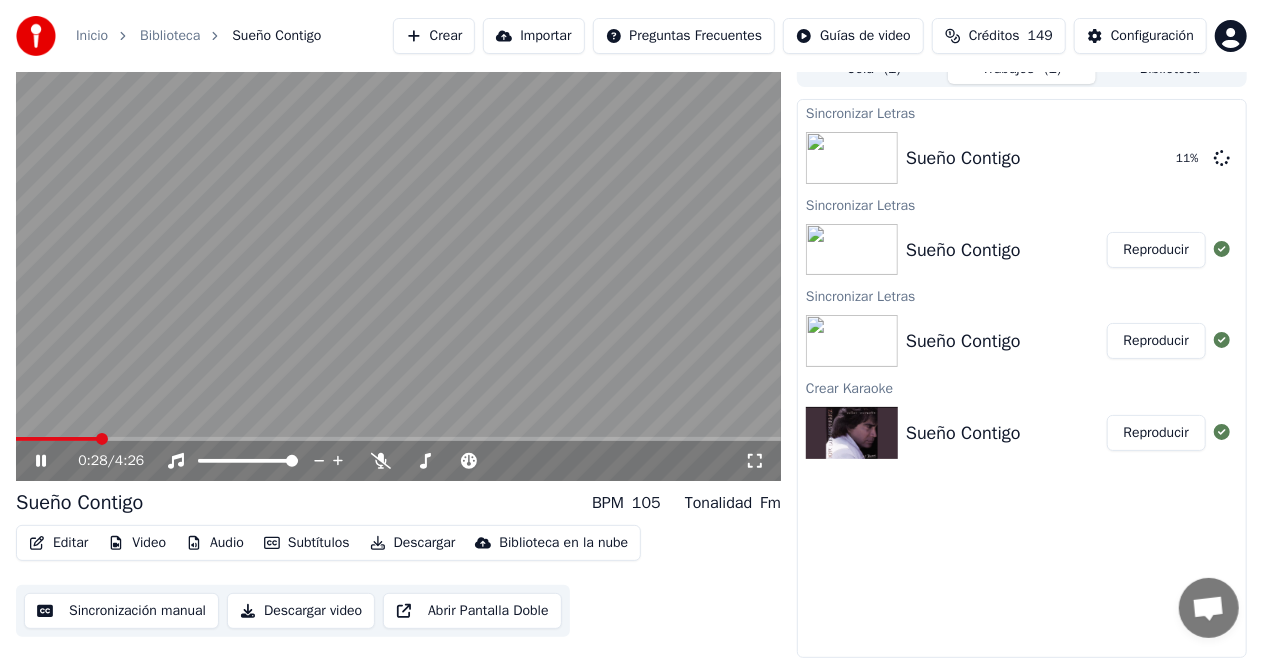 click at bounding box center [398, 439] 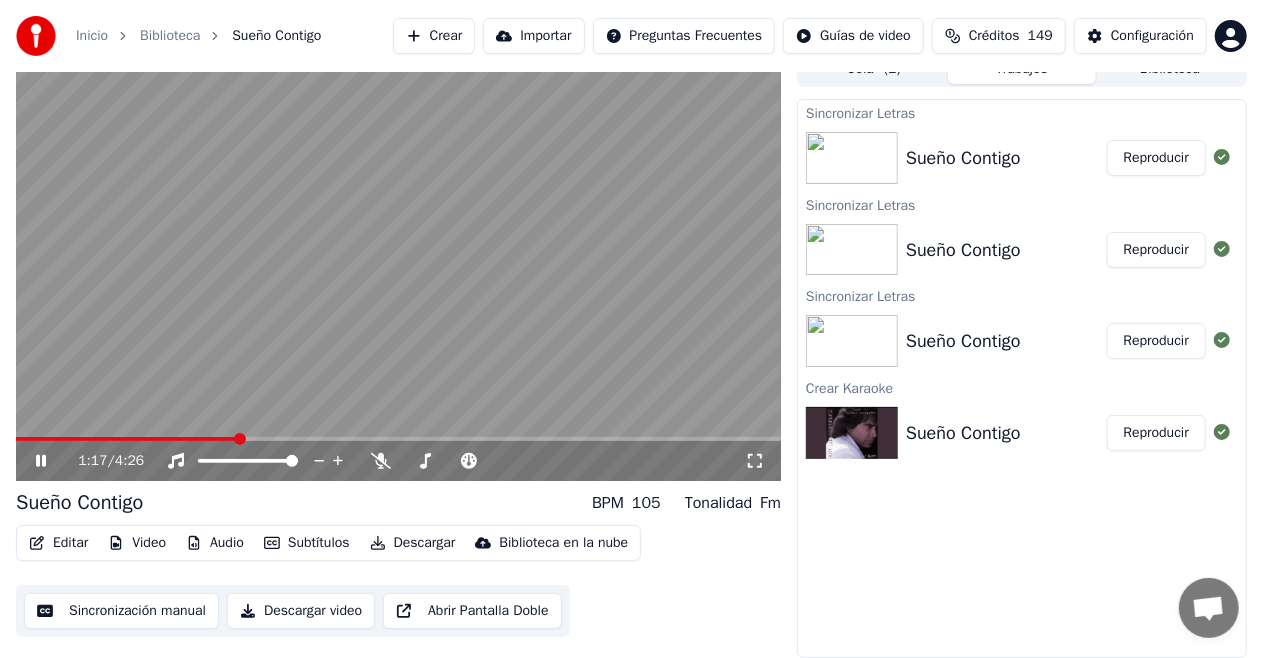click at bounding box center (398, 439) 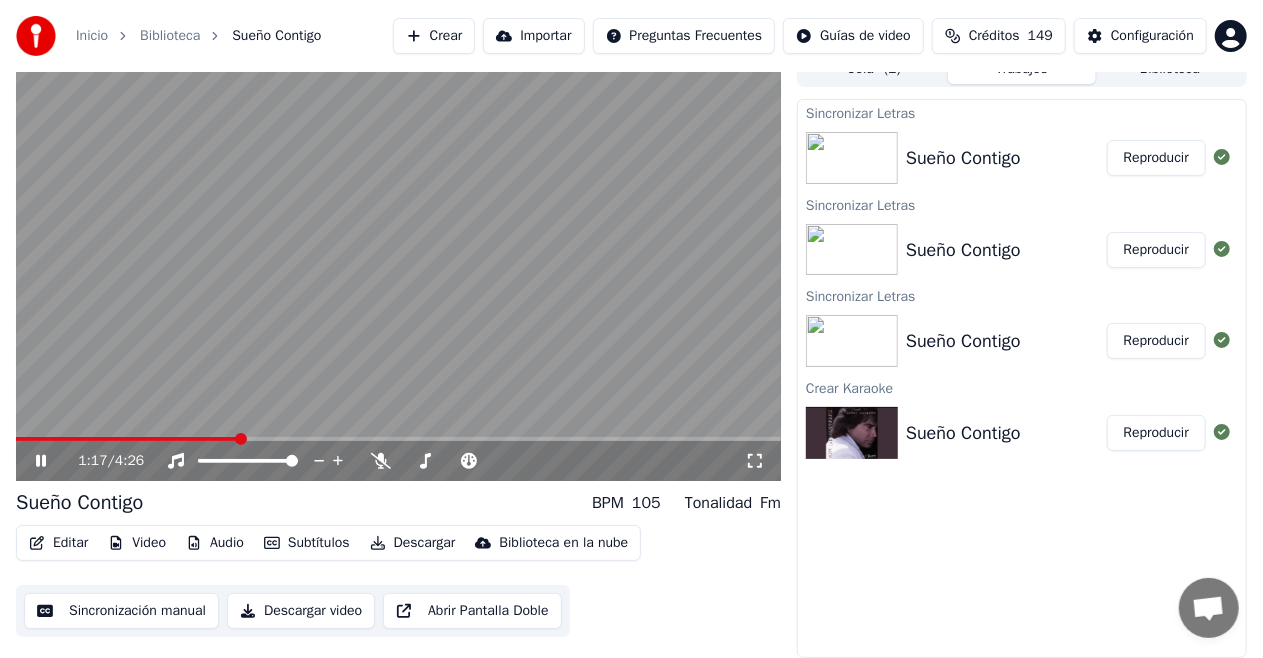 click at bounding box center [398, 266] 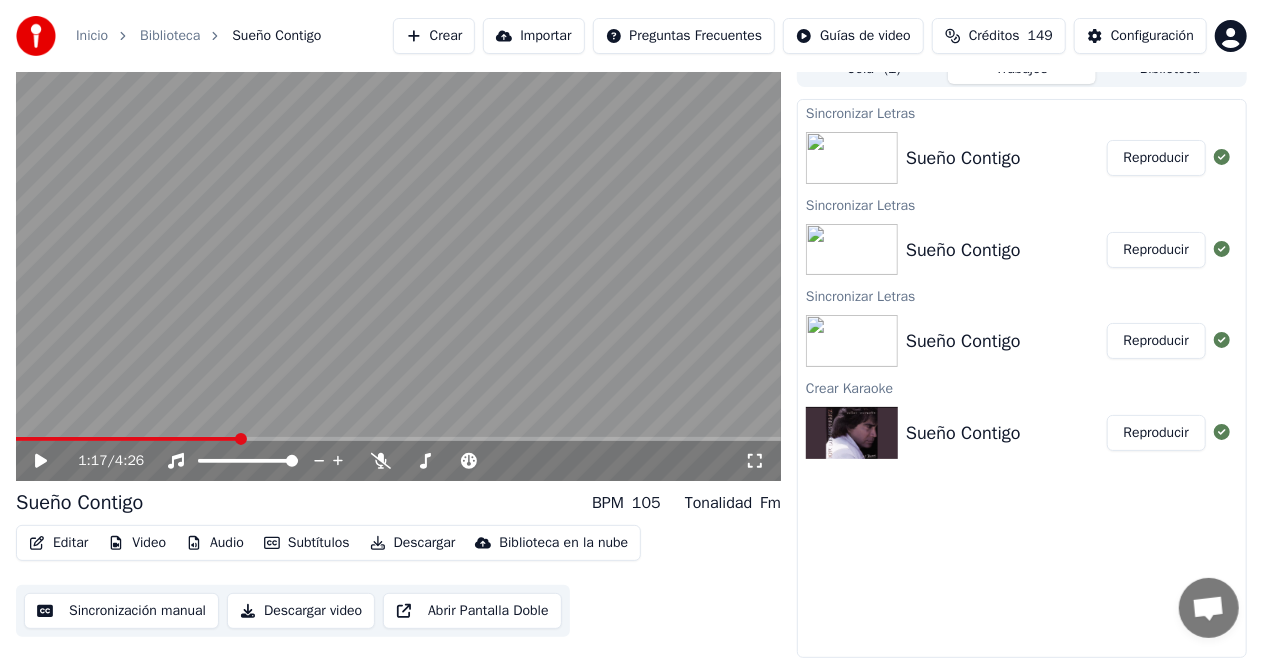 click at bounding box center (398, 439) 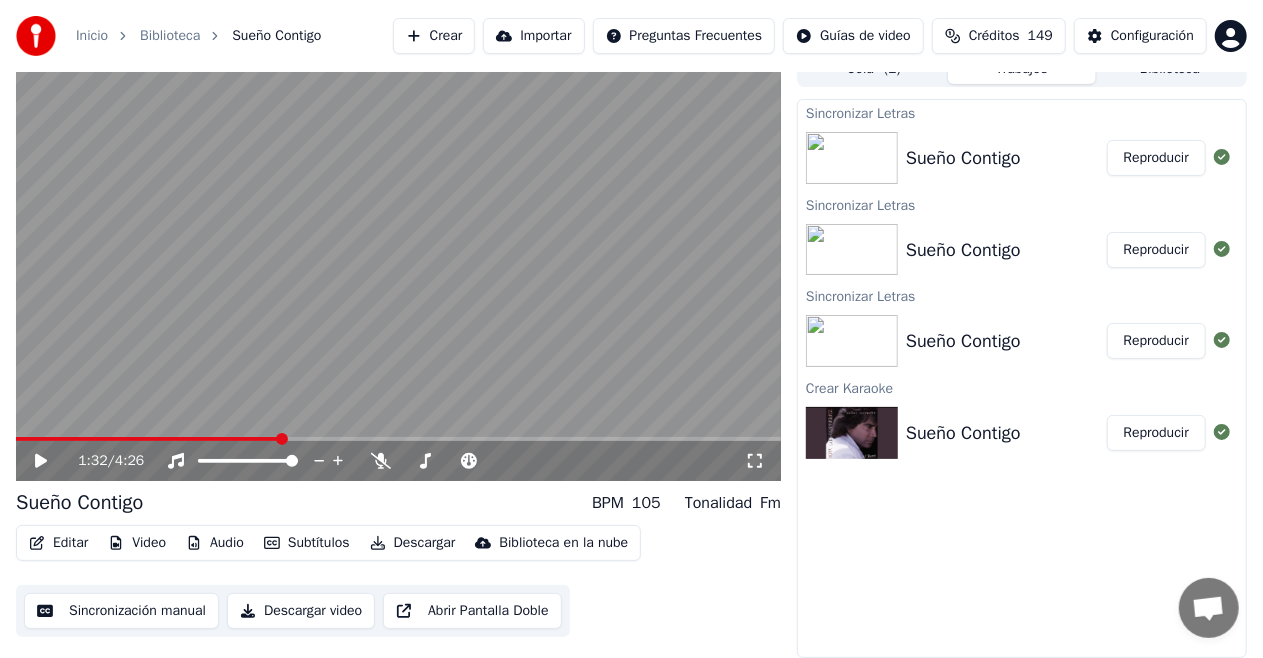 click at bounding box center (398, 266) 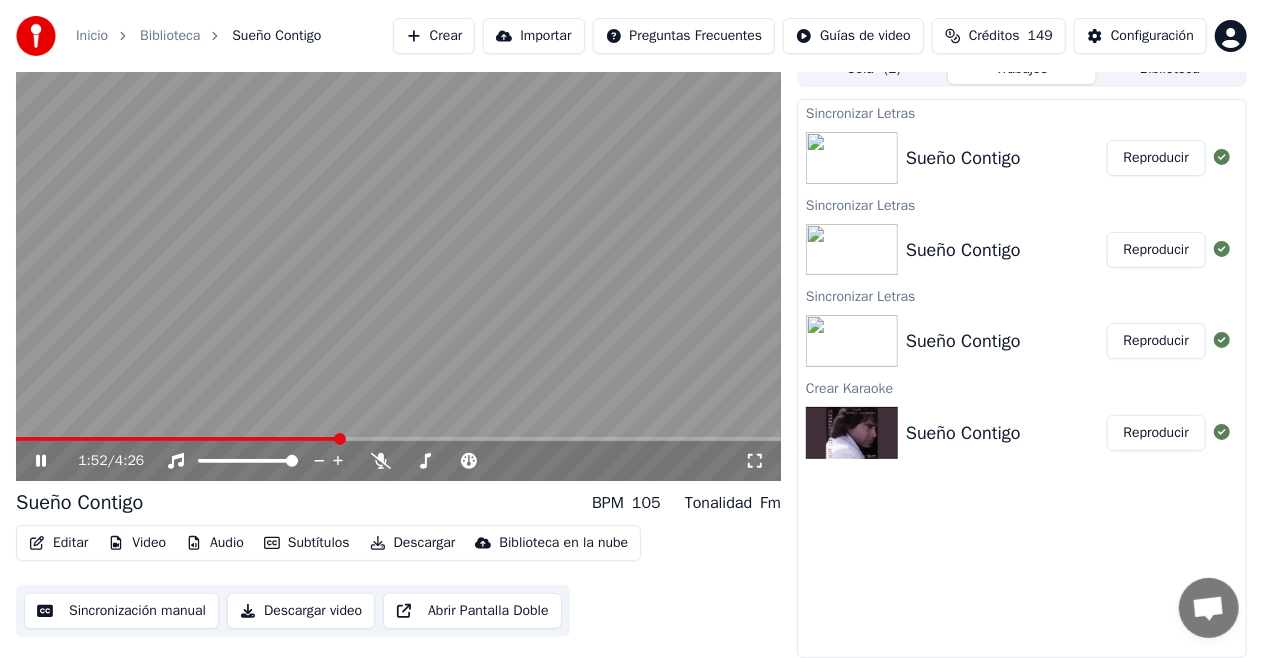click at bounding box center [177, 439] 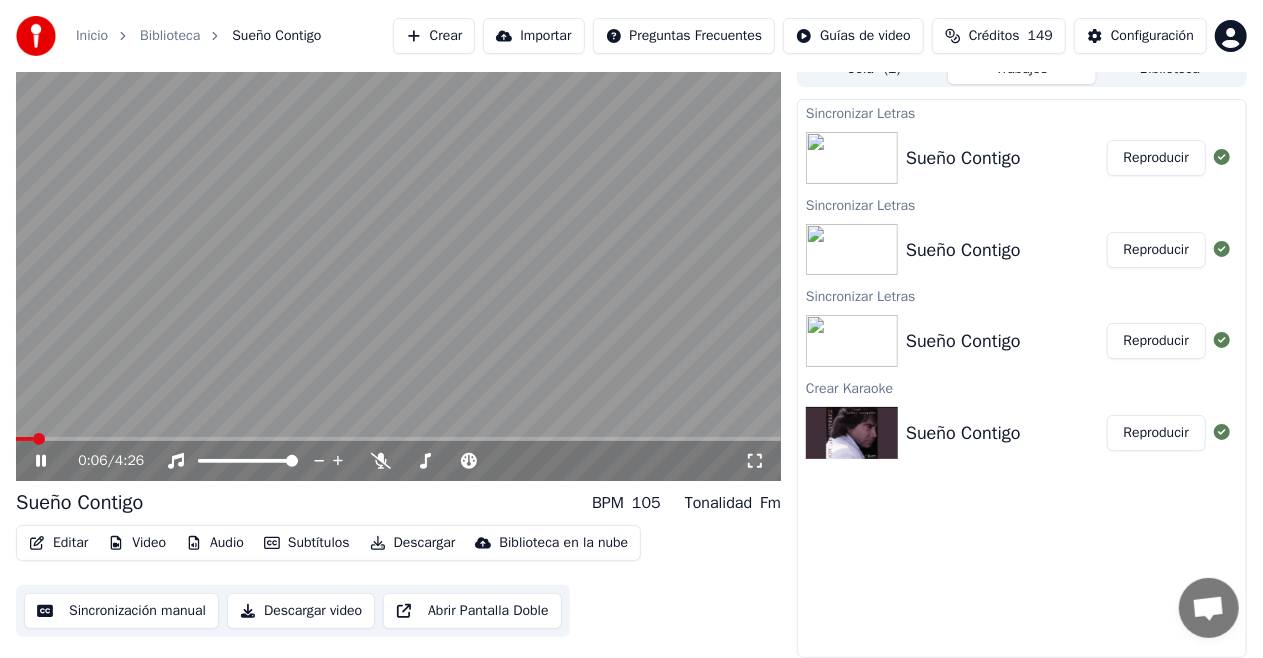 click at bounding box center (24, 439) 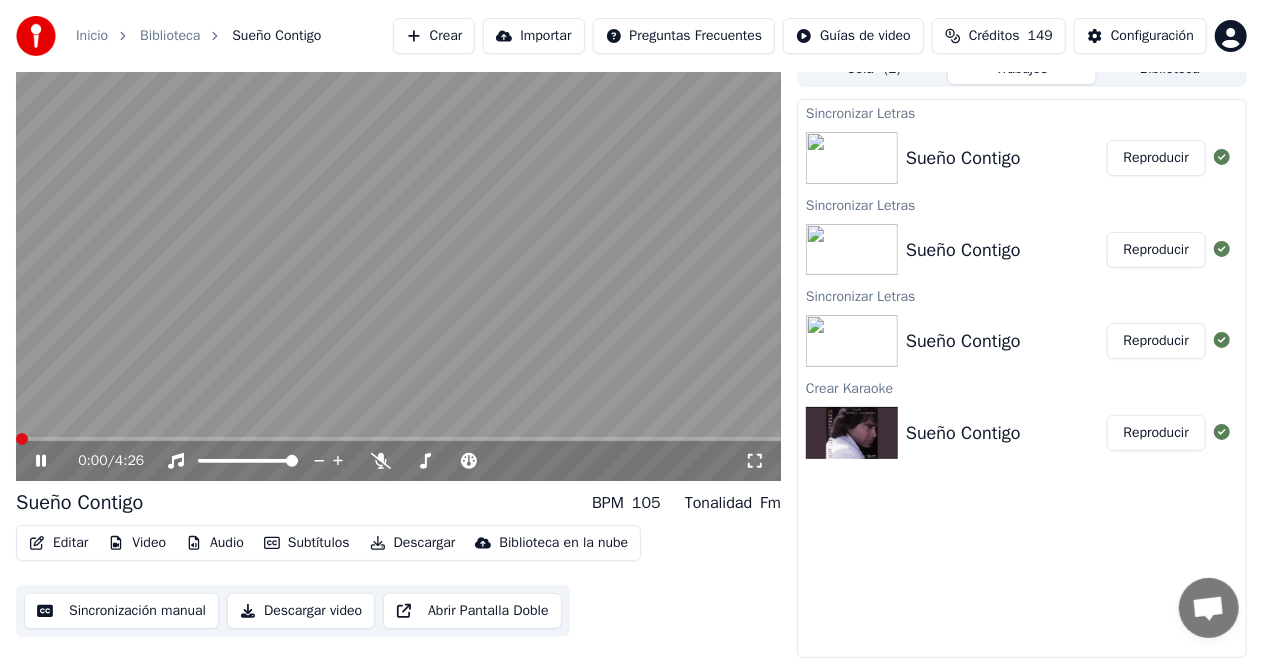 click at bounding box center (22, 439) 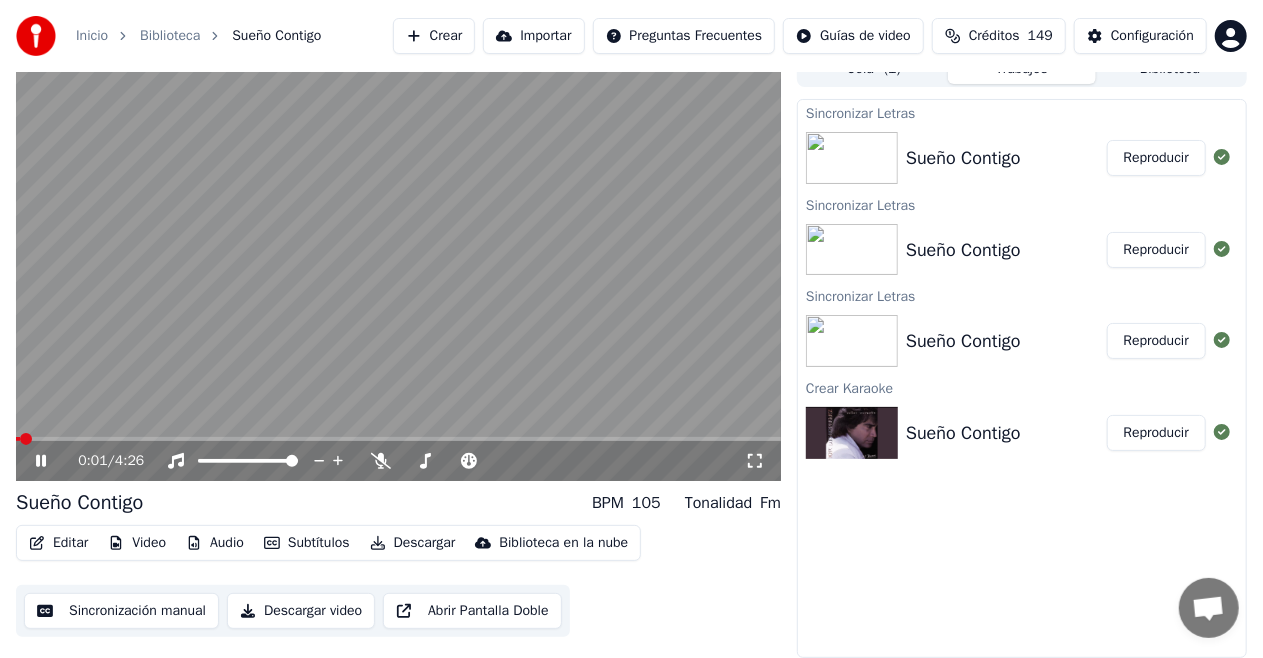 click 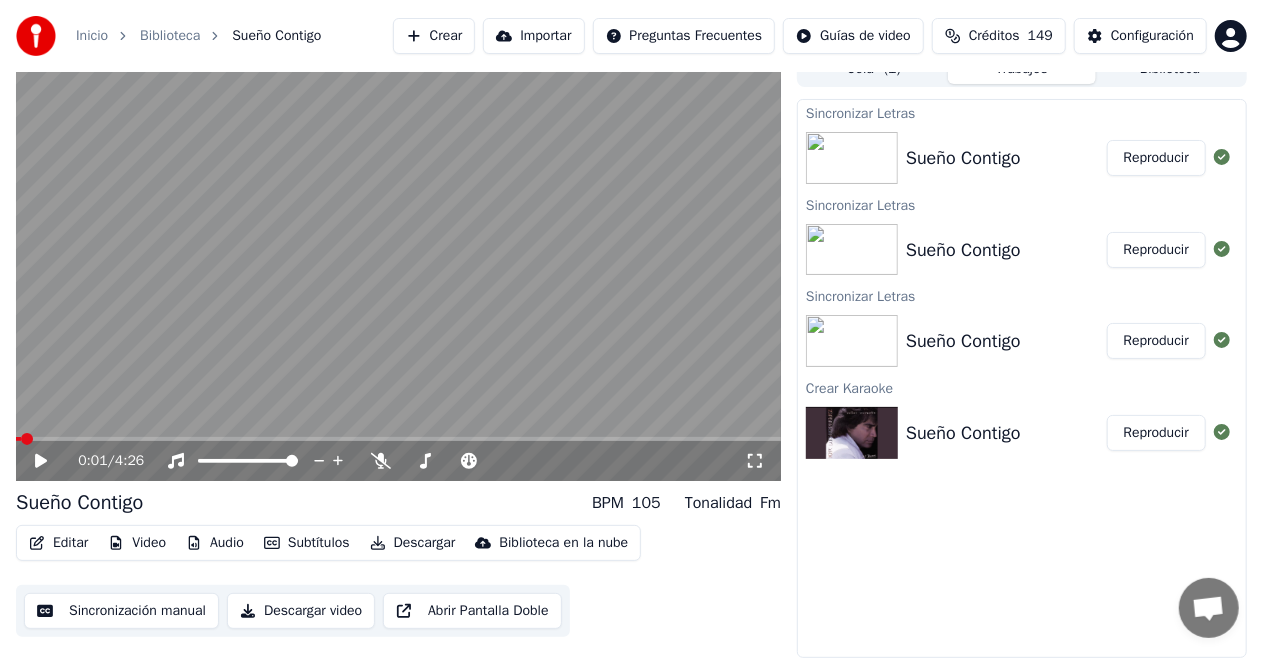 click on "Editar" at bounding box center [58, 543] 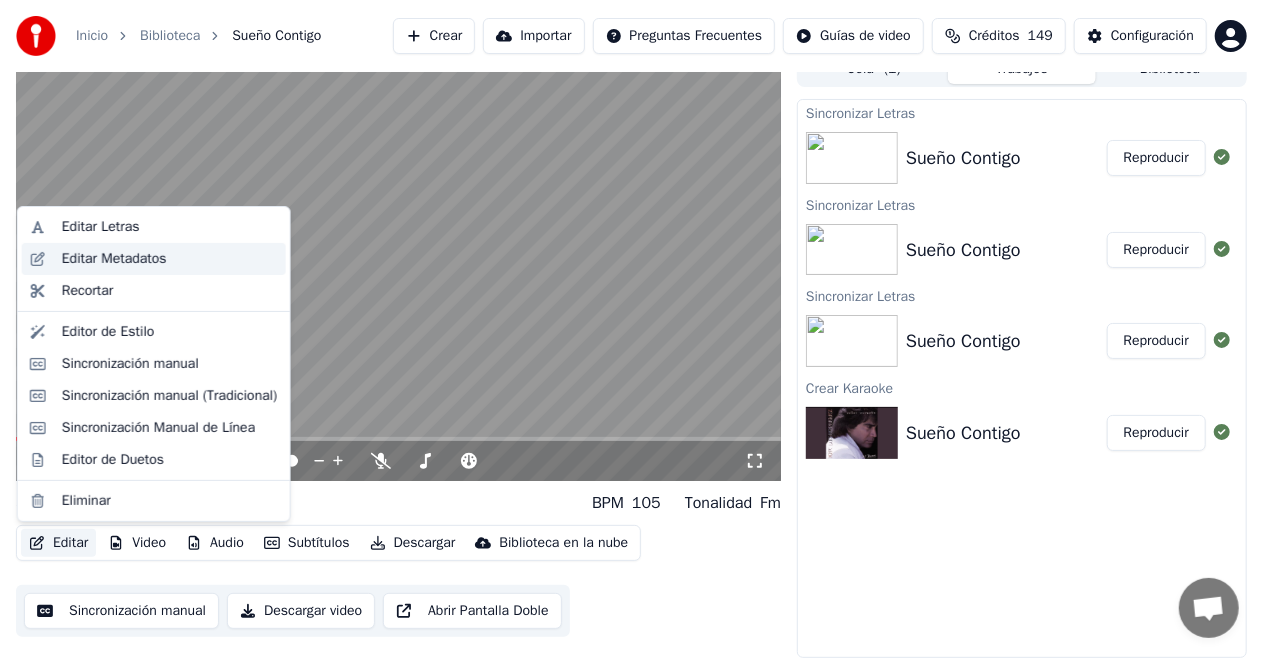 click on "Editar Metadatos" at bounding box center [114, 259] 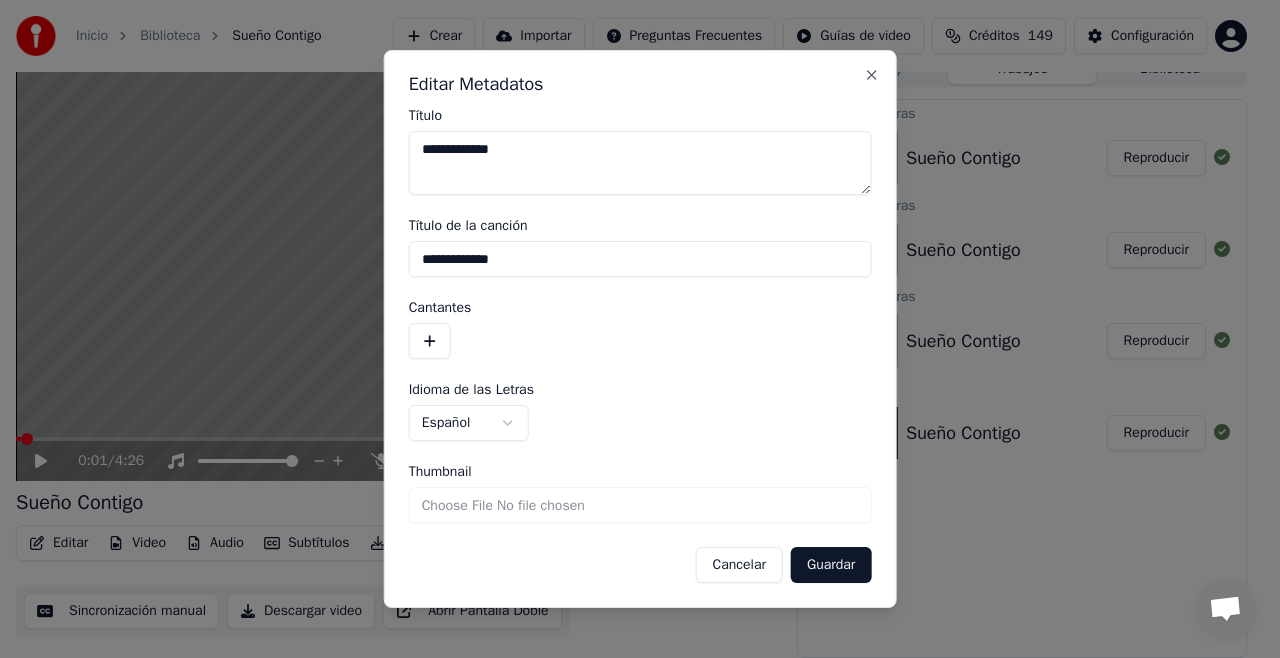 click at bounding box center [430, 341] 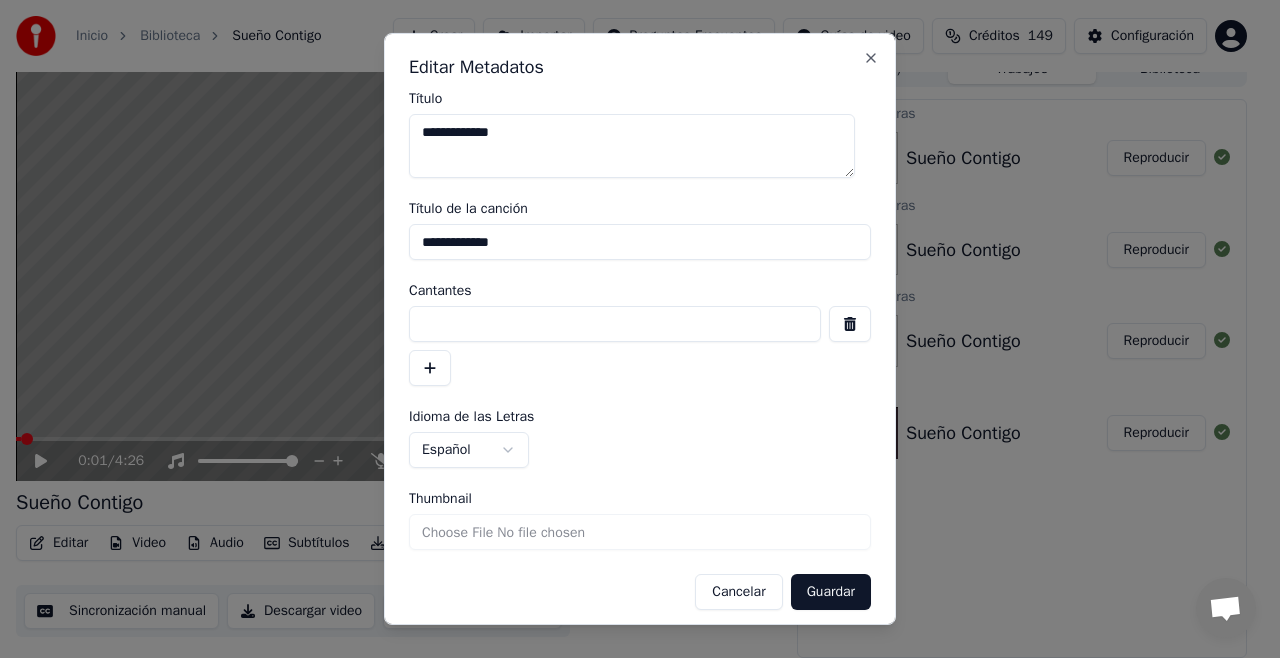 click at bounding box center (615, 324) 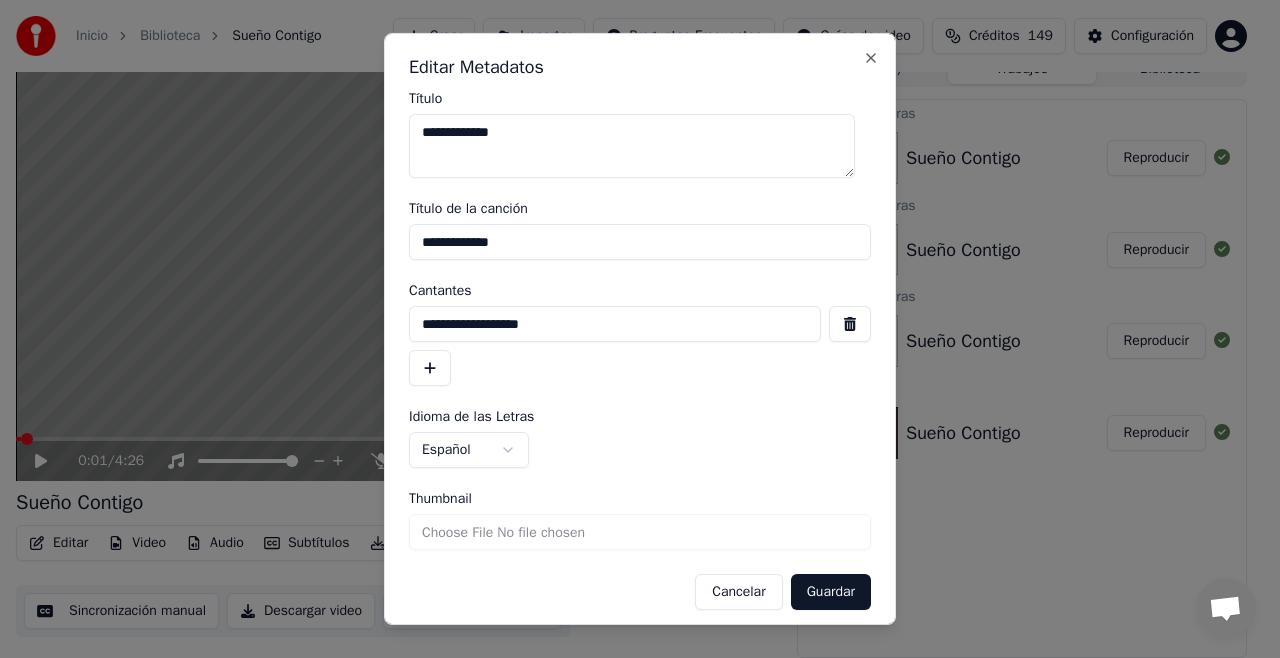 click on "**********" at bounding box center [615, 324] 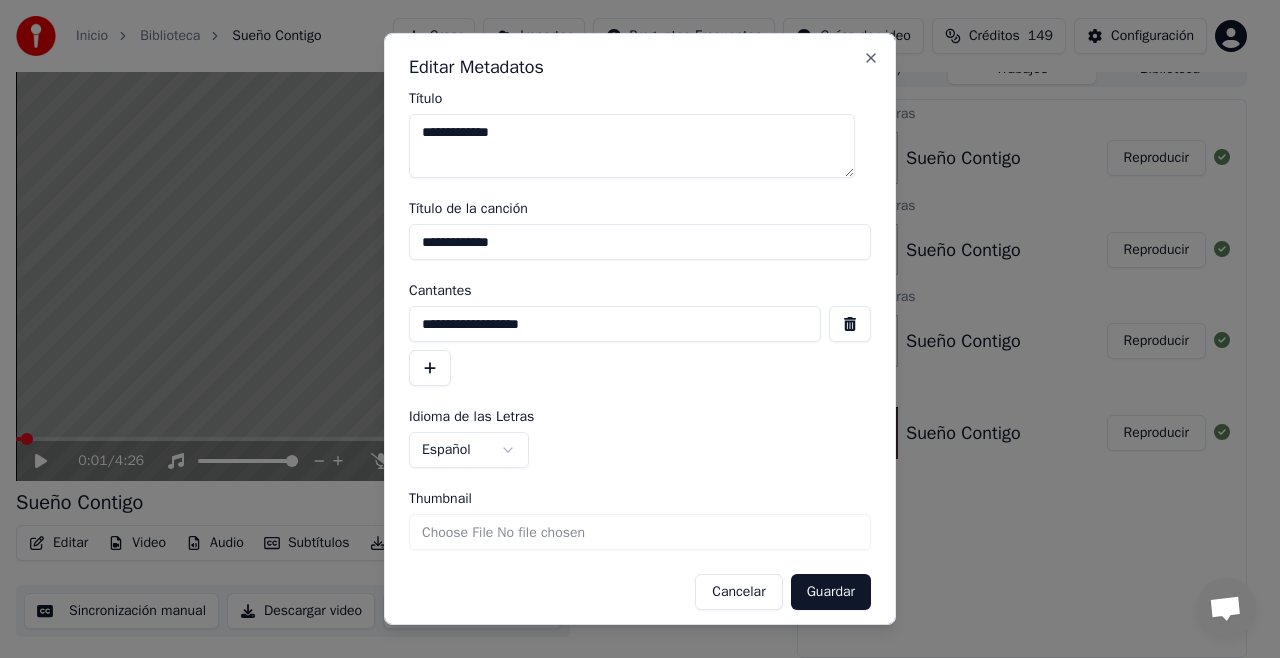 click on "Guardar" at bounding box center [831, 592] 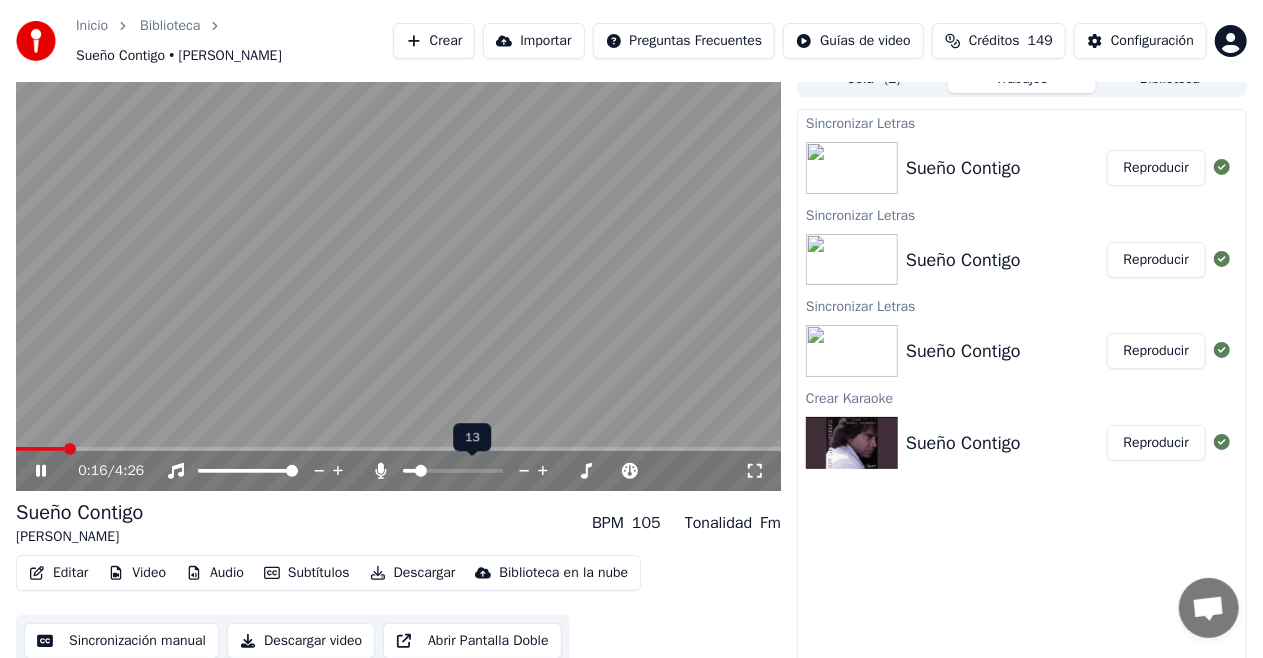 click at bounding box center [421, 471] 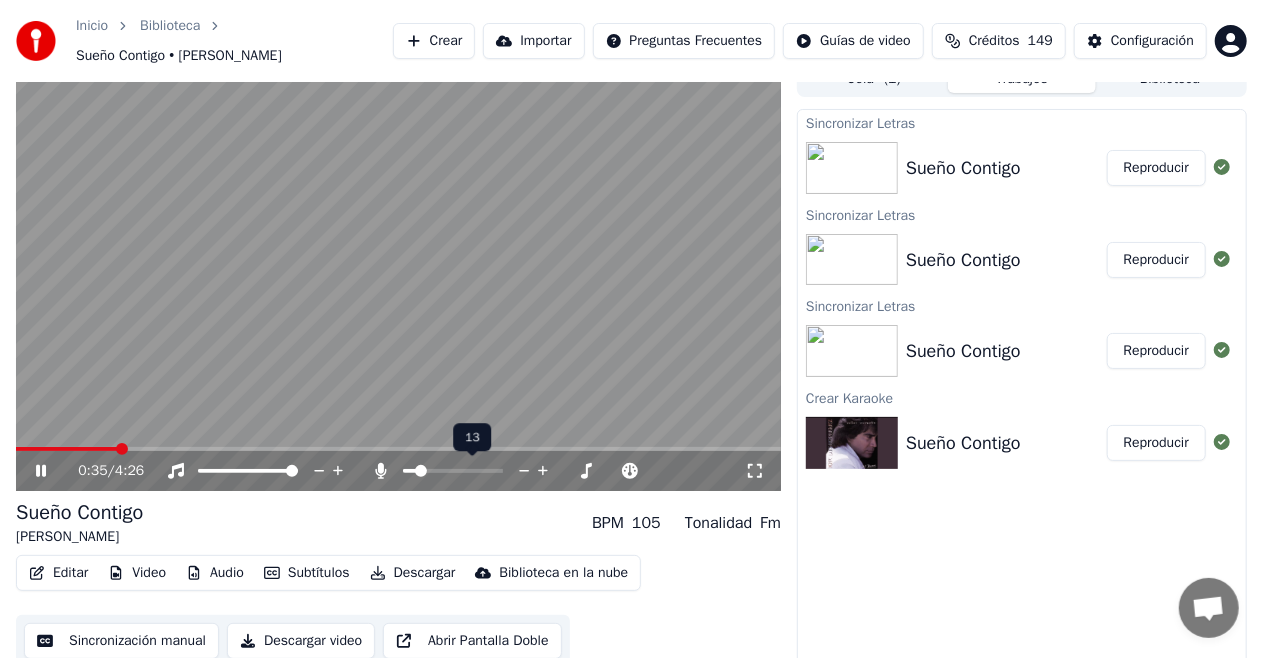 click 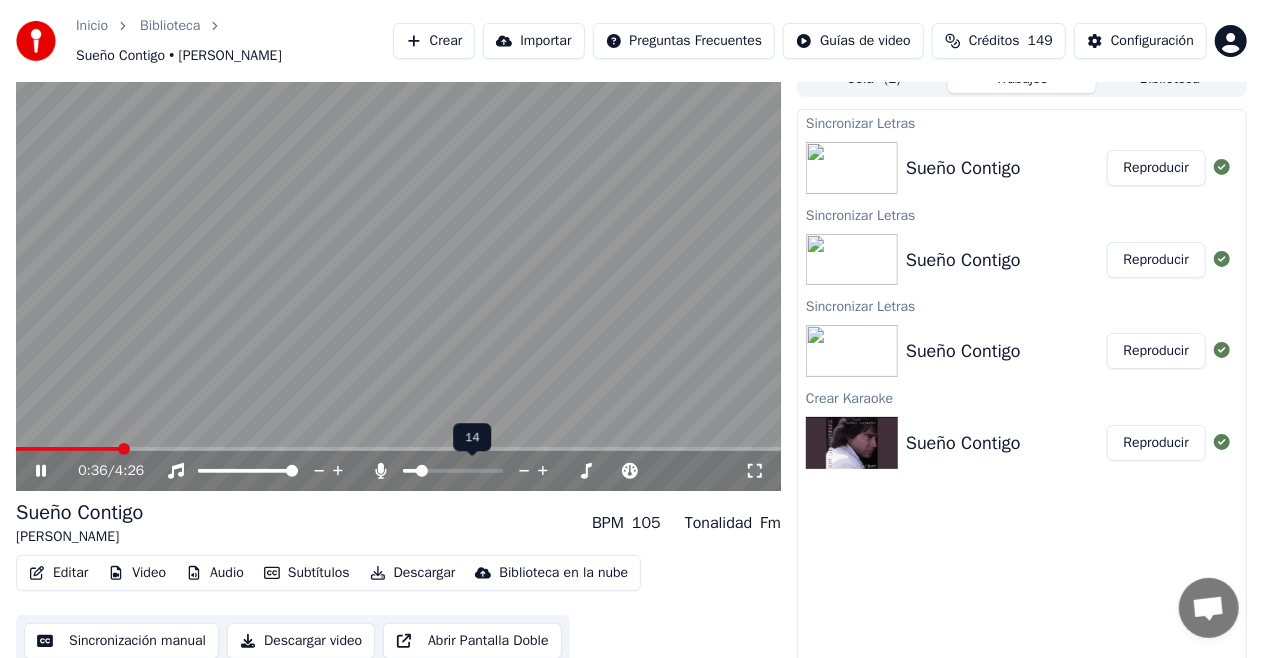 click 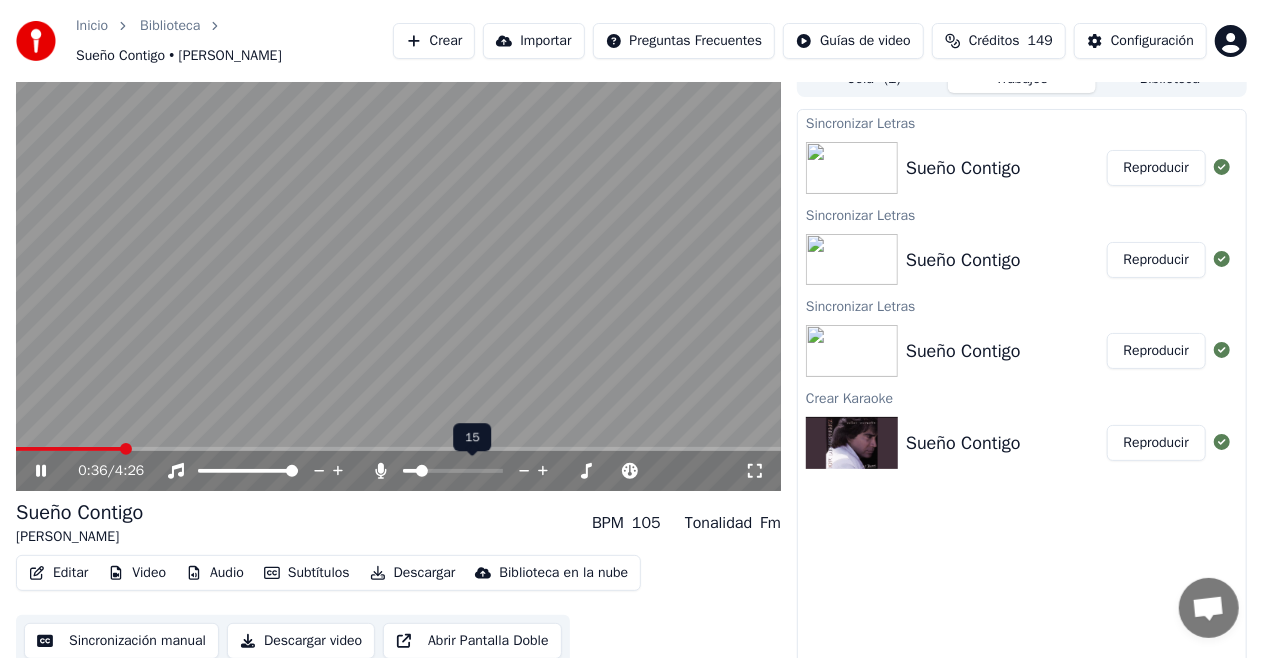 click 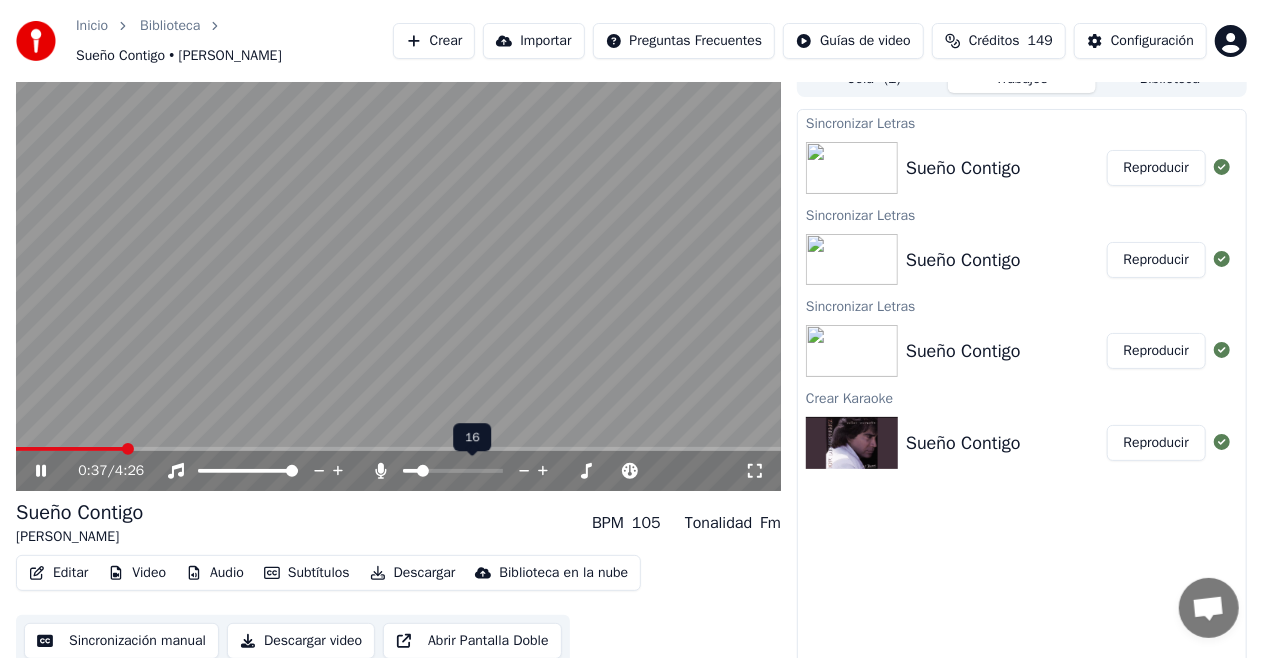 click 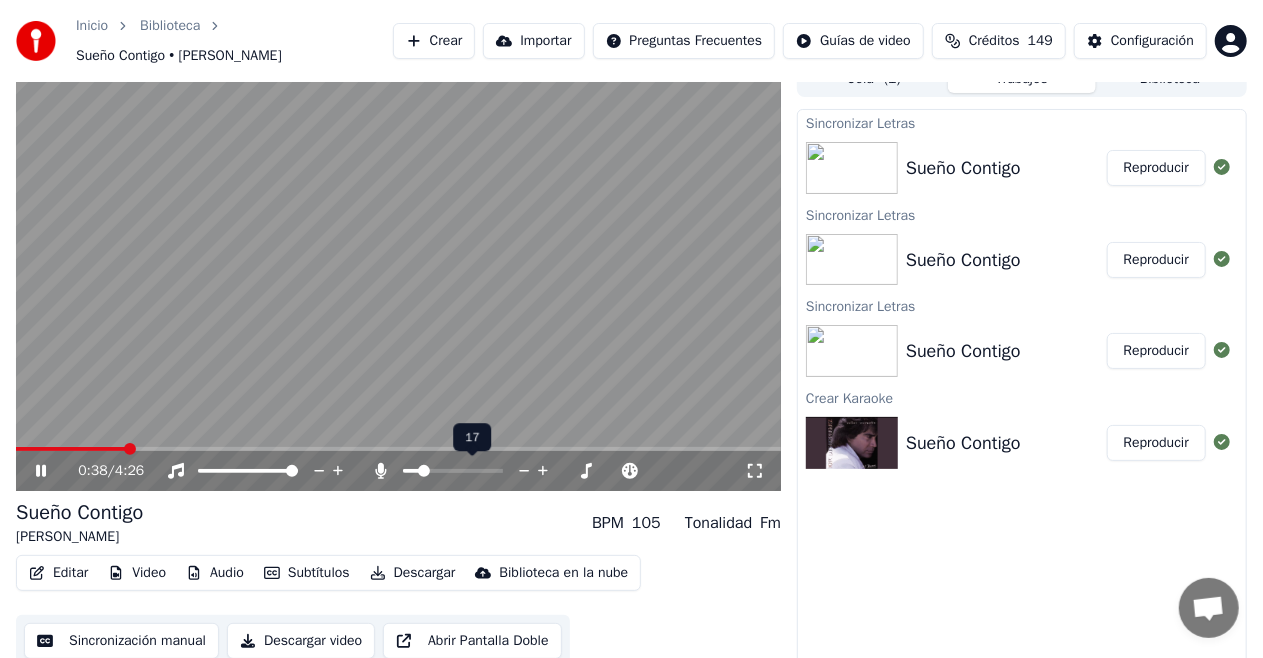 click 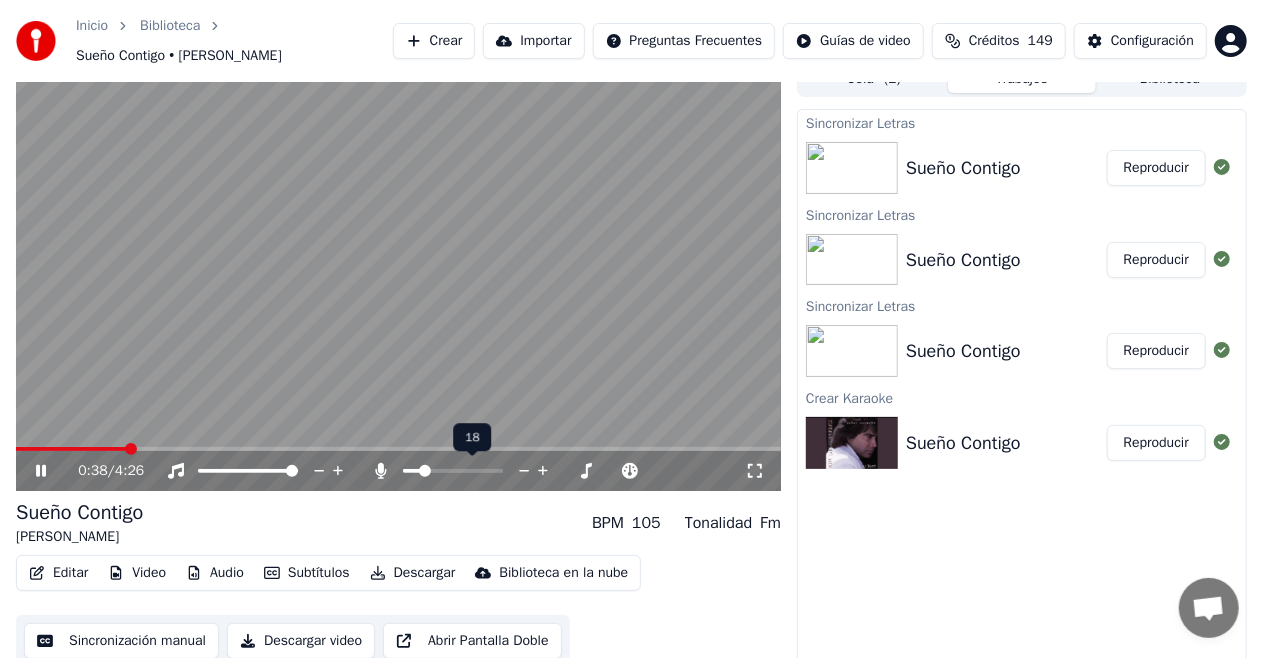 click 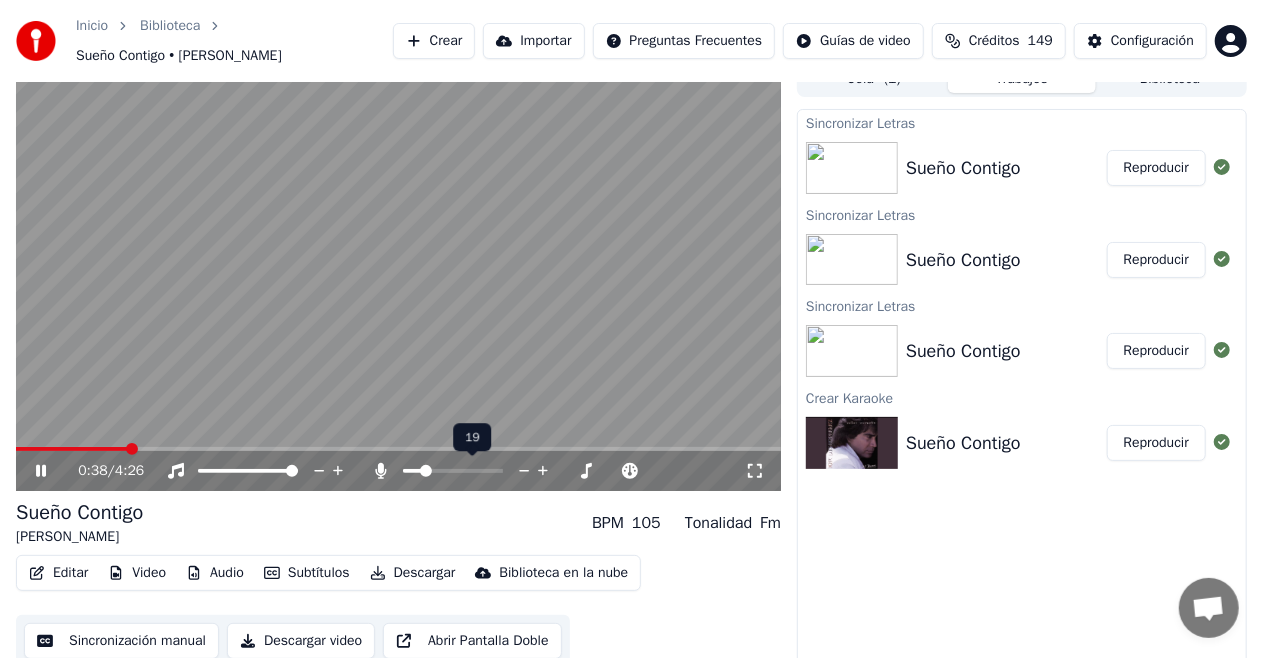 click 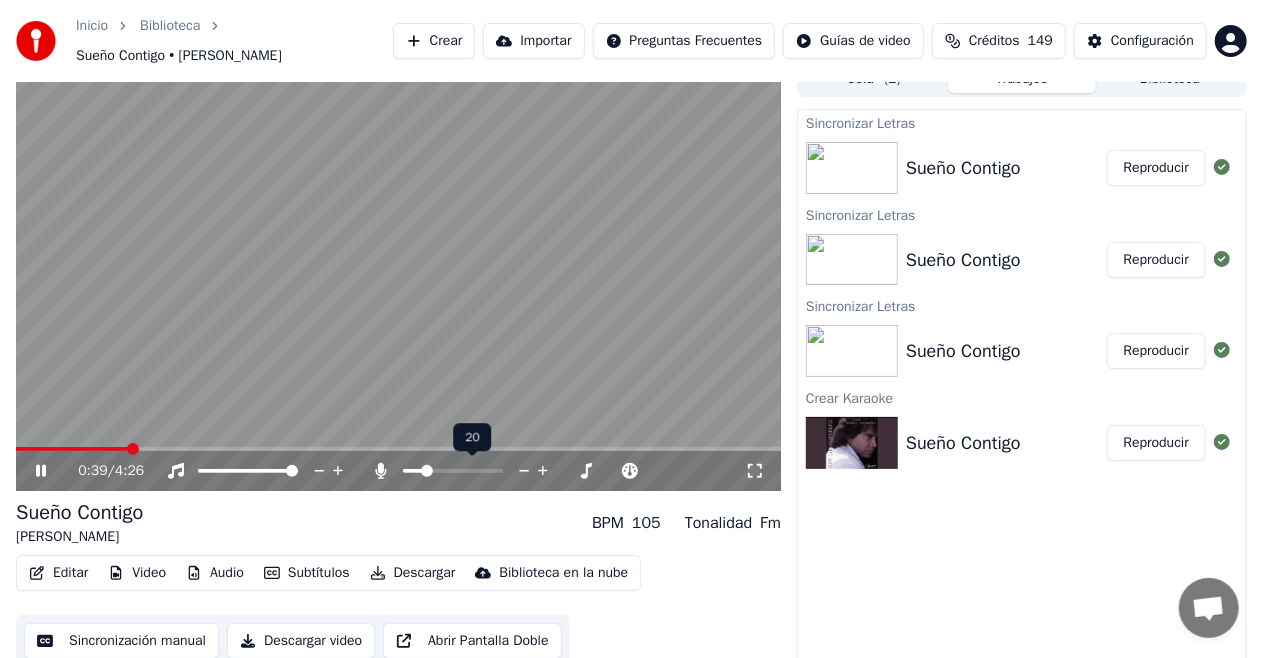 click 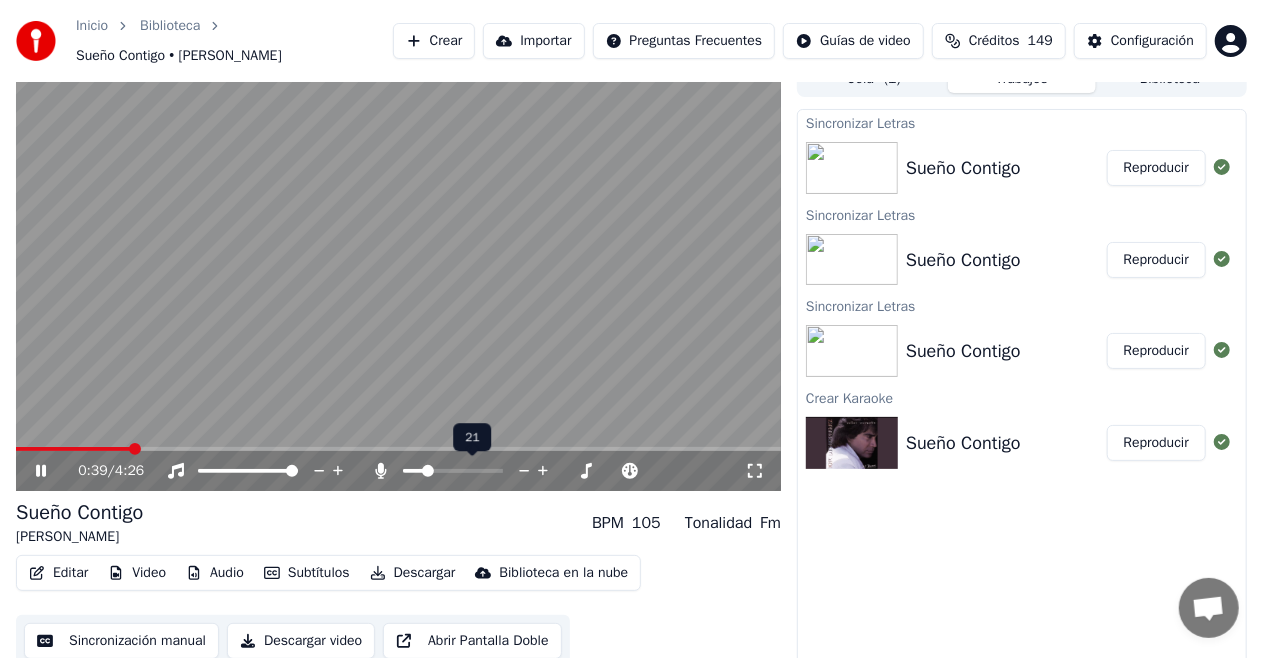 click 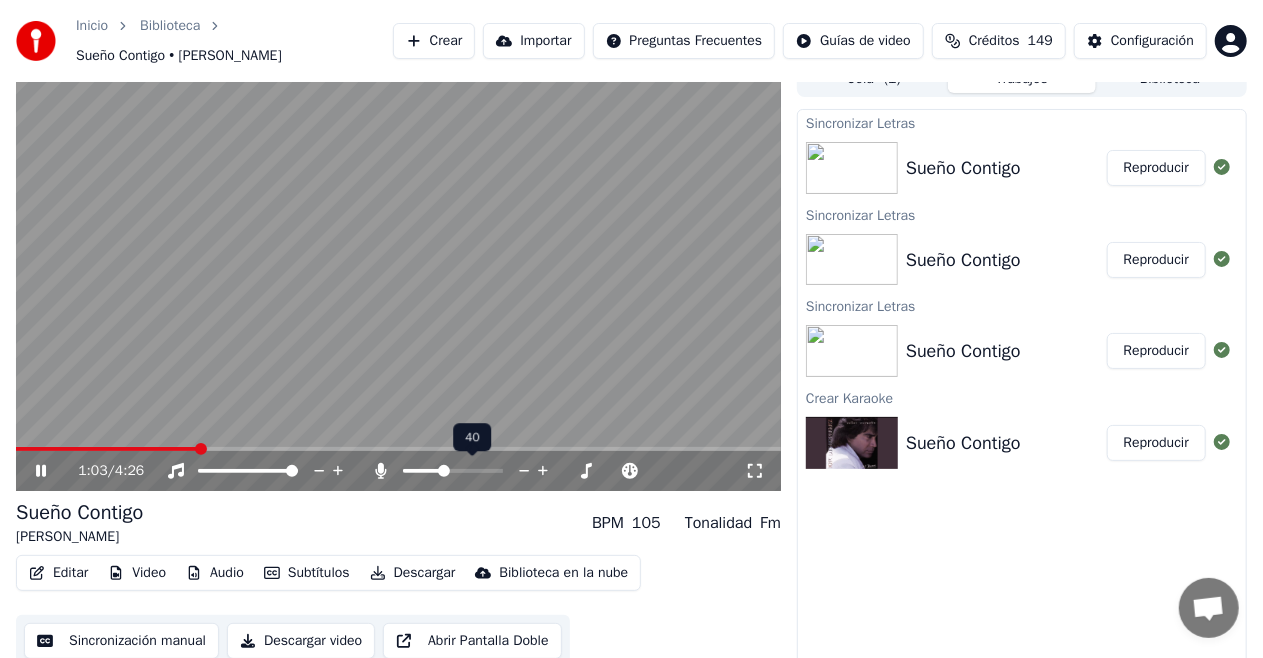 click at bounding box center [444, 471] 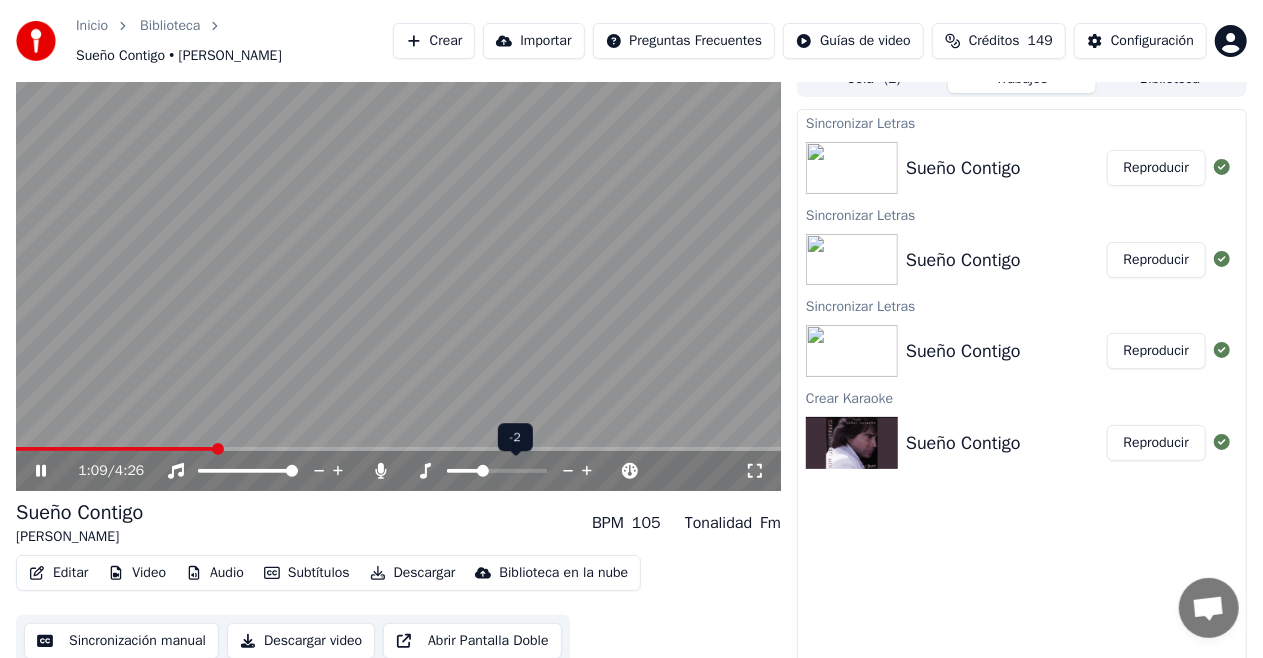 click 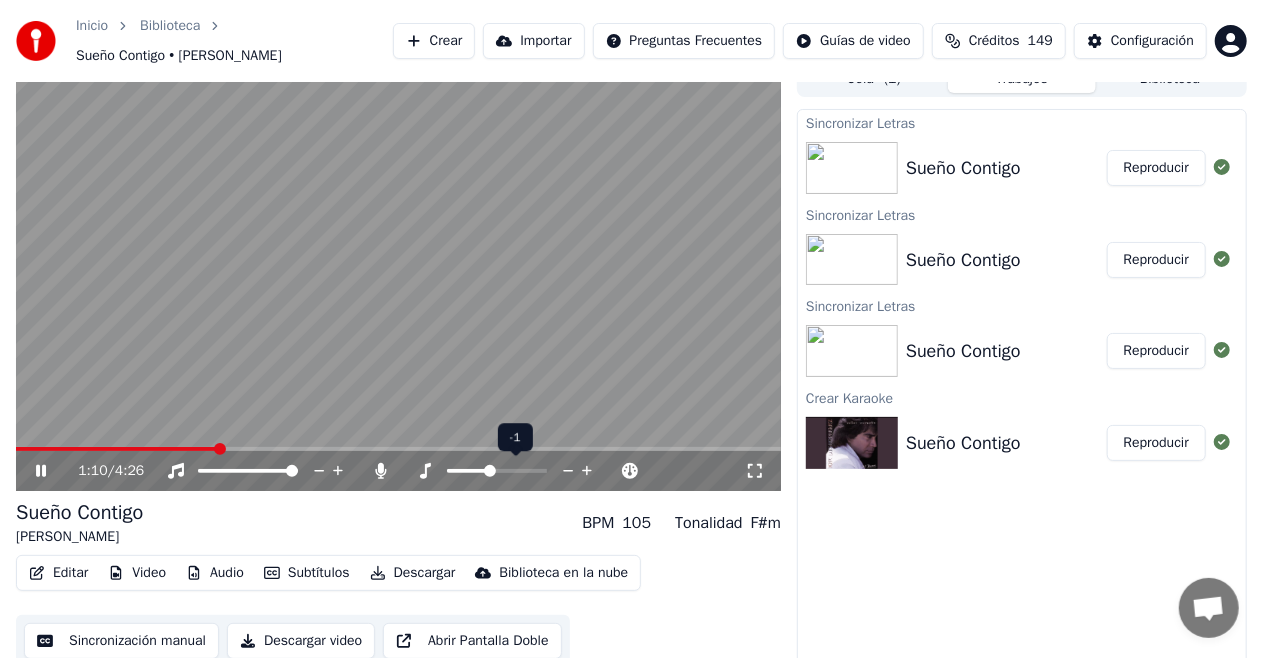 click 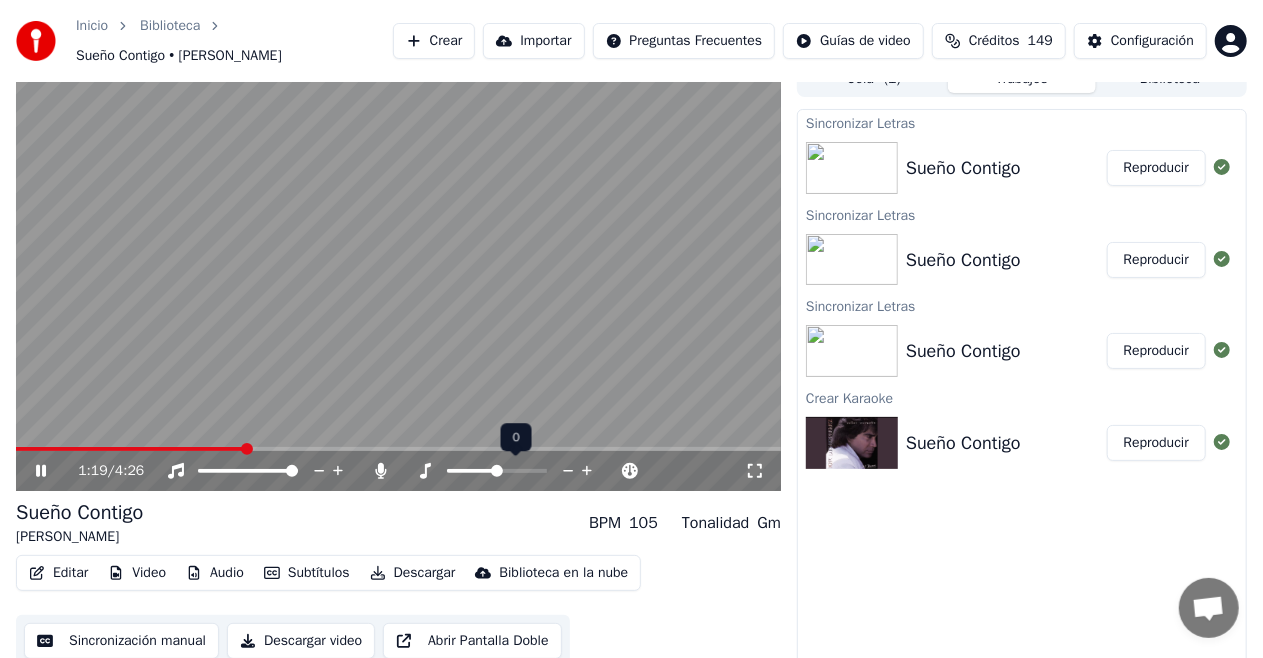 click 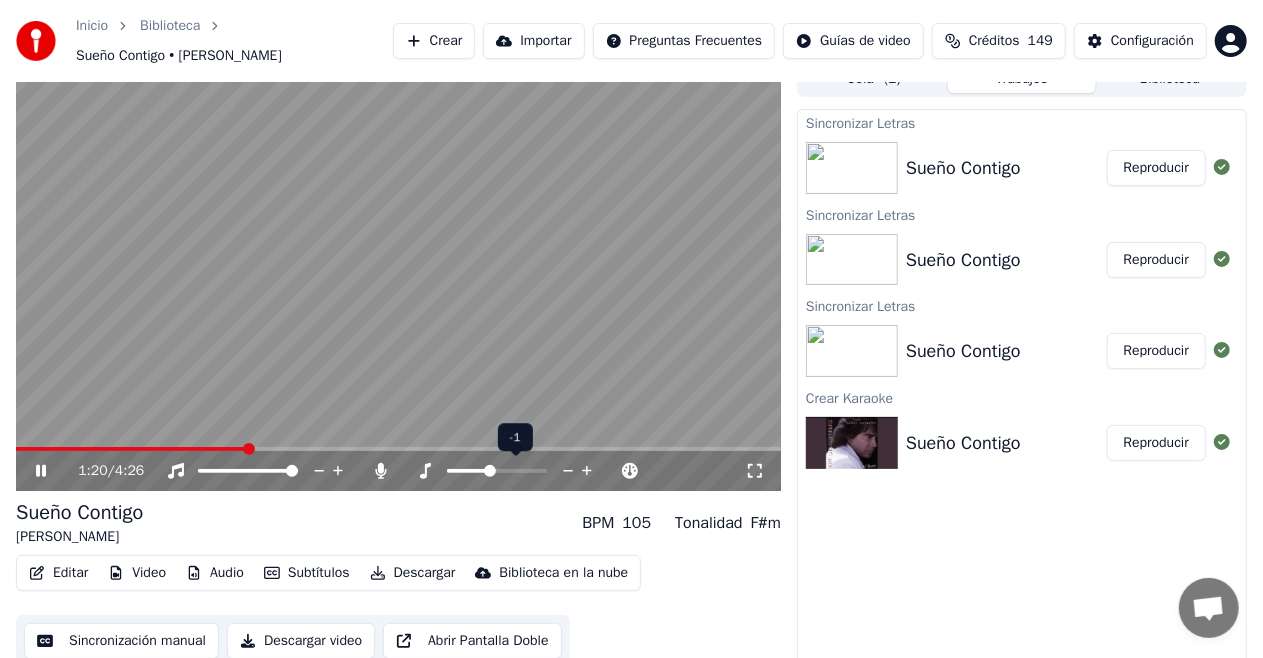 click 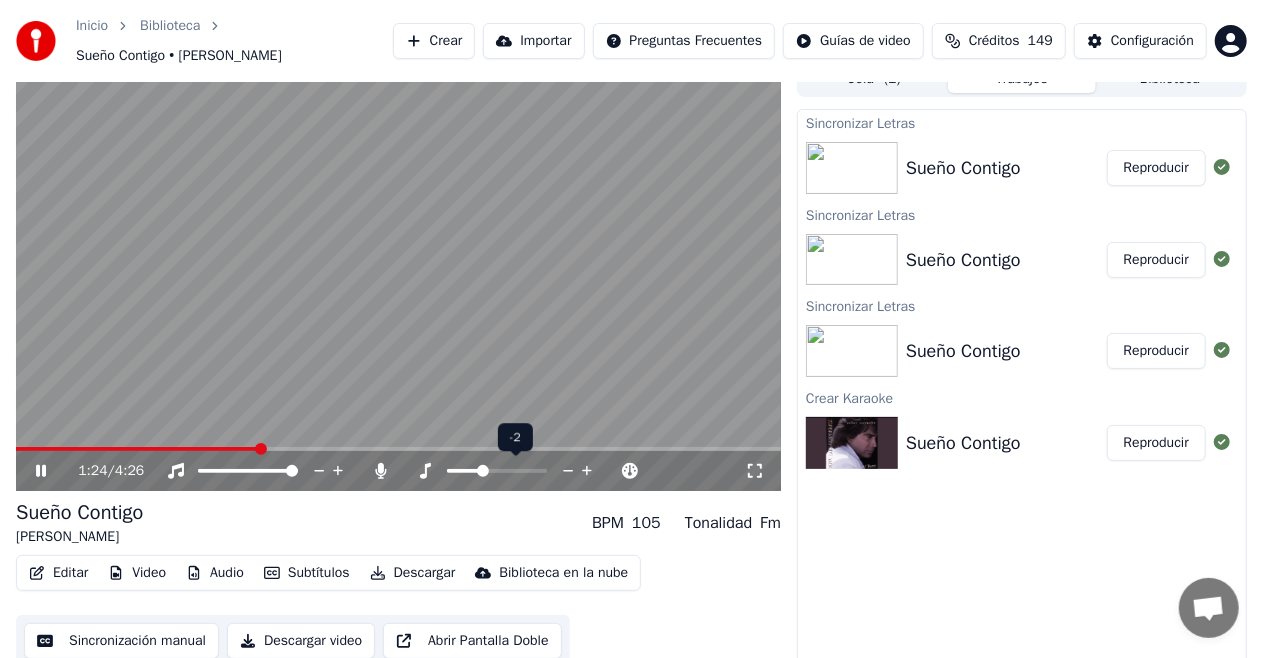 click 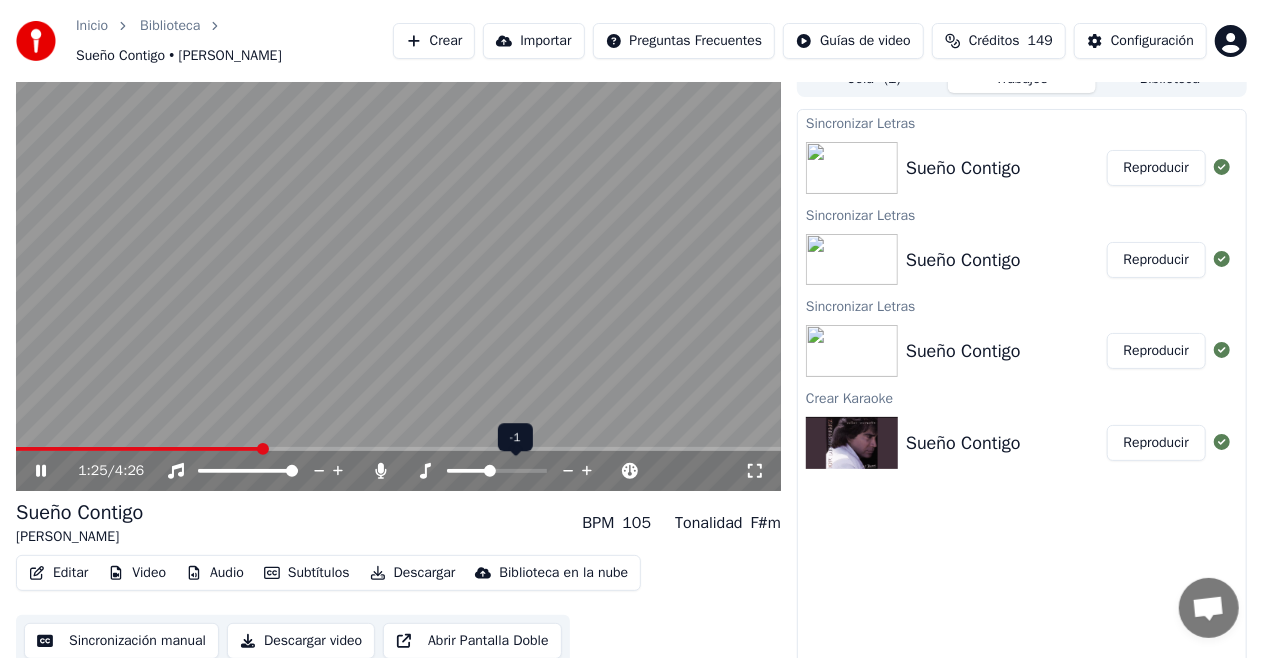 click 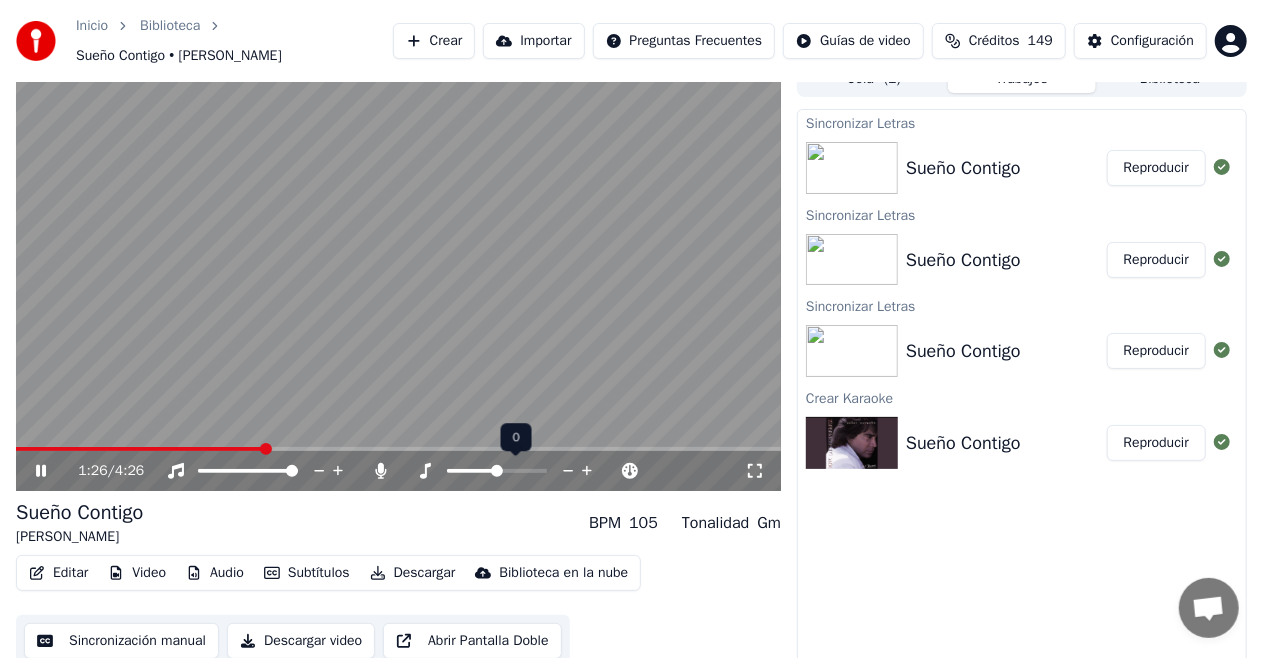 click 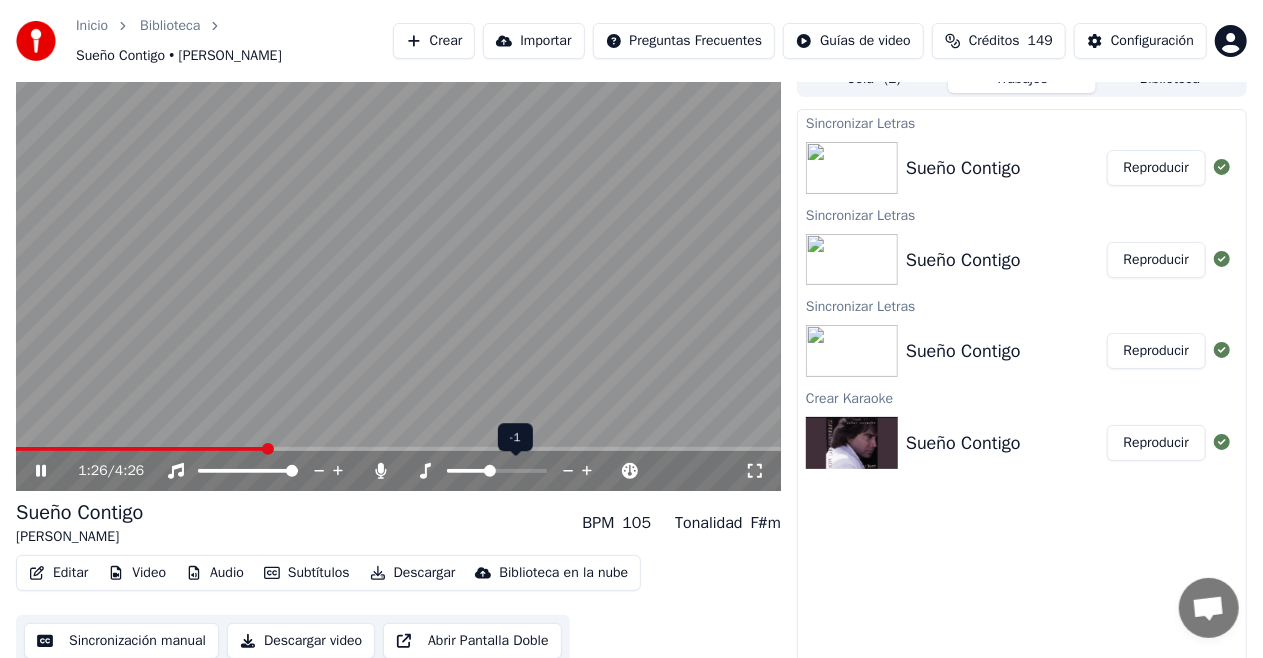 click 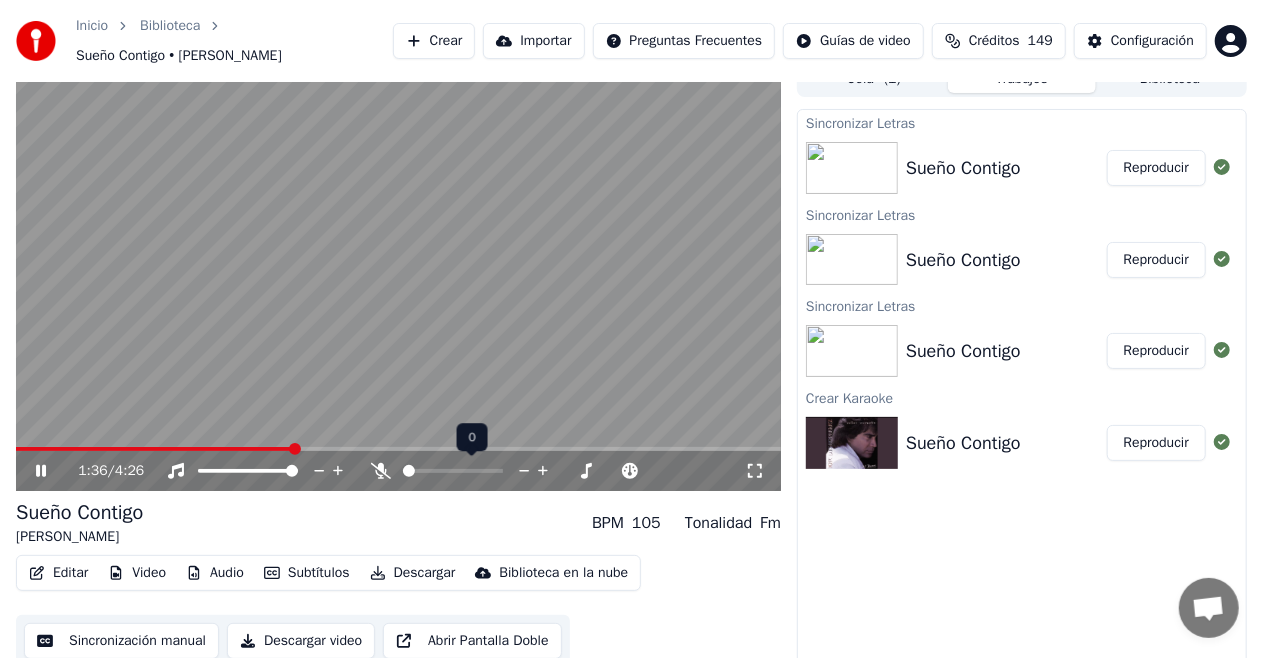 click at bounding box center [409, 471] 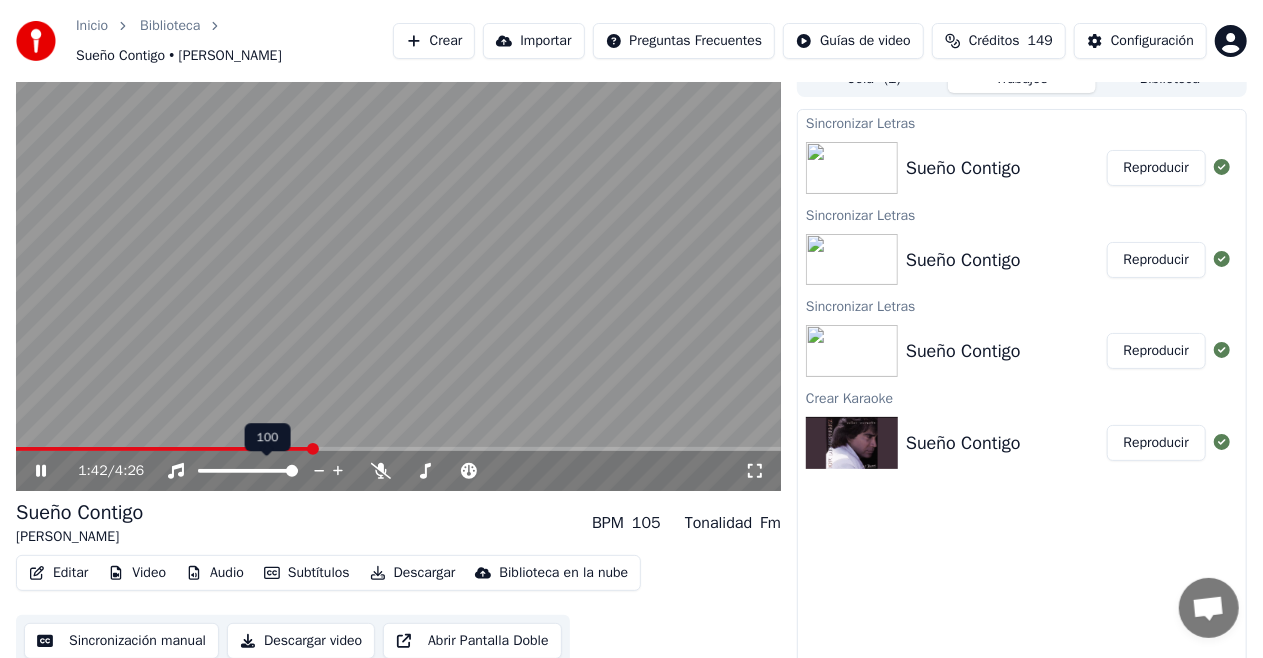 click at bounding box center [292, 471] 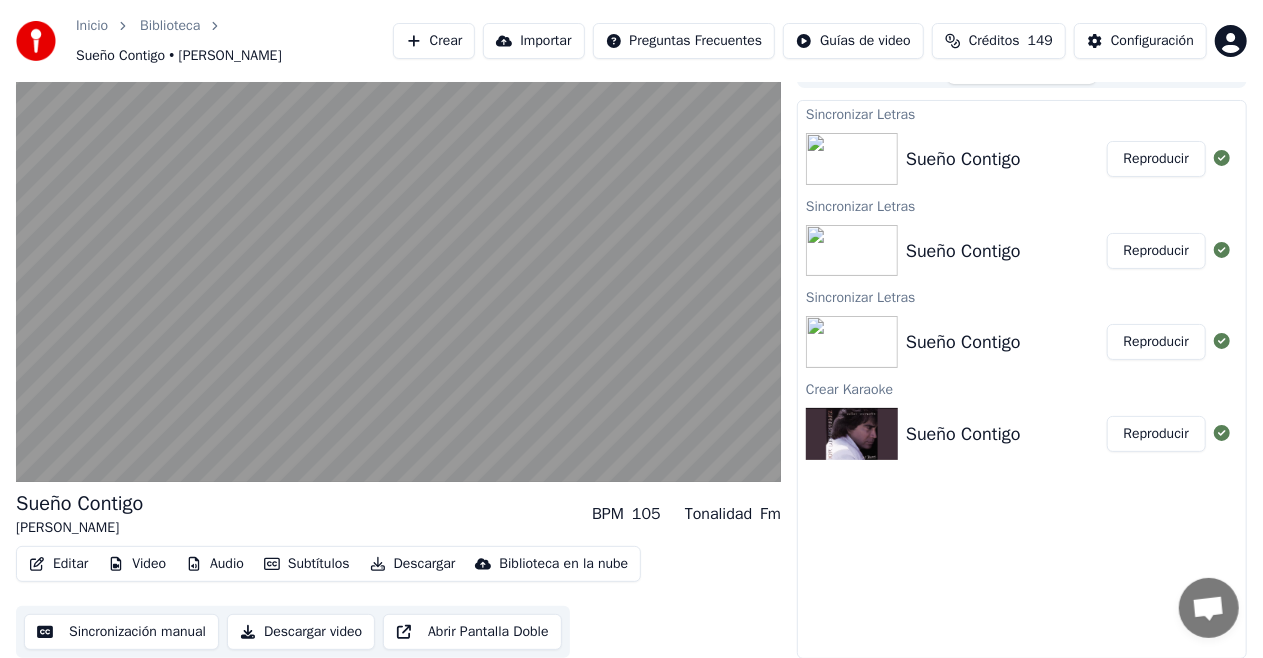 scroll, scrollTop: 31, scrollLeft: 0, axis: vertical 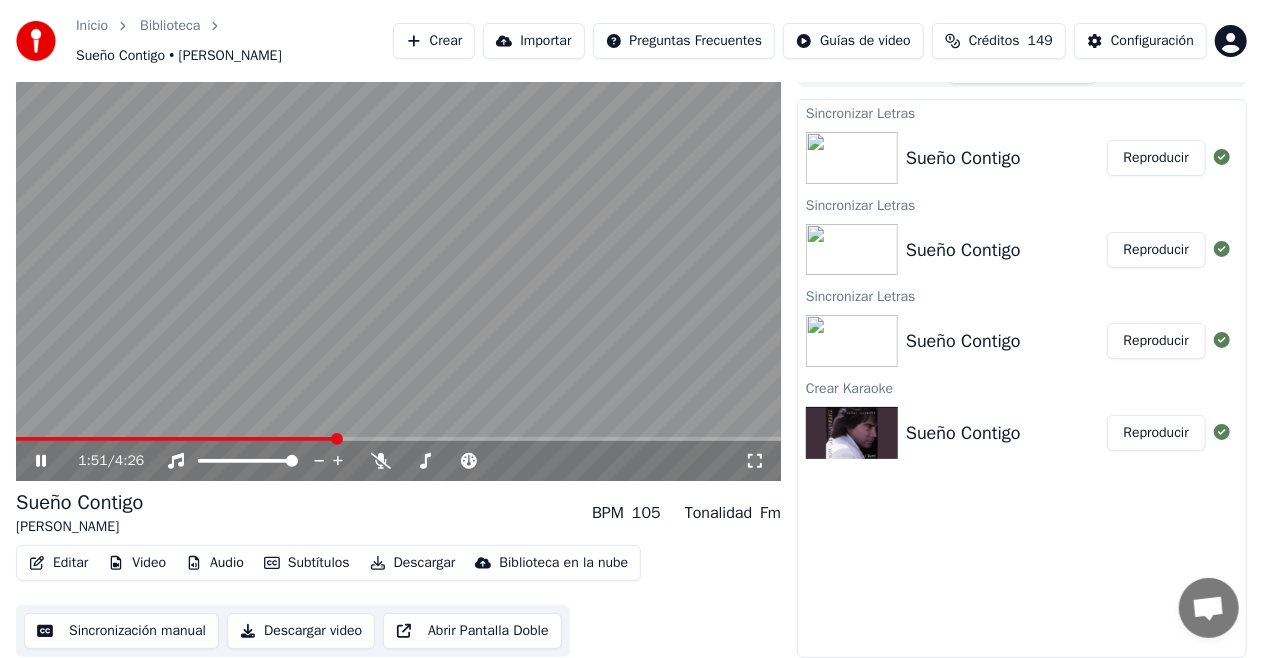 click 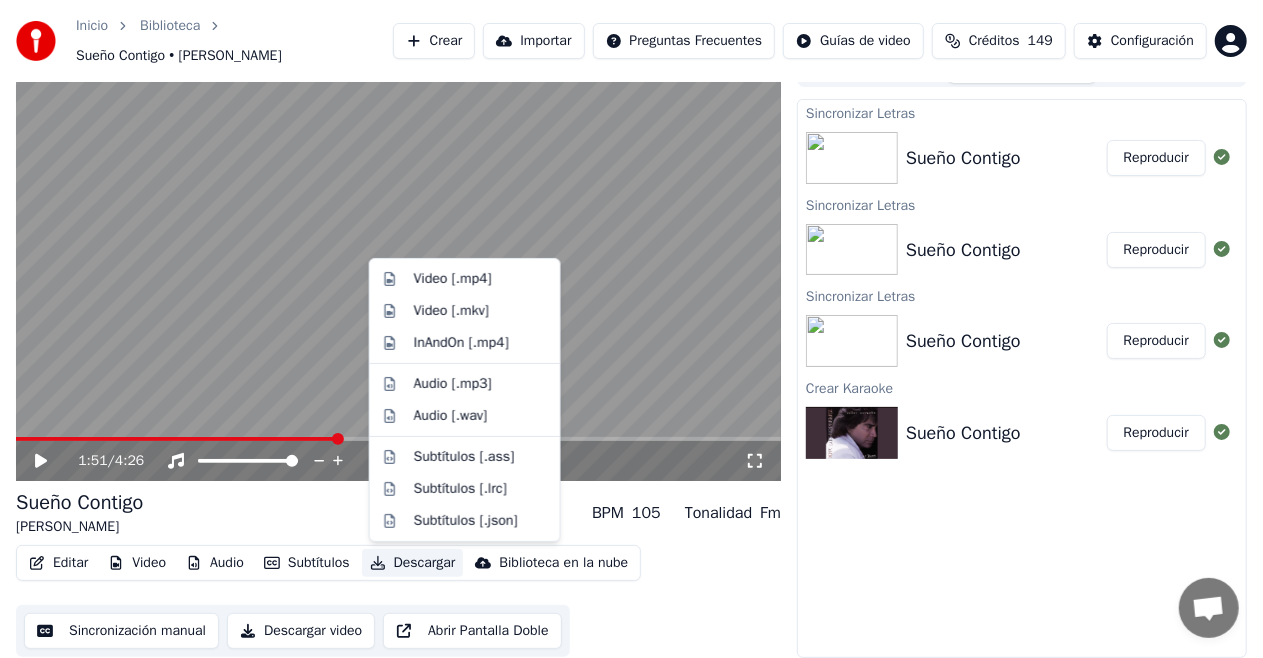 click on "Descargar" at bounding box center (413, 563) 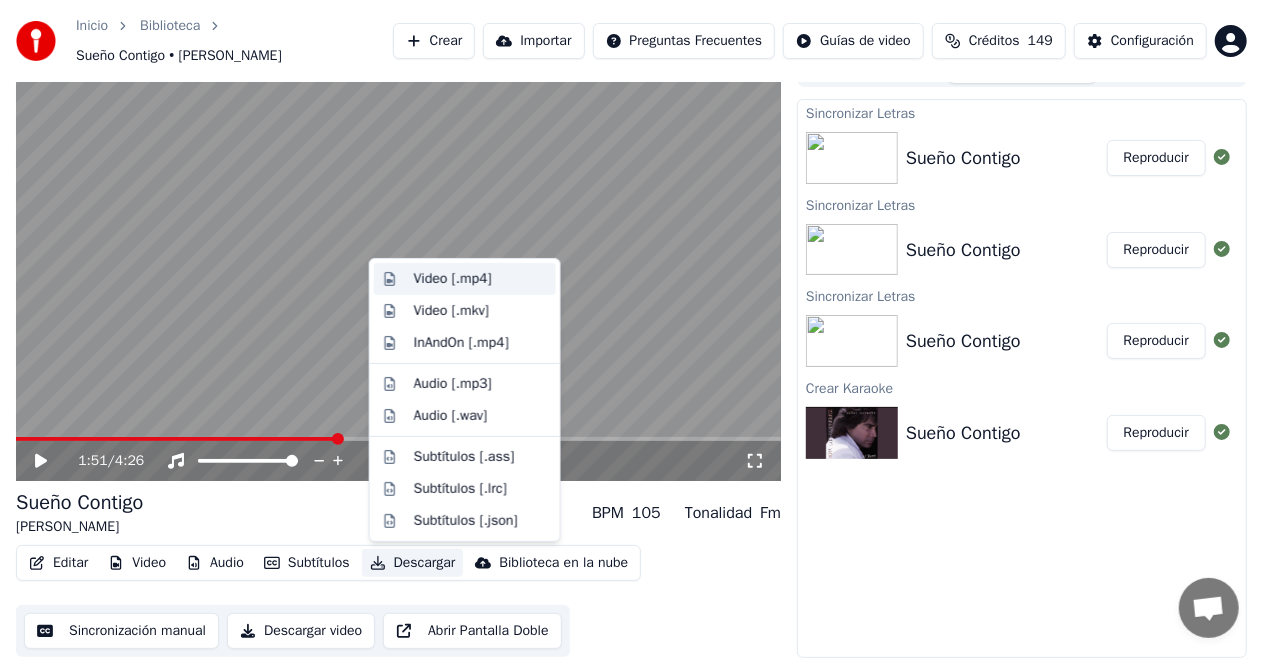 click on "Video [.mp4]" at bounding box center [453, 279] 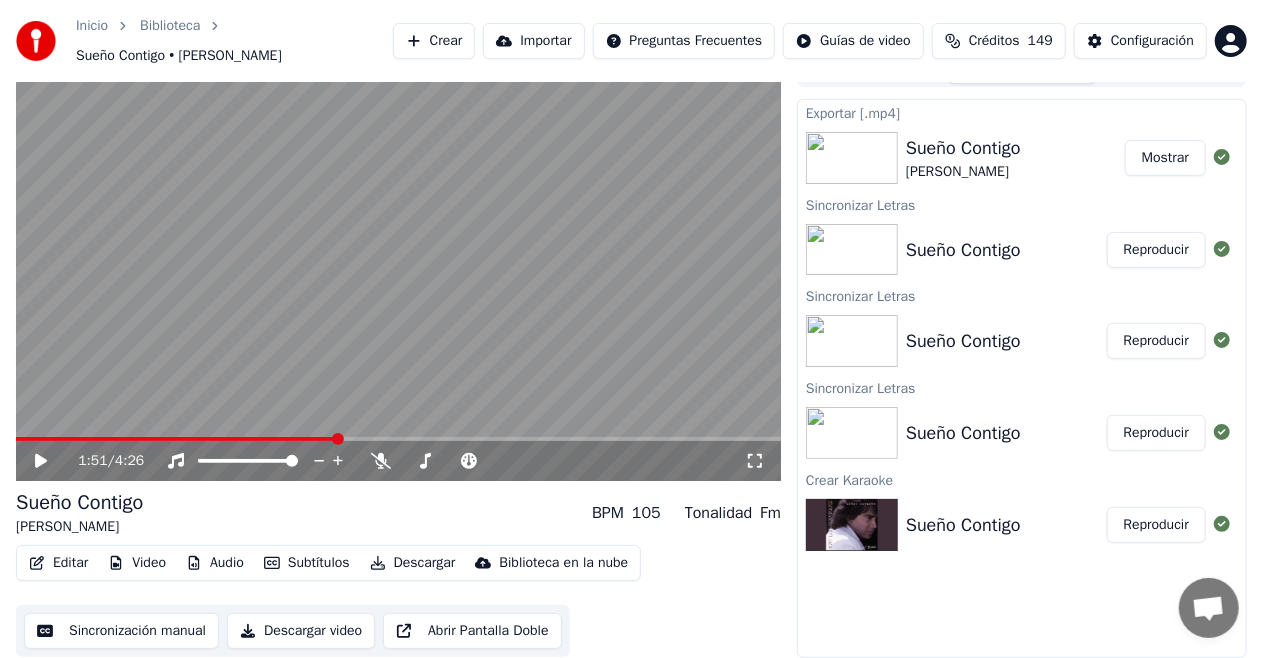 click at bounding box center [398, 266] 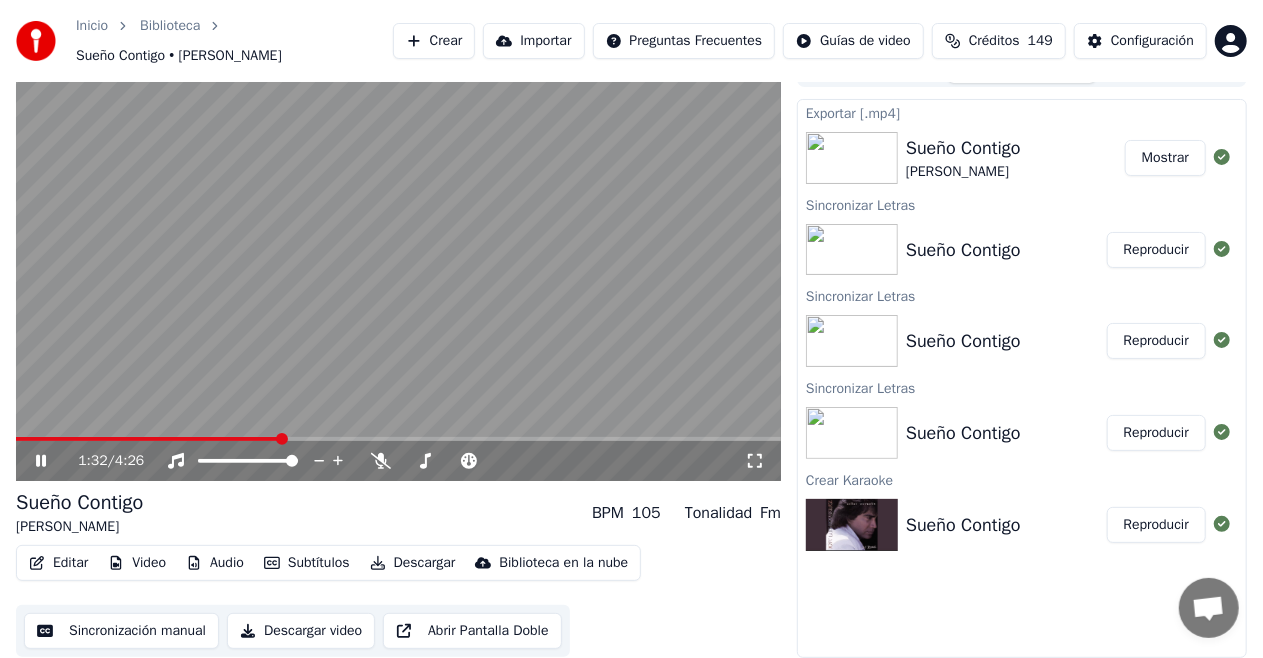 click at bounding box center (148, 439) 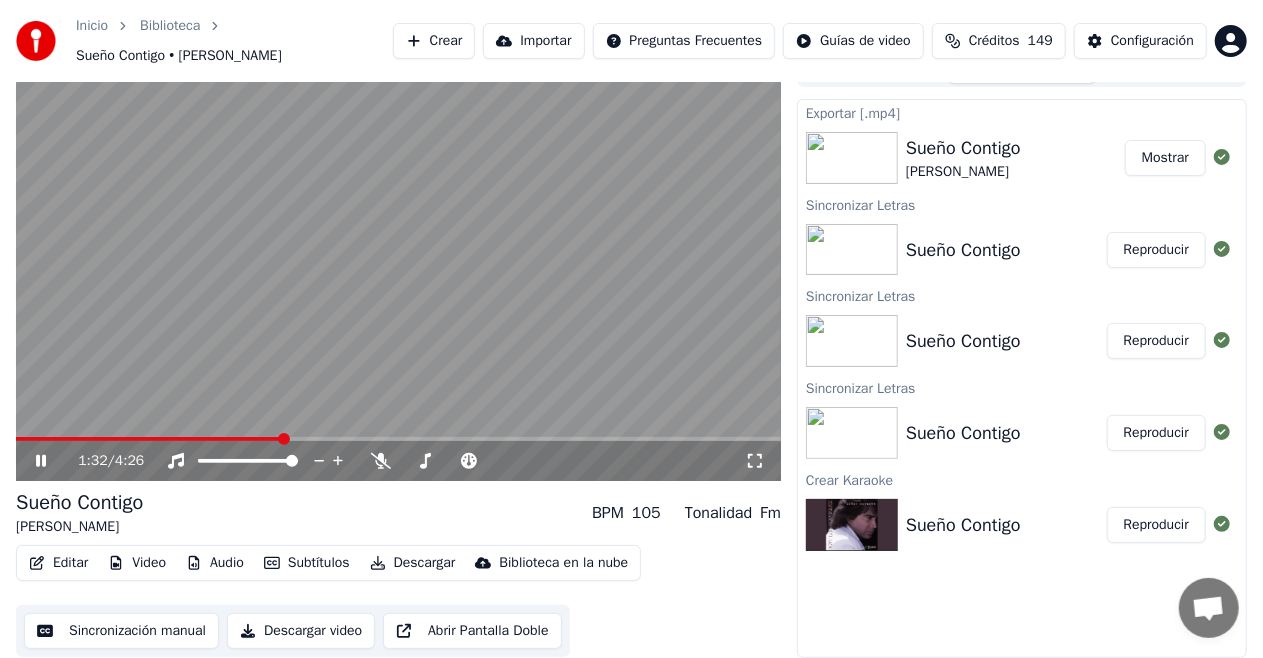 click on "1:32  /  4:26" at bounding box center (398, 461) 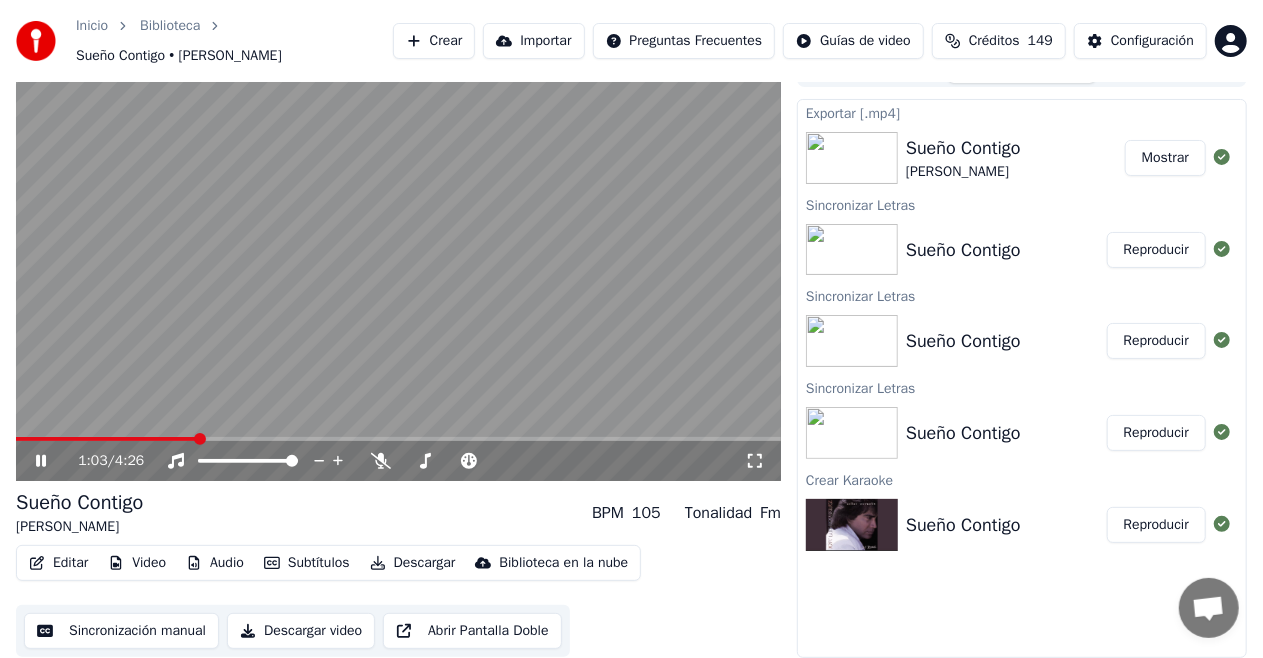 click at bounding box center (106, 439) 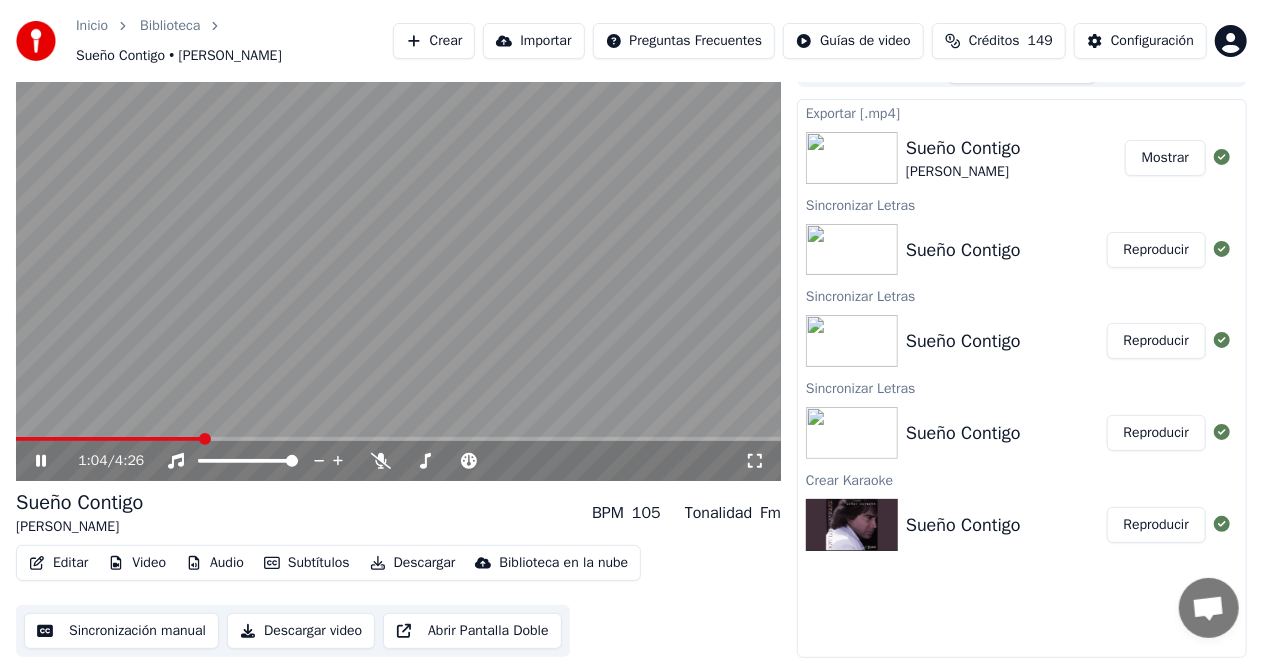 click at bounding box center (398, 266) 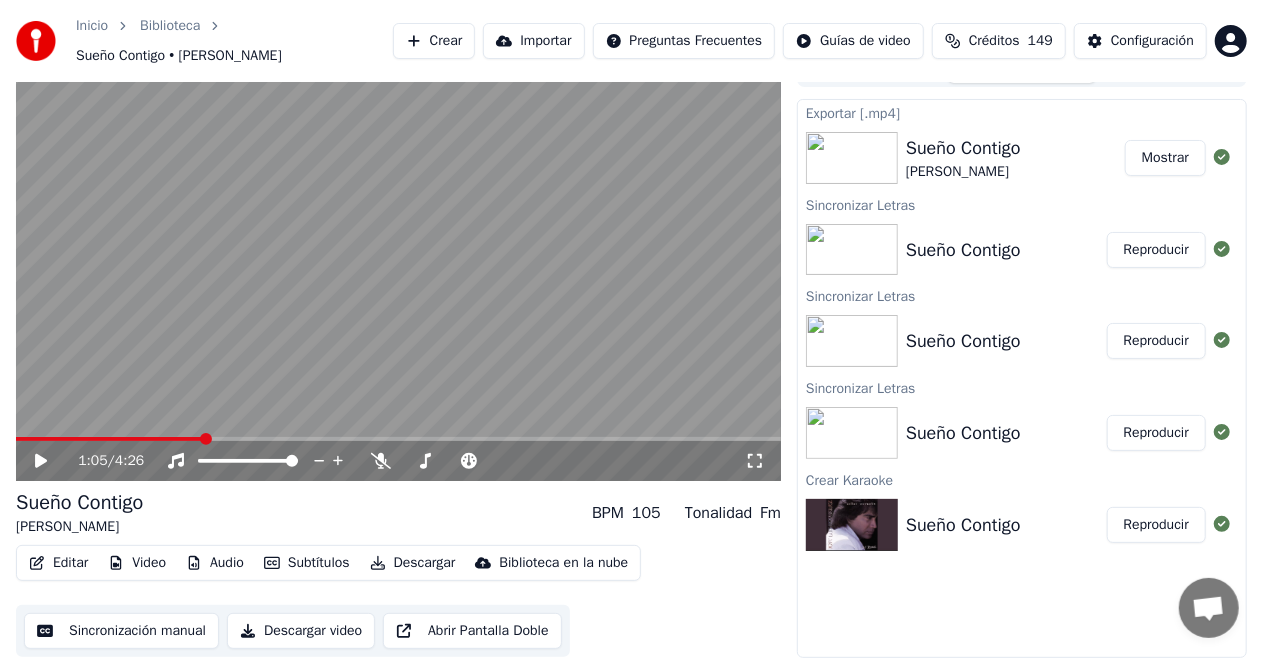 click at bounding box center (398, 266) 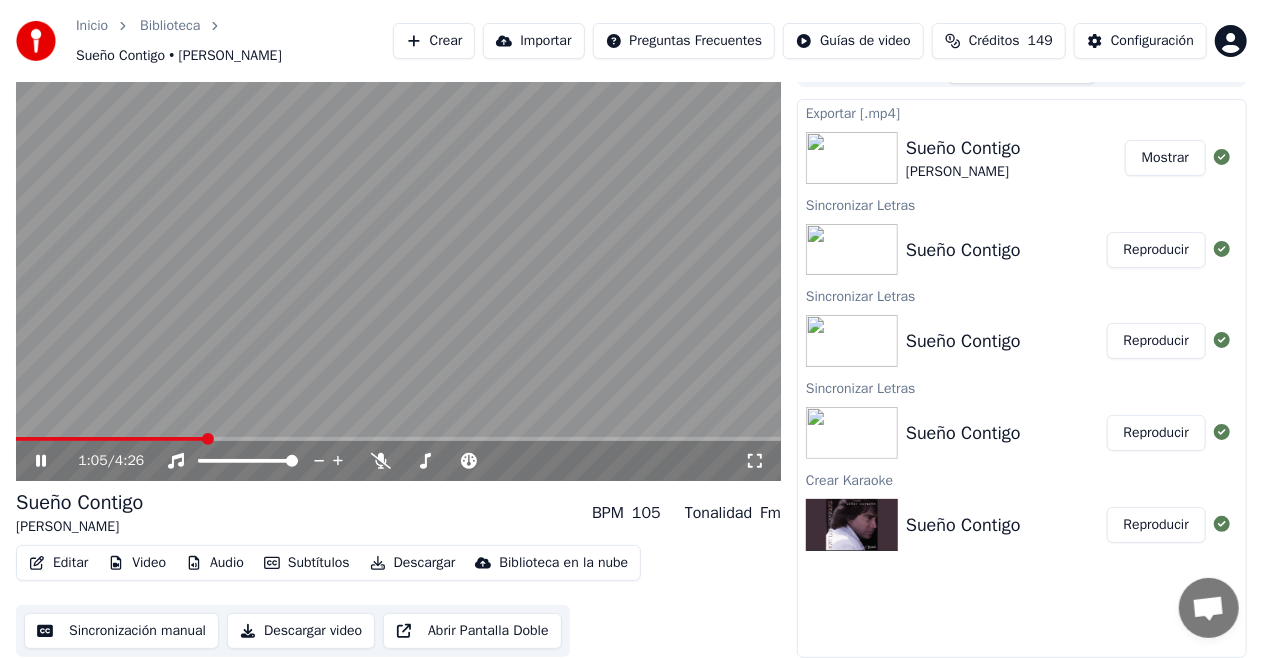 click at bounding box center (398, 266) 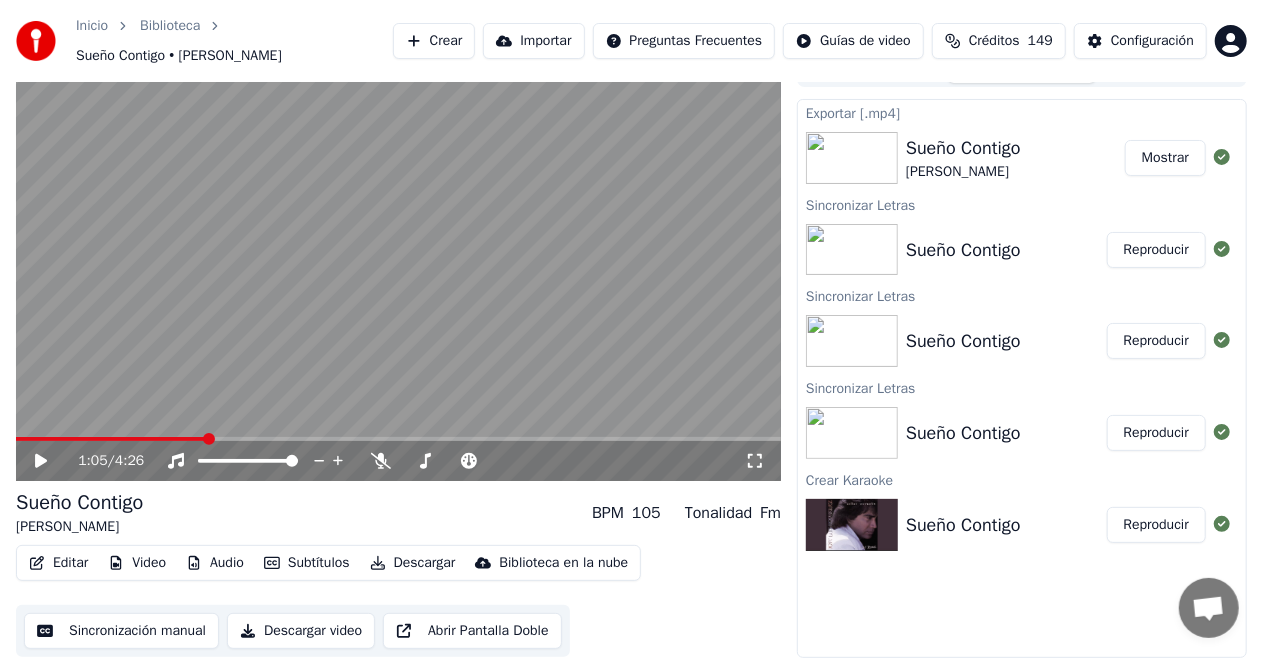 click at bounding box center [398, 266] 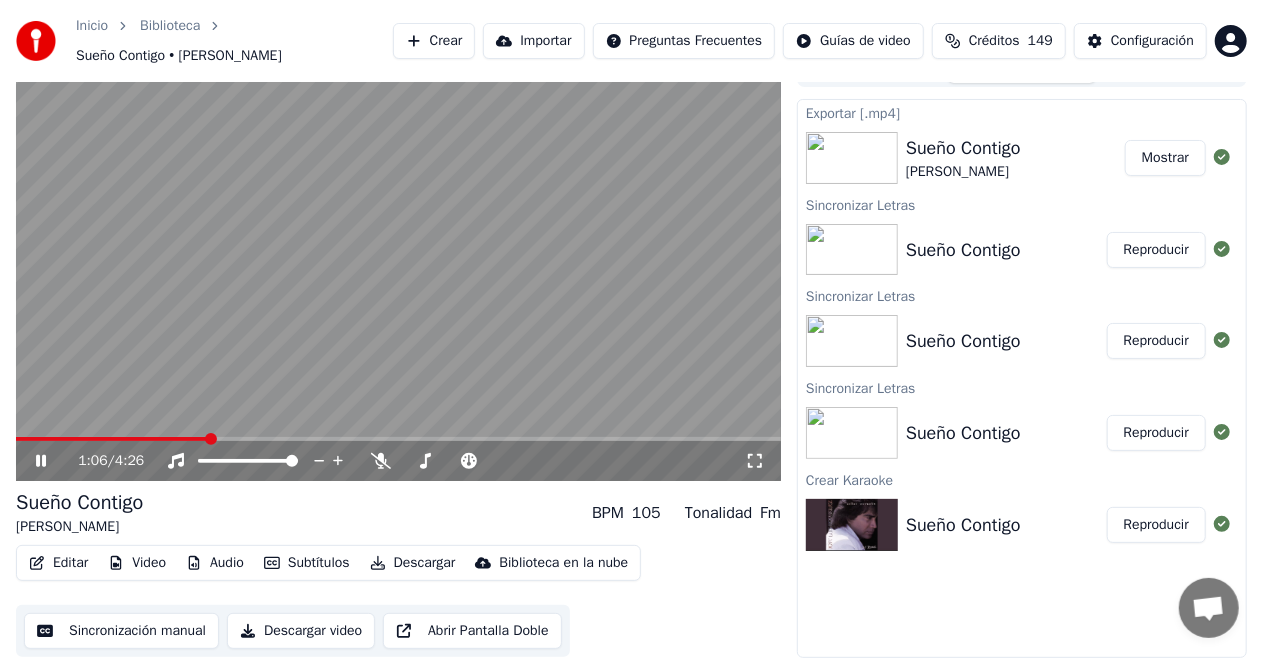 click at bounding box center (398, 266) 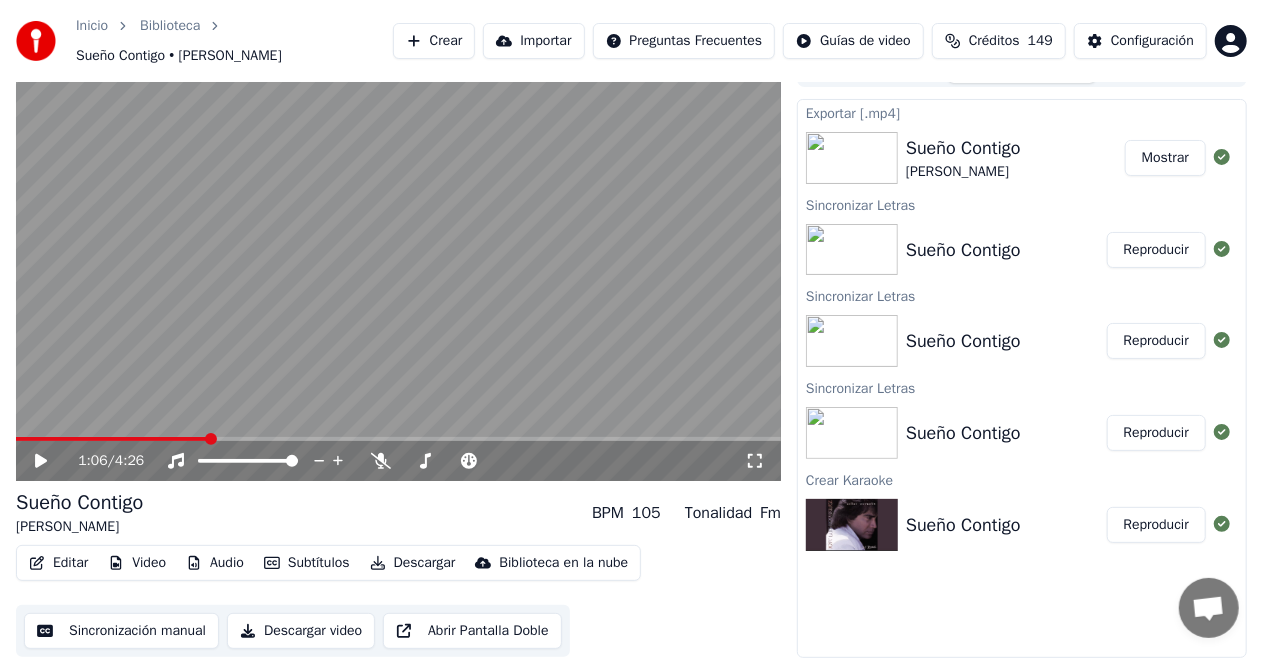 click at bounding box center (398, 266) 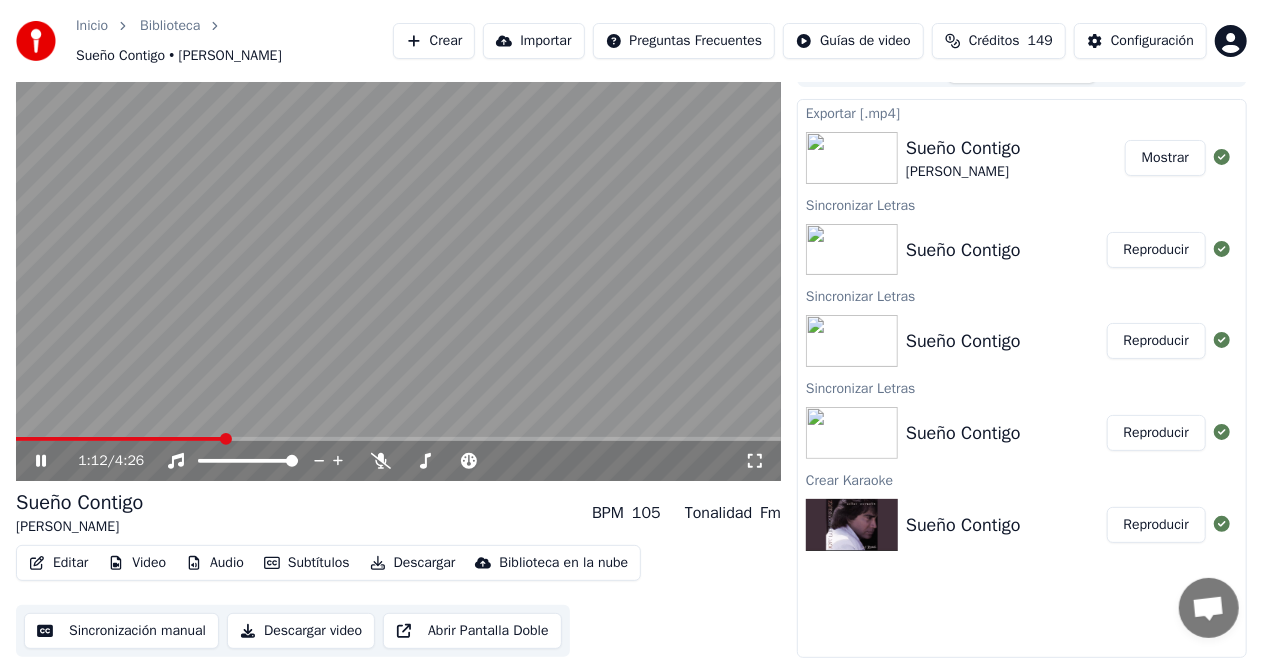 click at bounding box center [398, 266] 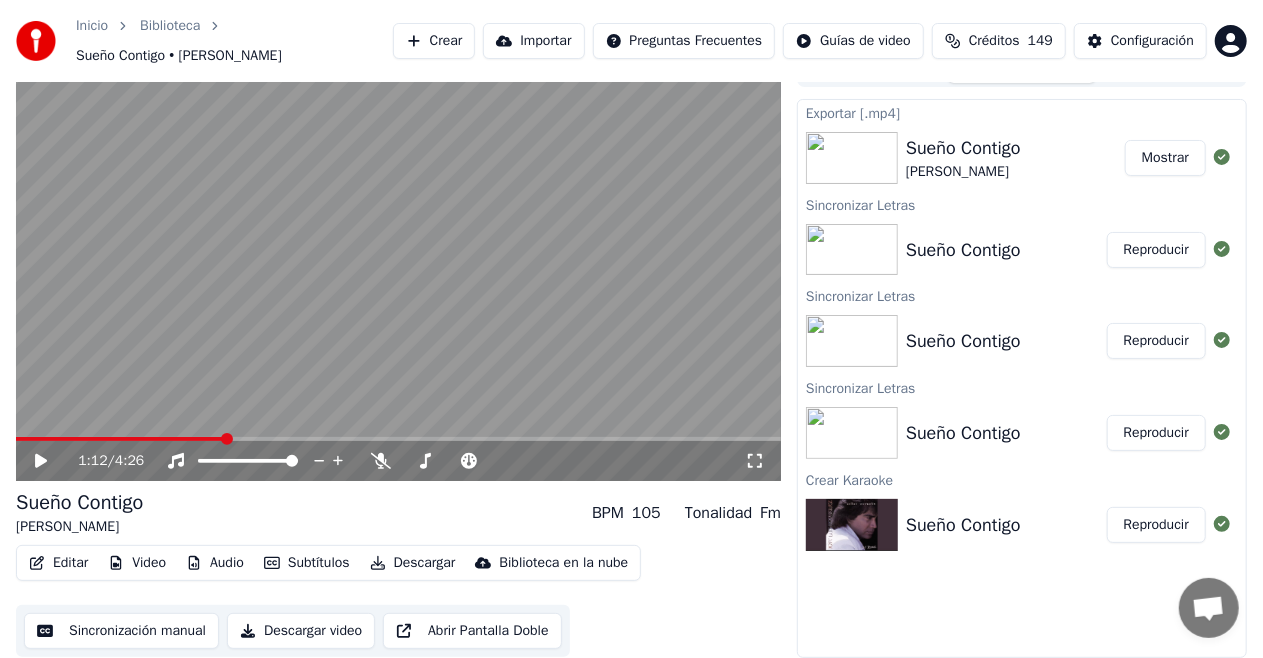 click at bounding box center (398, 266) 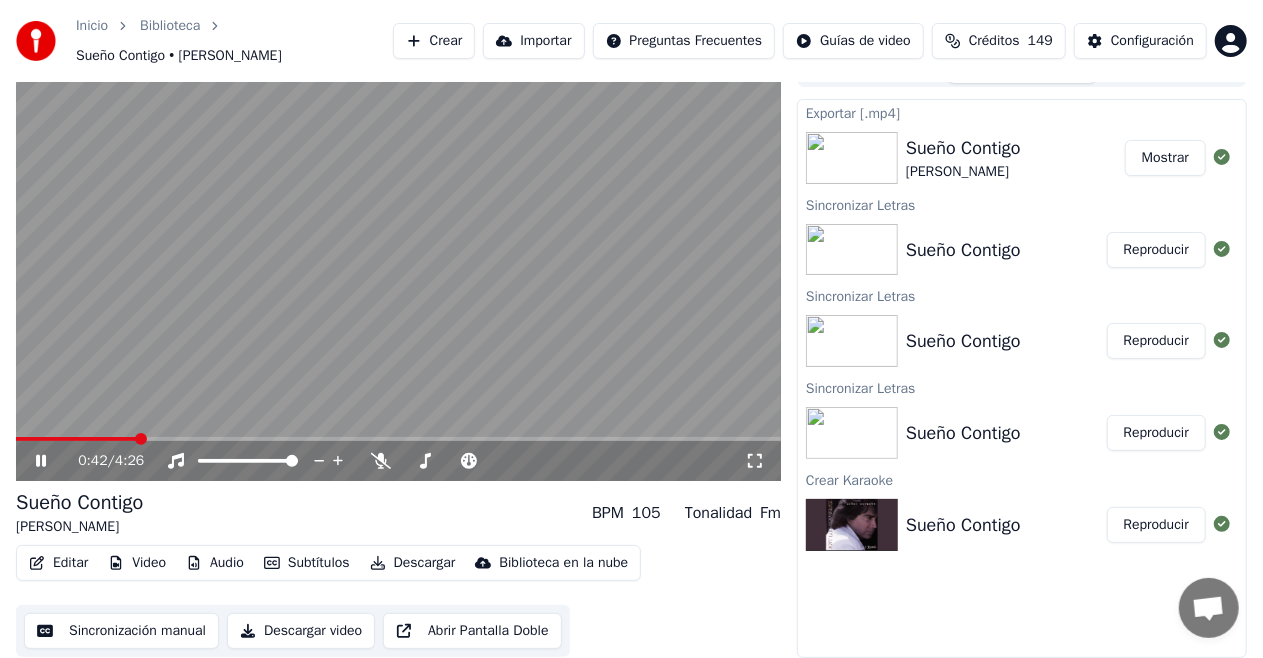 click at bounding box center (76, 439) 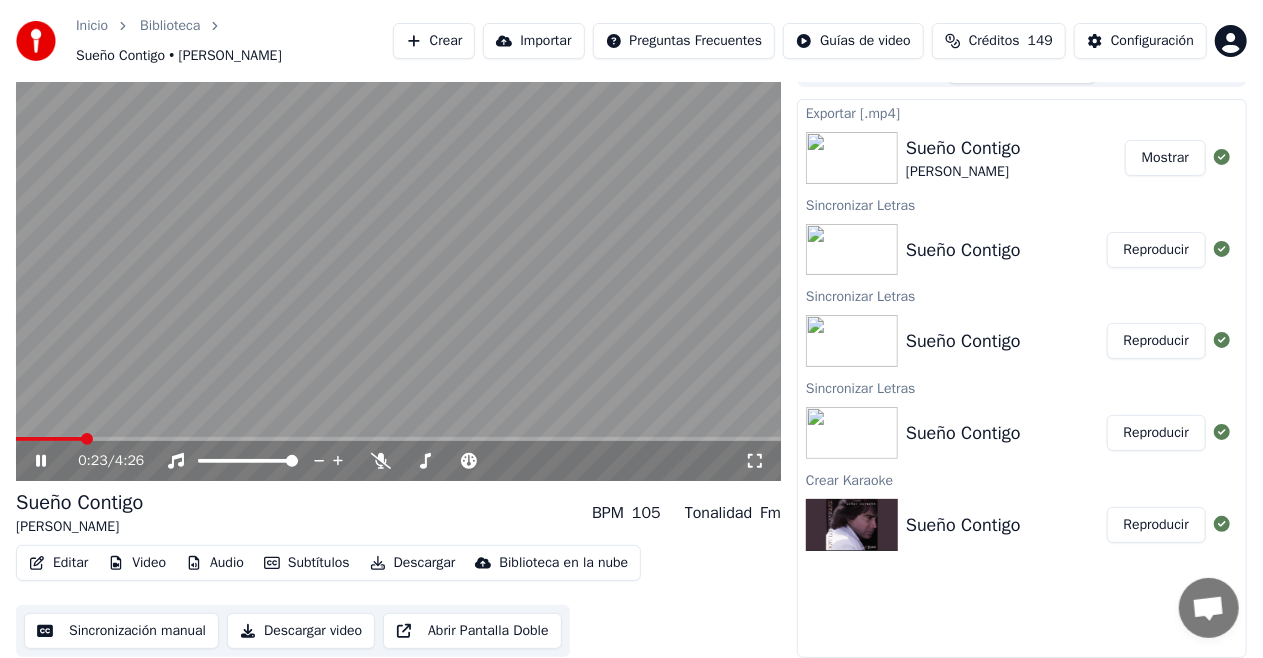 click at bounding box center [49, 439] 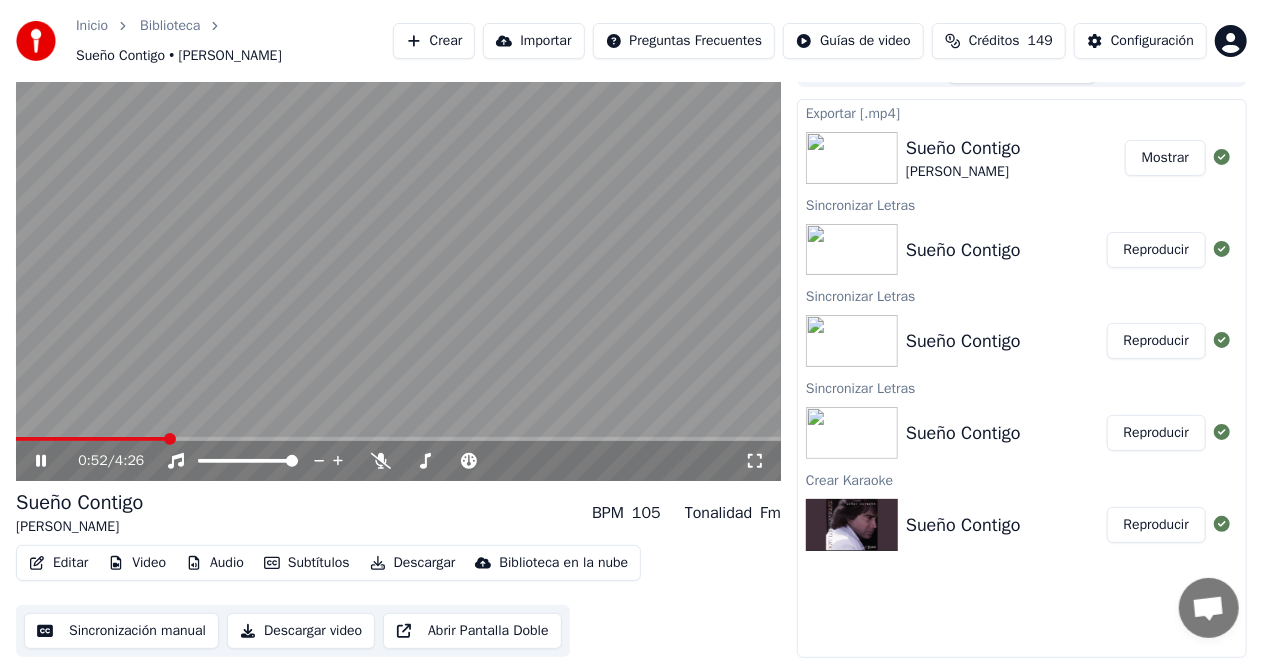 click 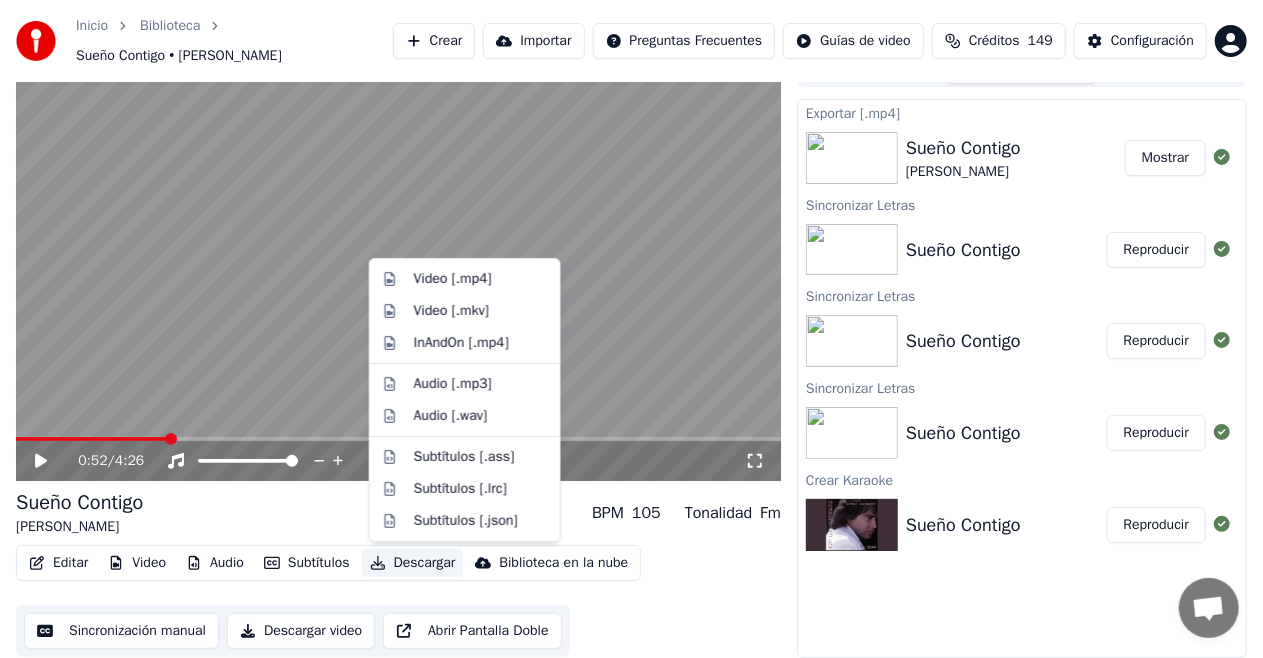 click on "Descargar" at bounding box center [413, 563] 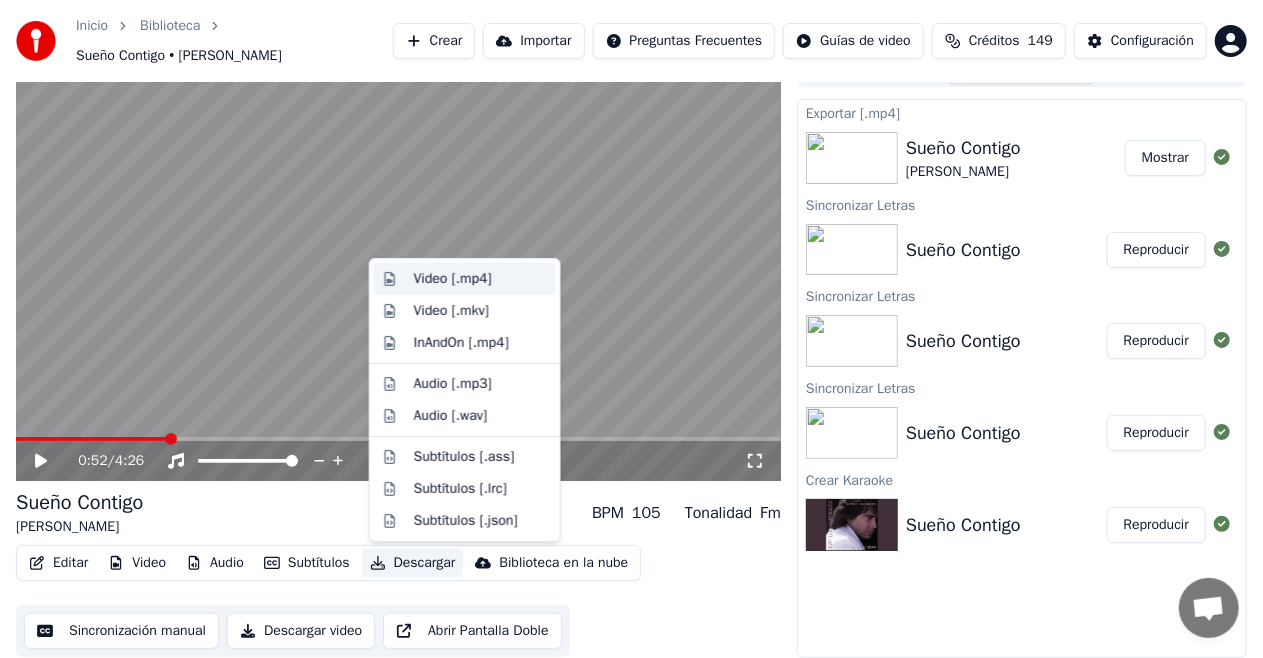 click on "Video [.mp4]" at bounding box center [453, 279] 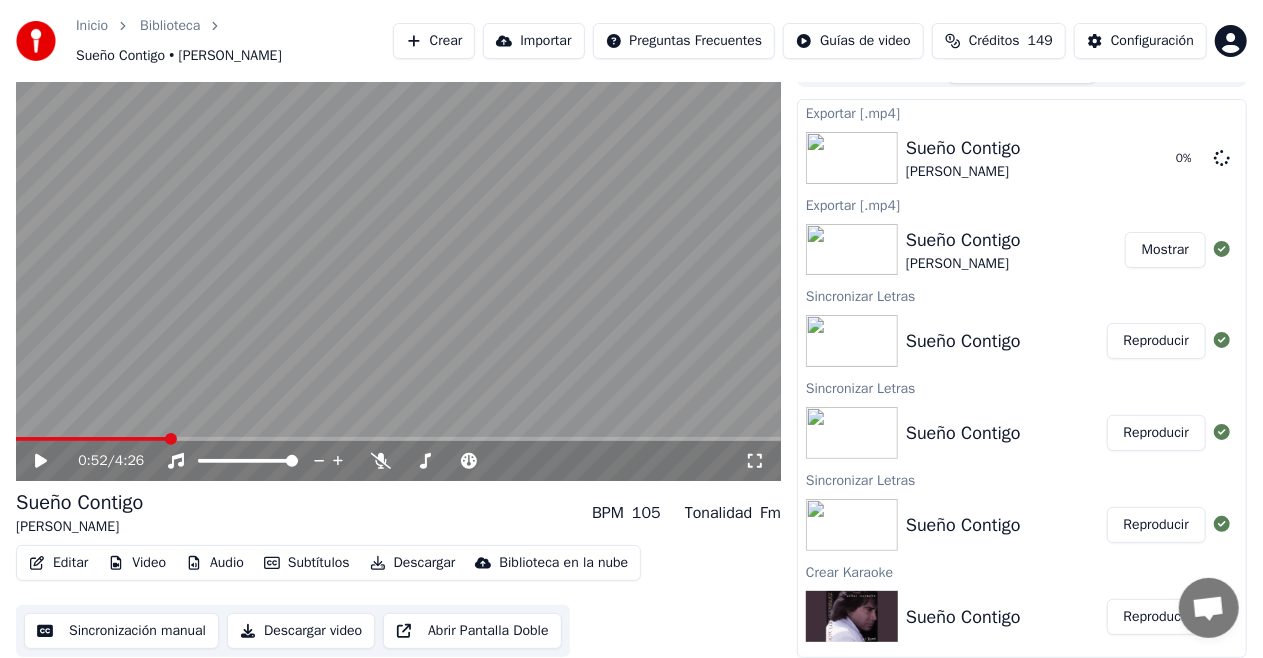 click on "Mostrar" at bounding box center [1165, 250] 